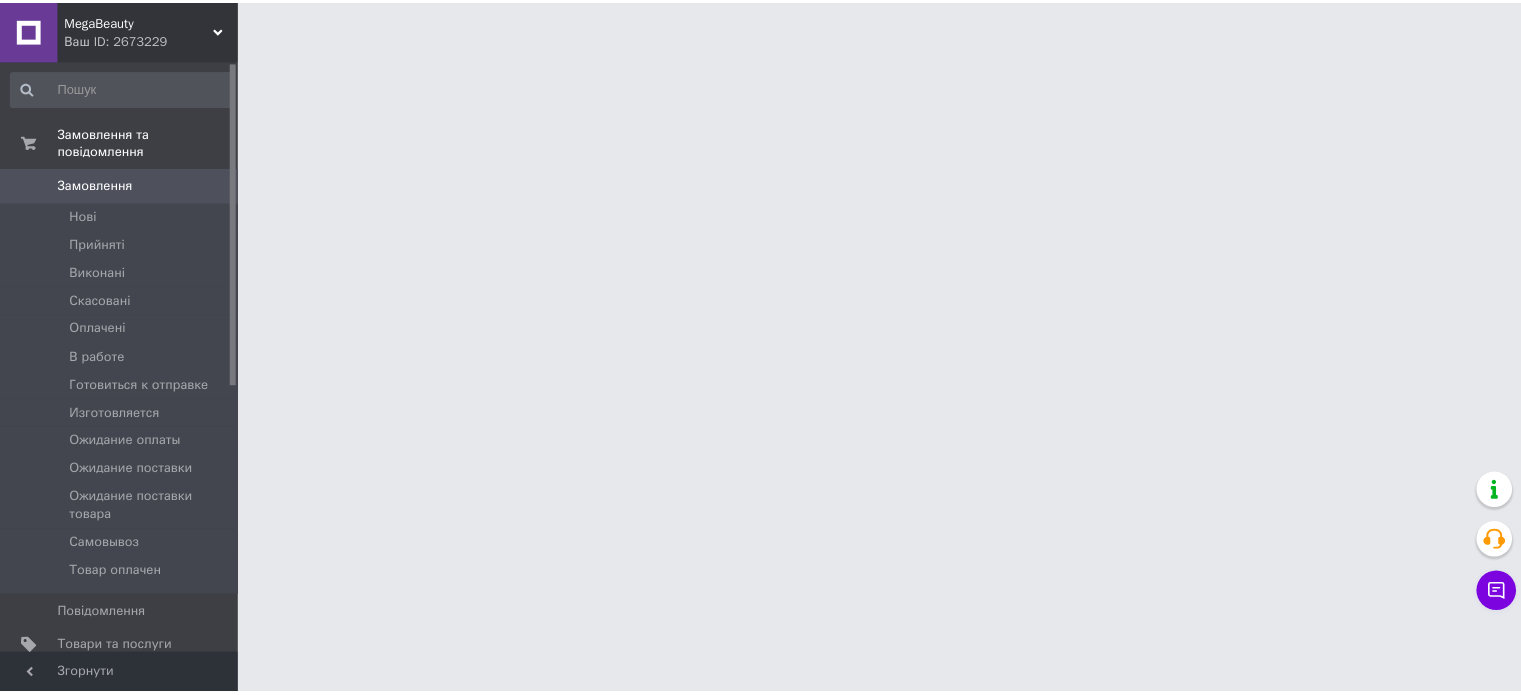 scroll, scrollTop: 0, scrollLeft: 0, axis: both 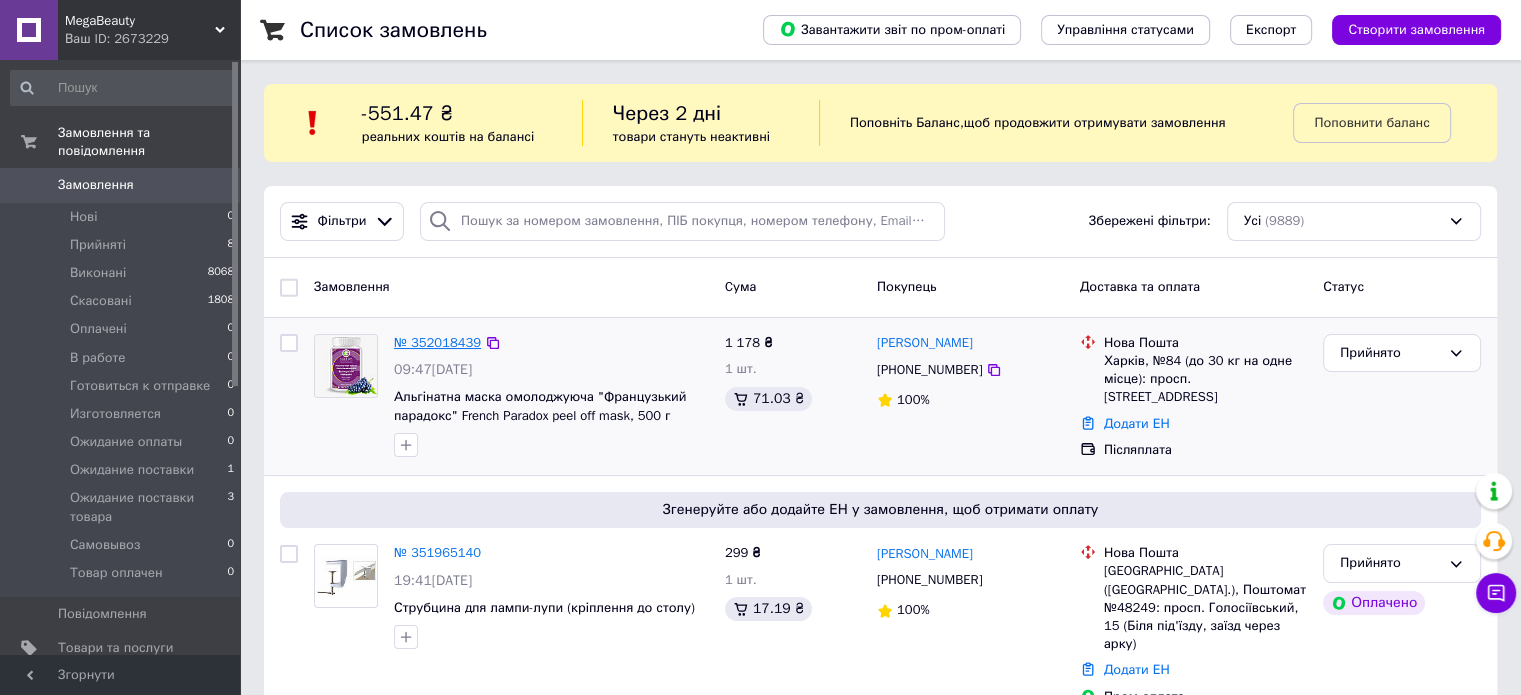 click on "№ 352018439" at bounding box center (437, 342) 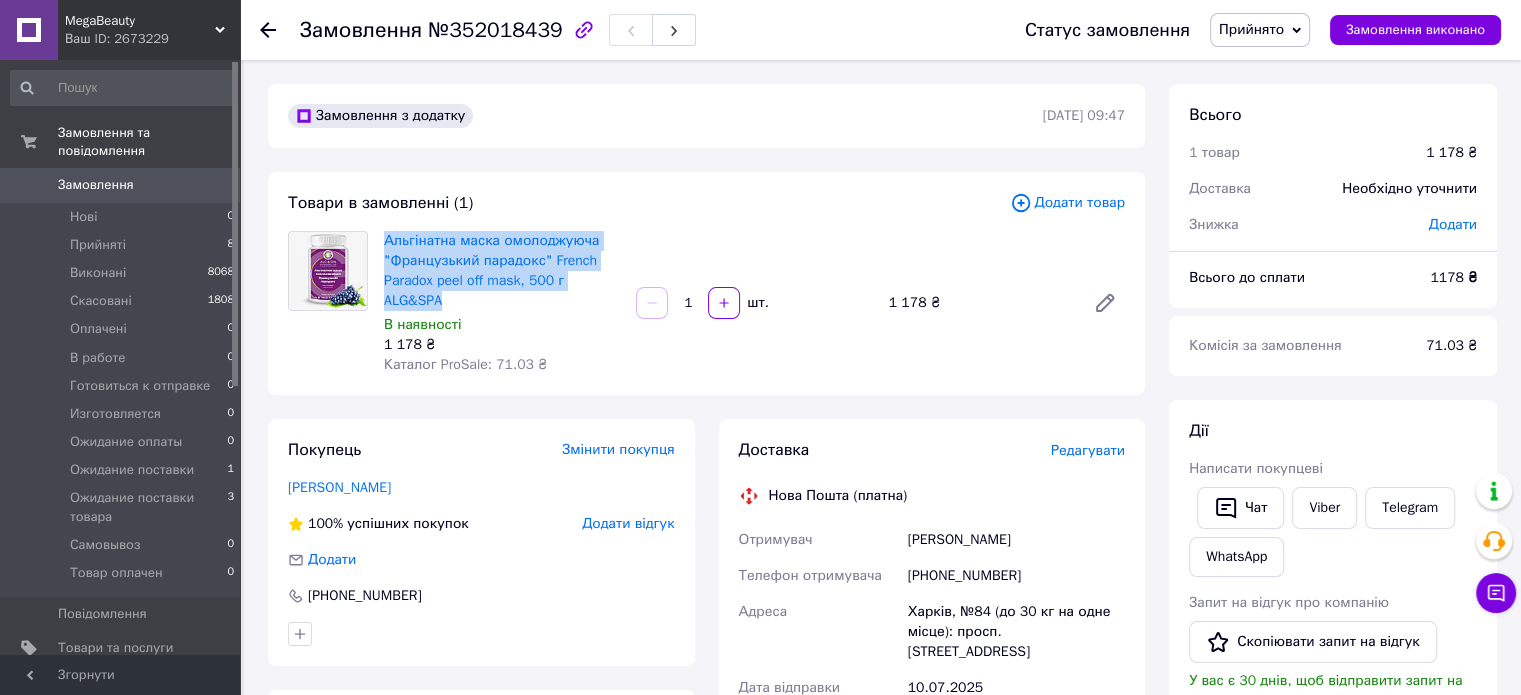 drag, startPoint x: 471, startPoint y: 295, endPoint x: 380, endPoint y: 243, distance: 104.80935 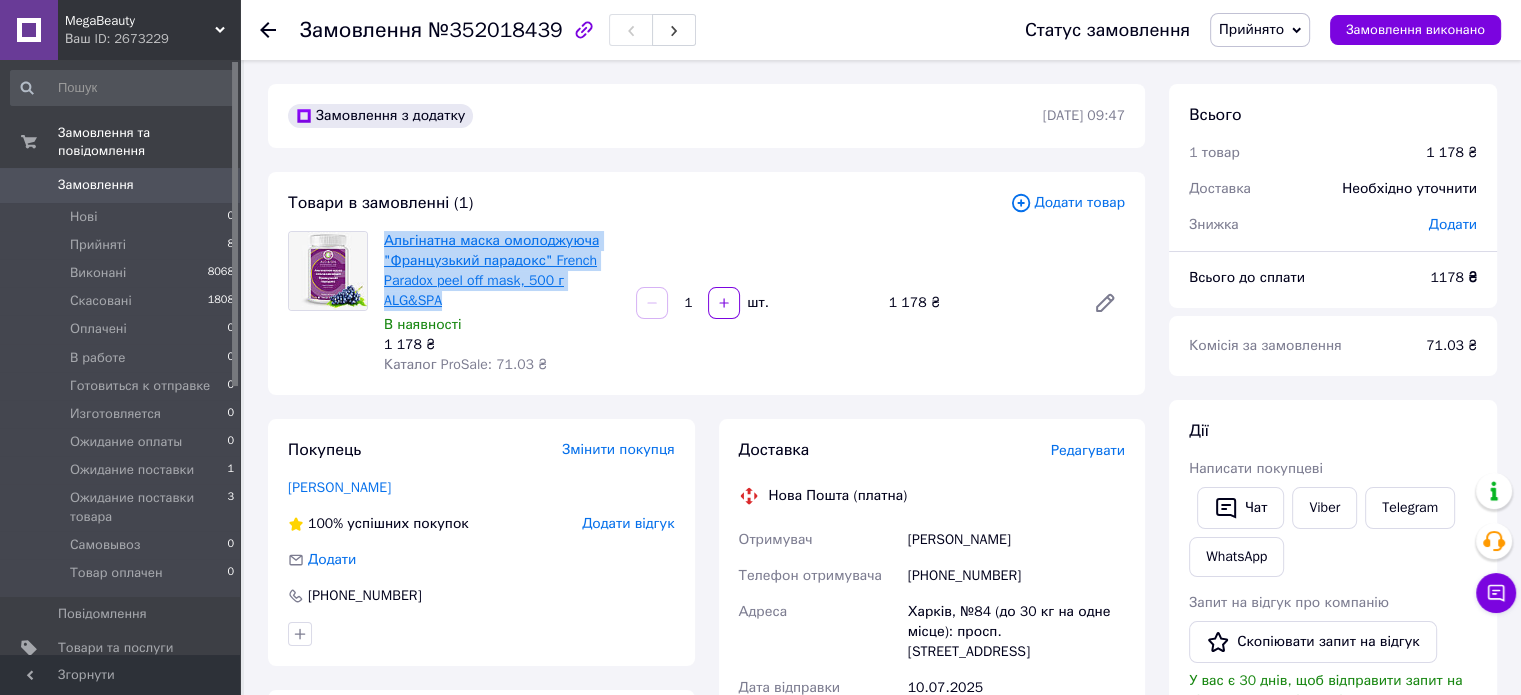 click on "Альгінатна маска омолоджуюча "Французький парадокс" French Paradox peel off mask, 500 г ALG&SPA" at bounding box center (491, 270) 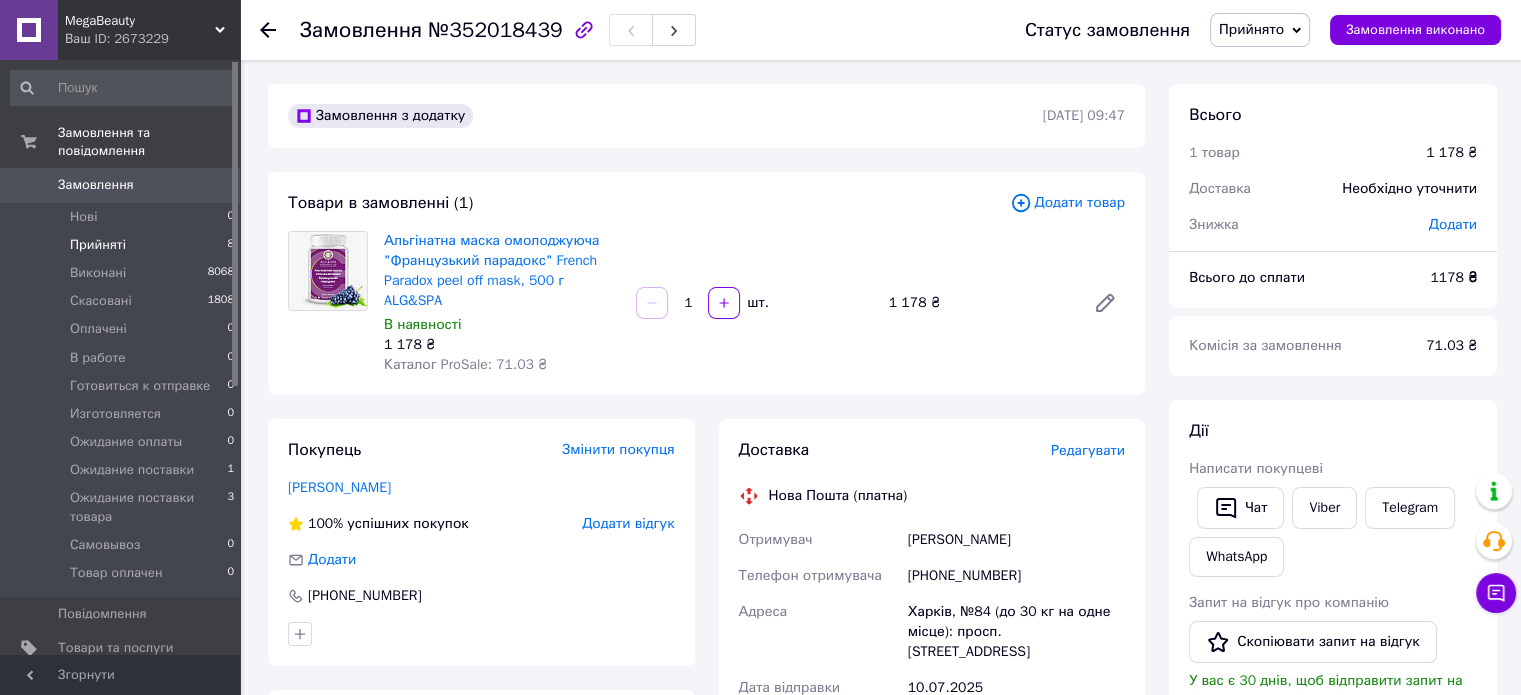 click on "Прийняті 8" at bounding box center (123, 245) 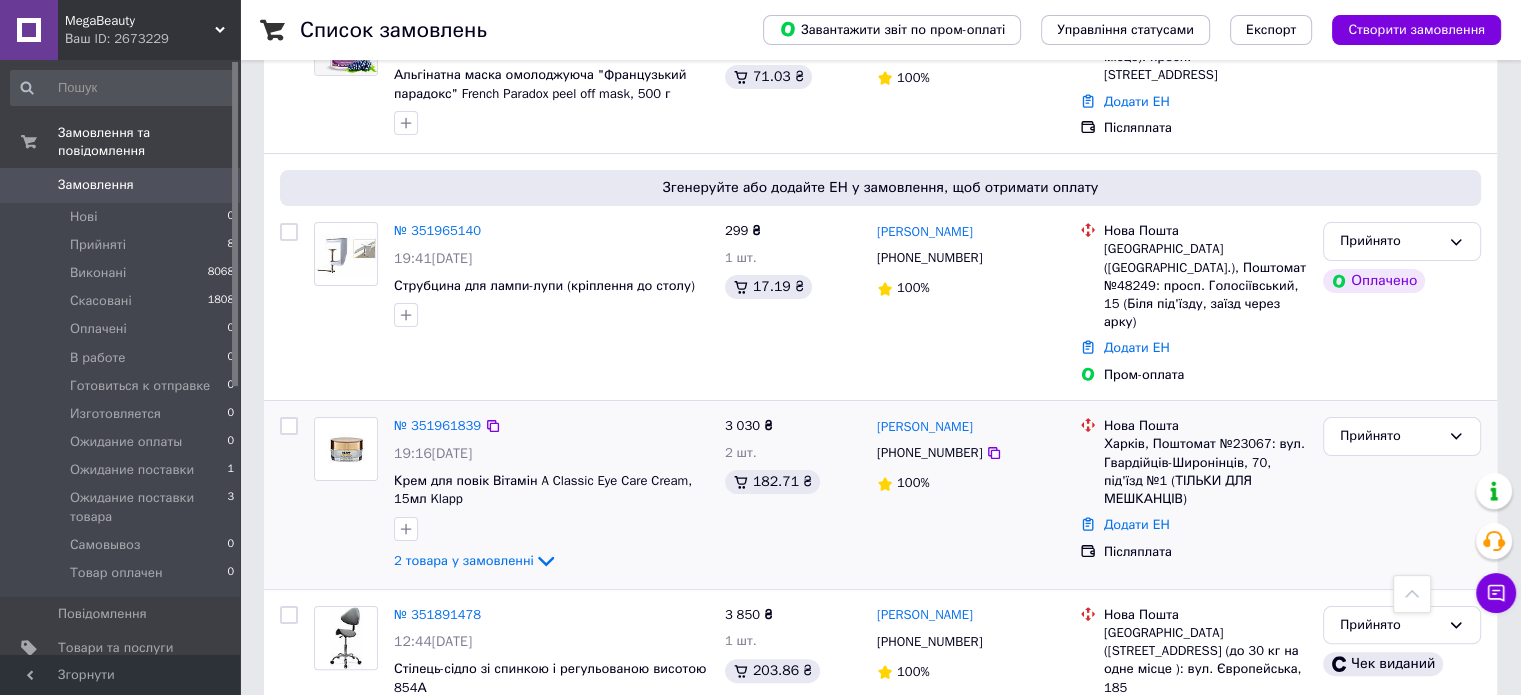 scroll, scrollTop: 200, scrollLeft: 0, axis: vertical 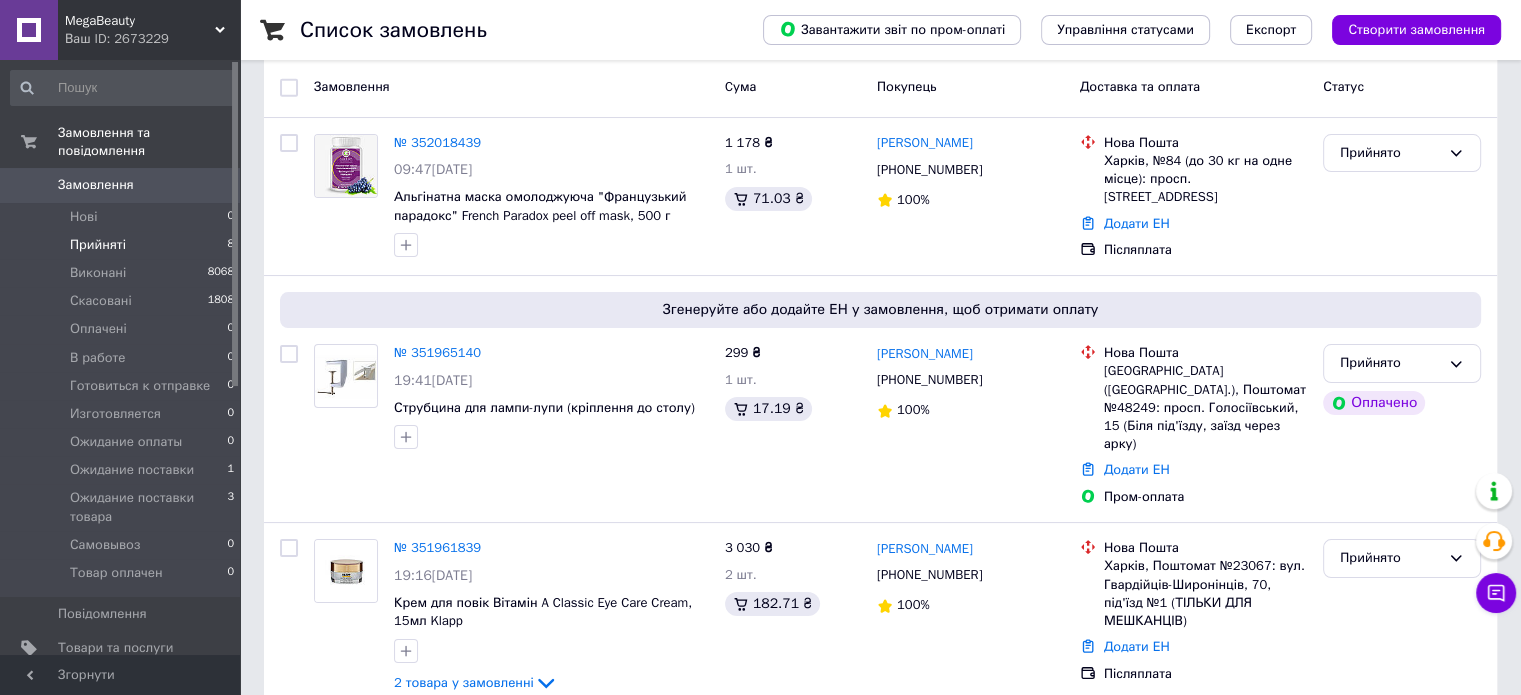 click on "Прийняті 8" at bounding box center (123, 245) 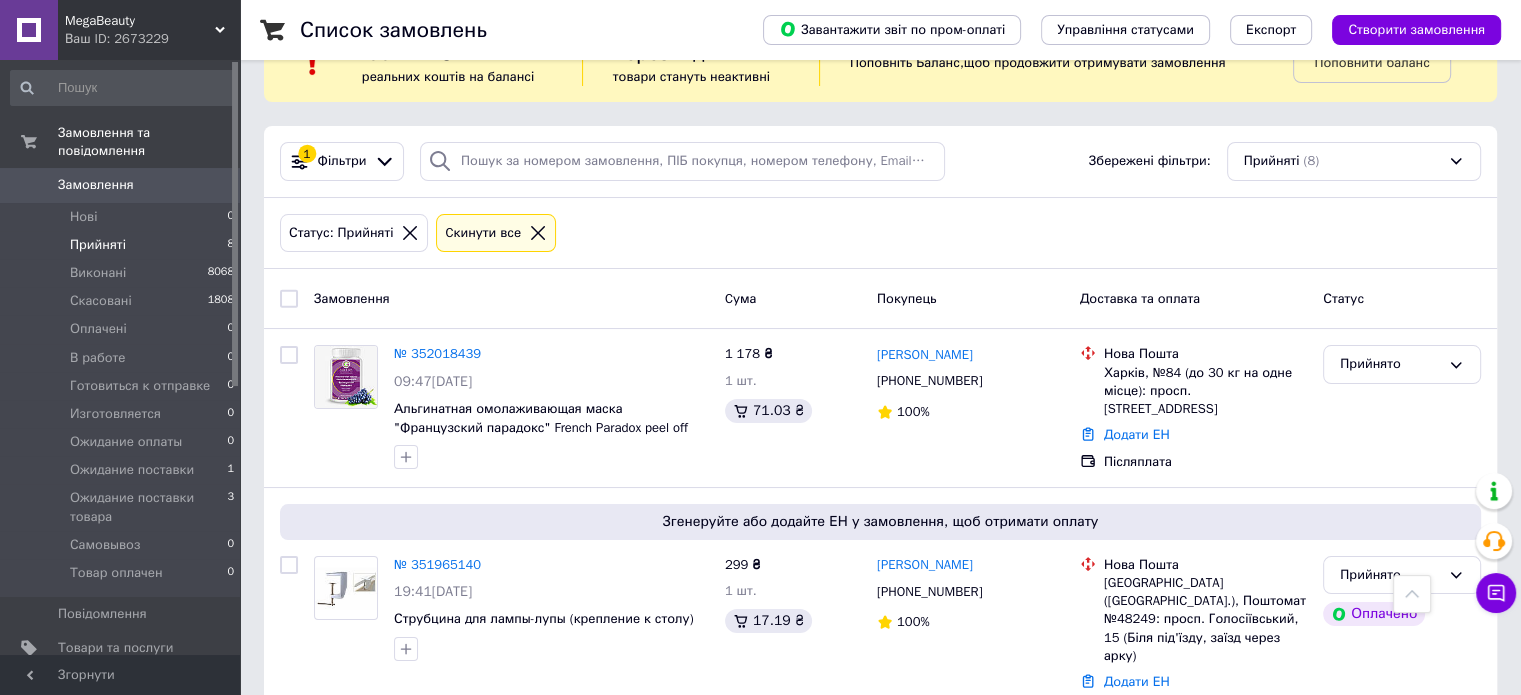 scroll, scrollTop: 0, scrollLeft: 0, axis: both 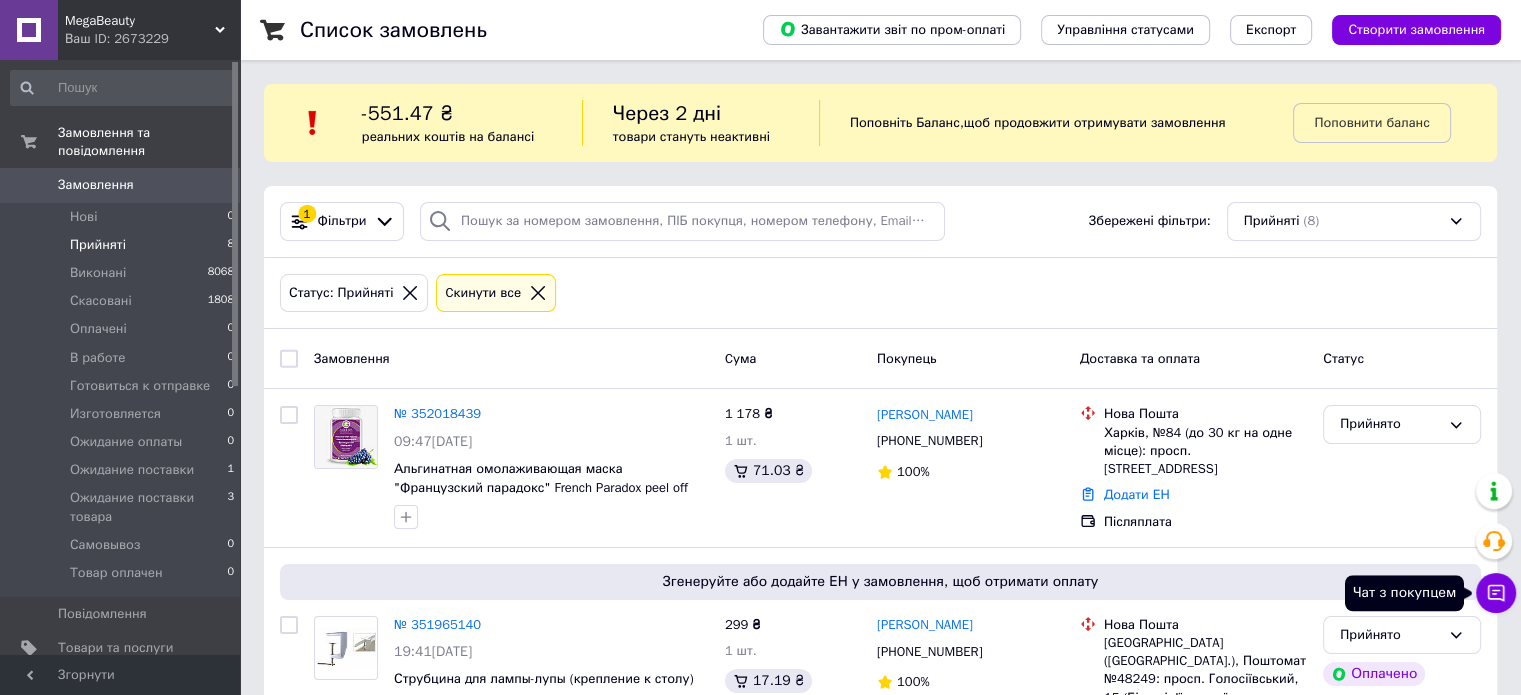 click 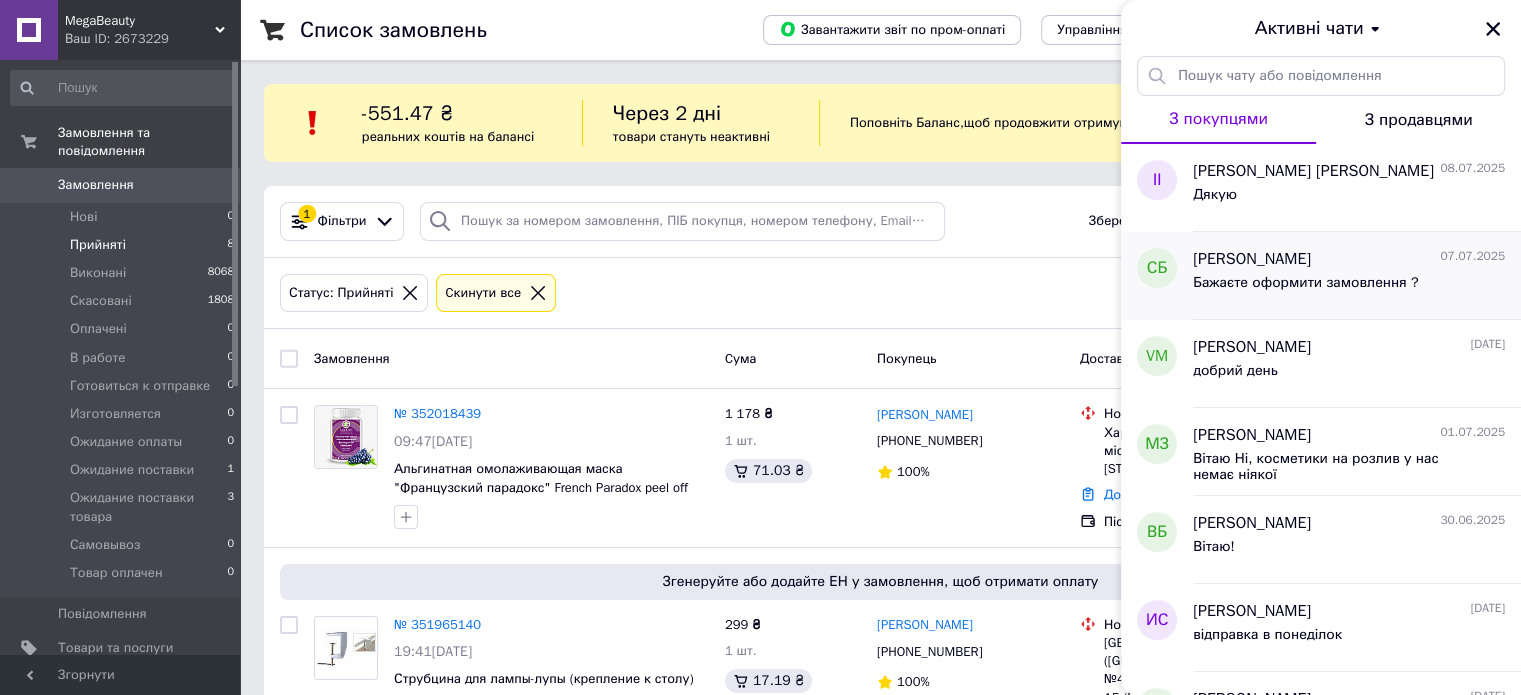 click on "Бажаєте оформити замовлення ?" at bounding box center [1305, 283] 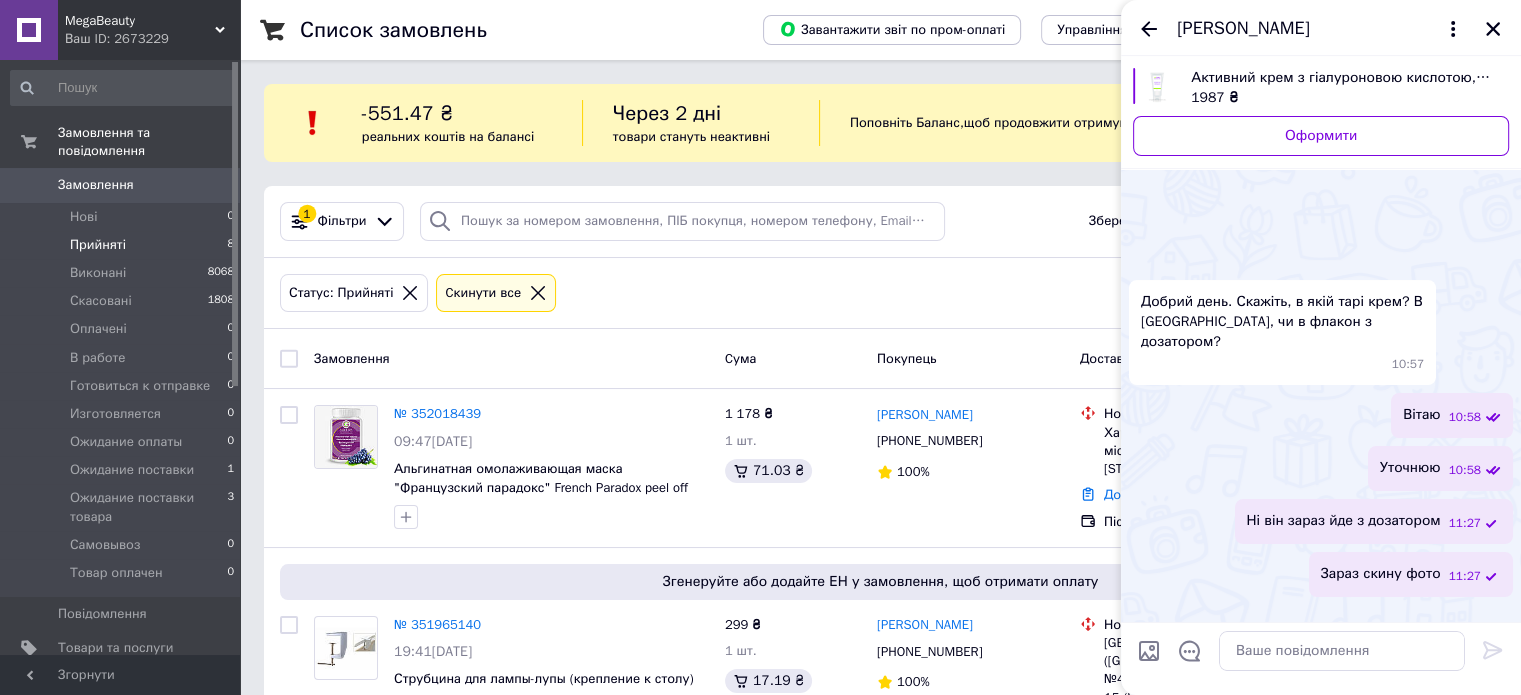 scroll, scrollTop: 253, scrollLeft: 0, axis: vertical 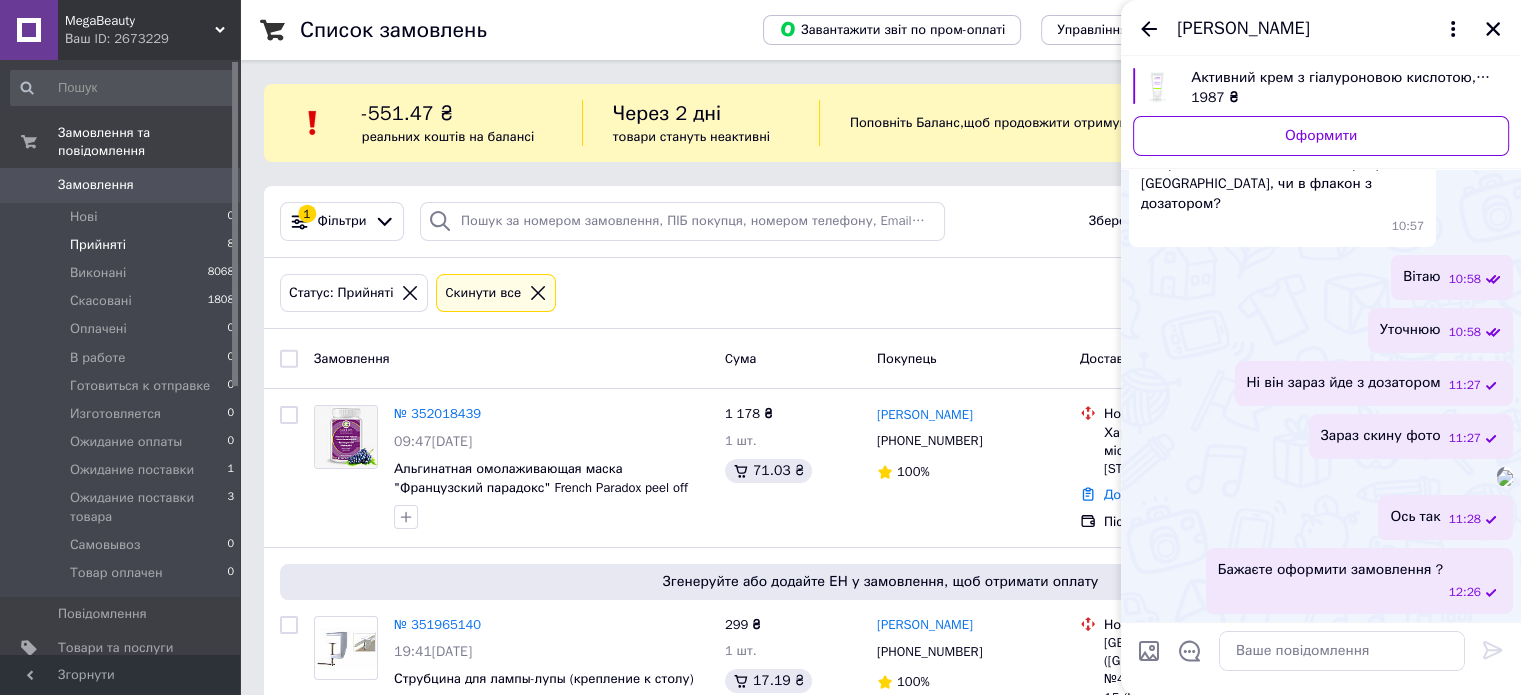 click on "Активний крем з гіалуроновою кислотою, 200 мл Biotonale" at bounding box center [1342, 78] 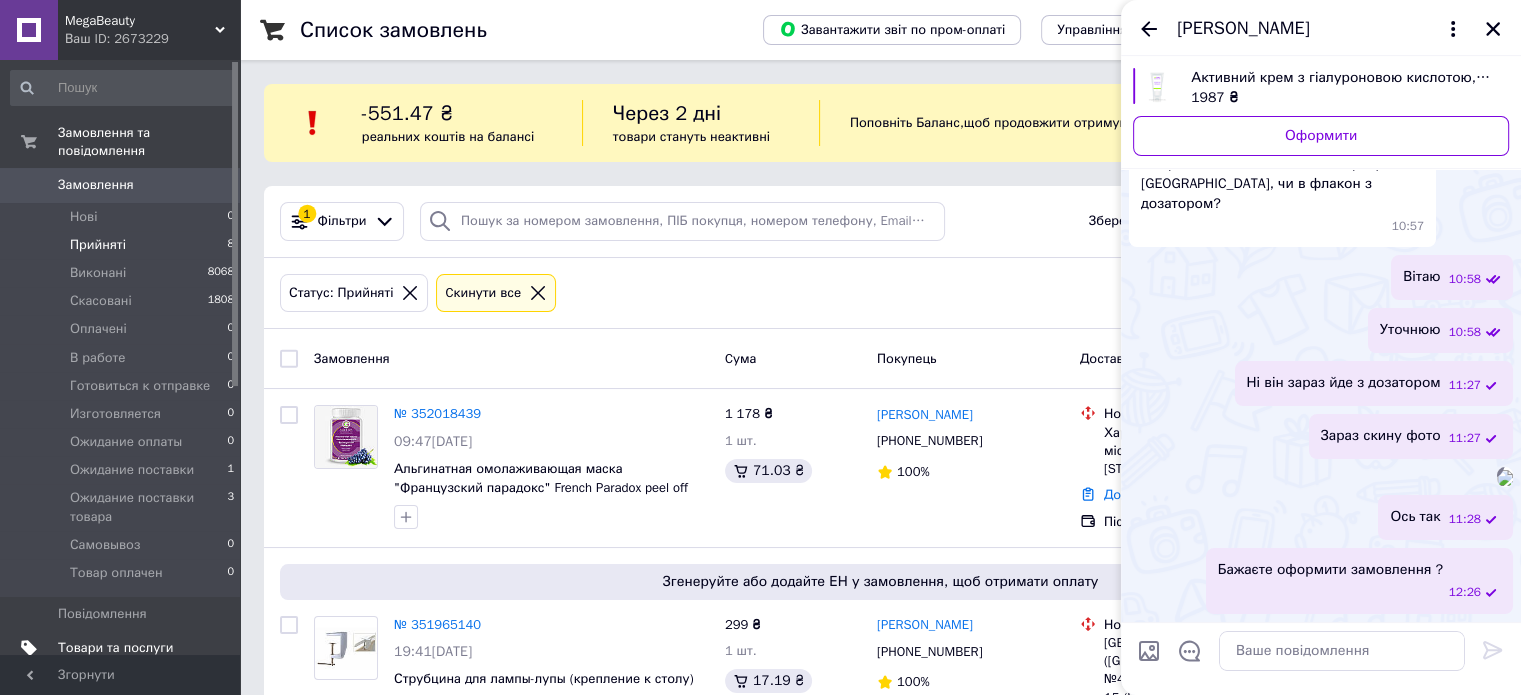 click on "Товари та послуги" at bounding box center [115, 648] 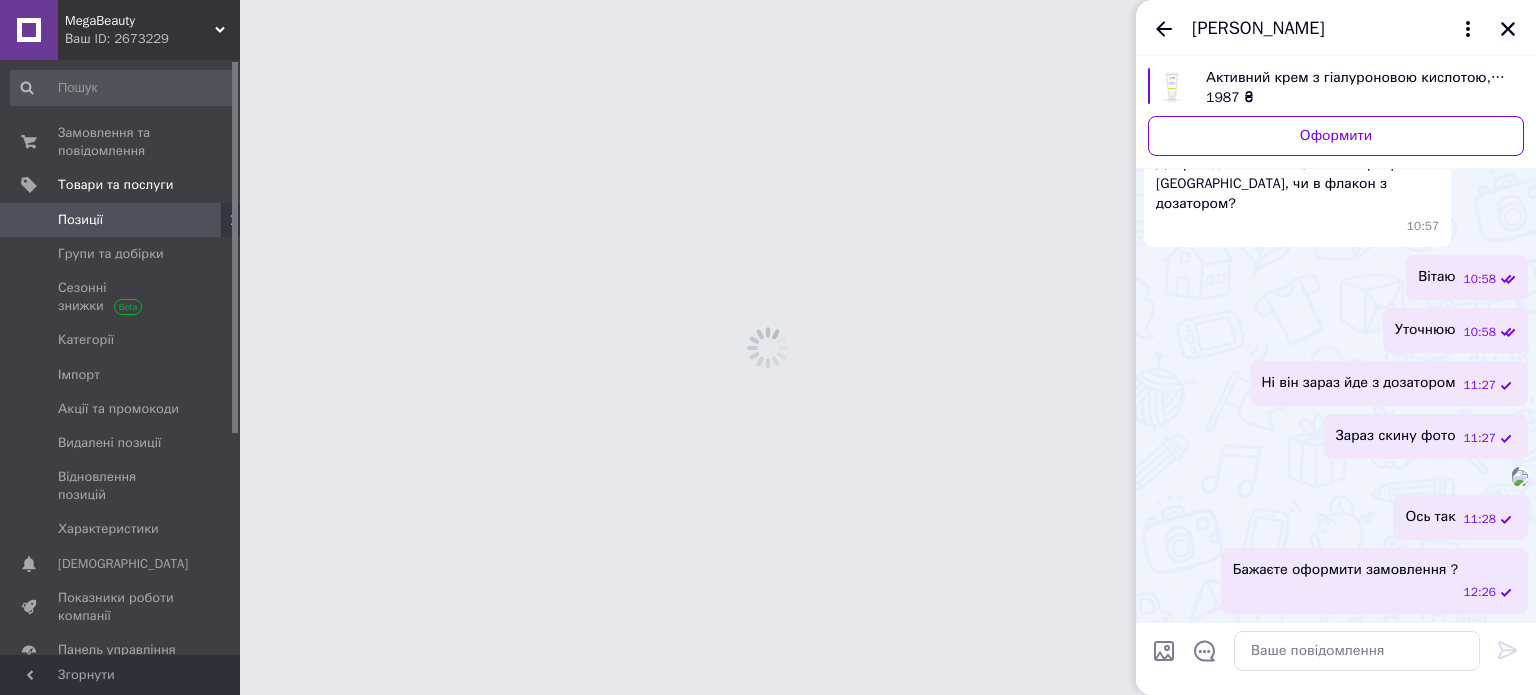 click 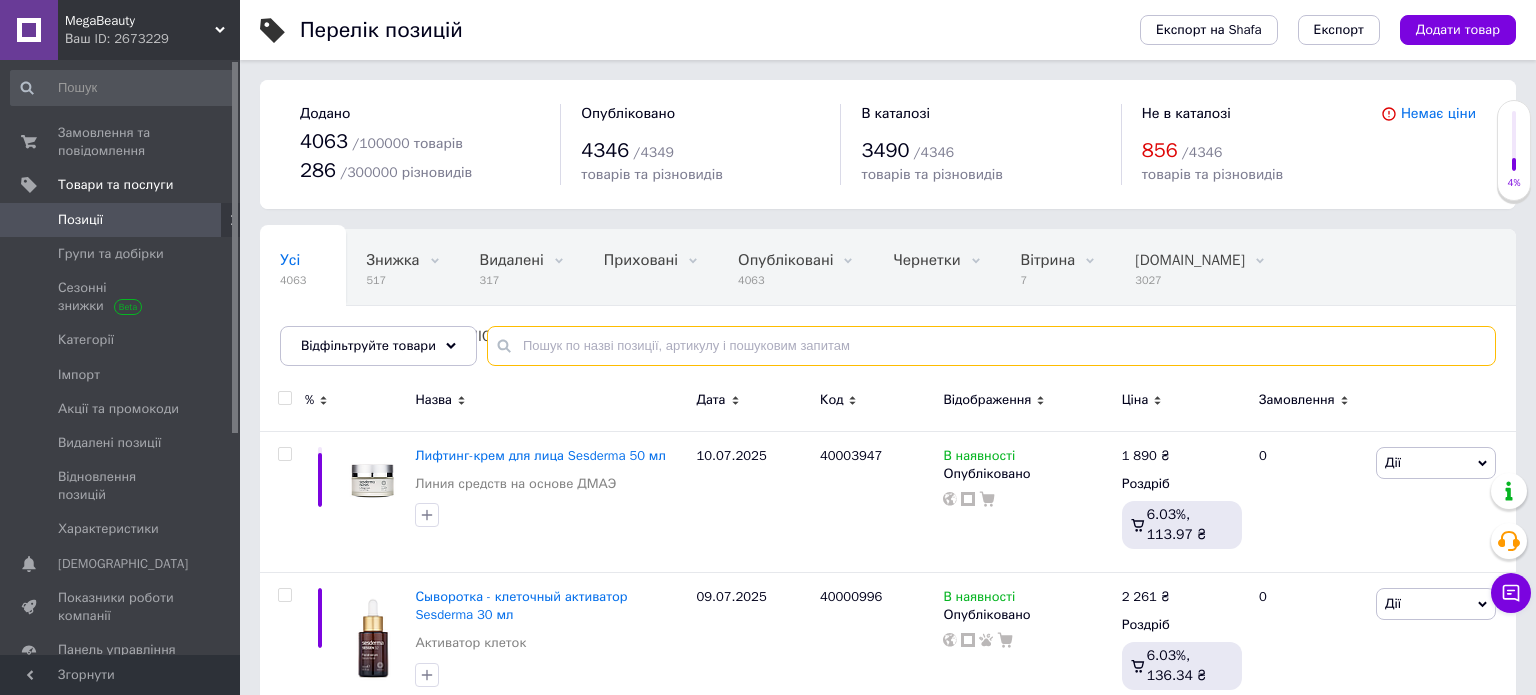 click at bounding box center (991, 346) 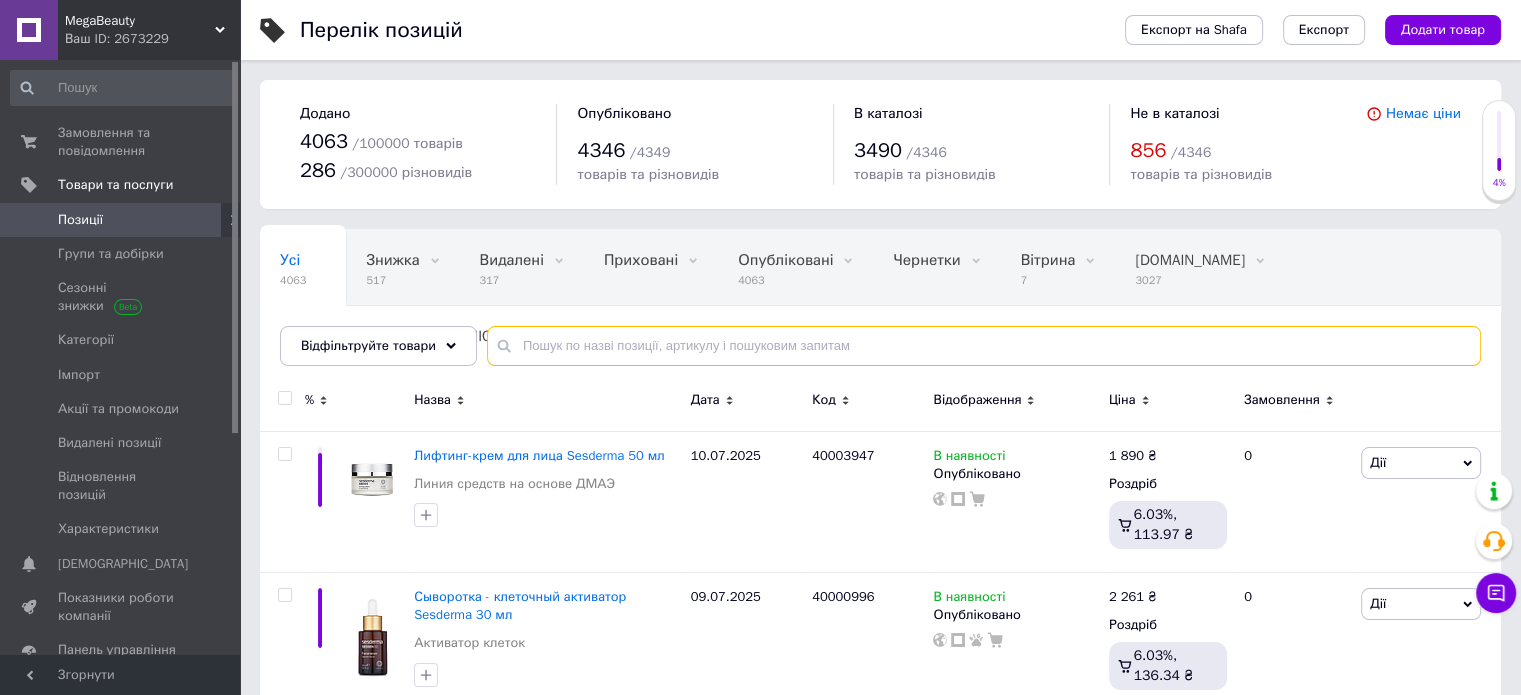 paste on "Активный крем с гиалуроновой кислотой, 200 мл Biotonale" 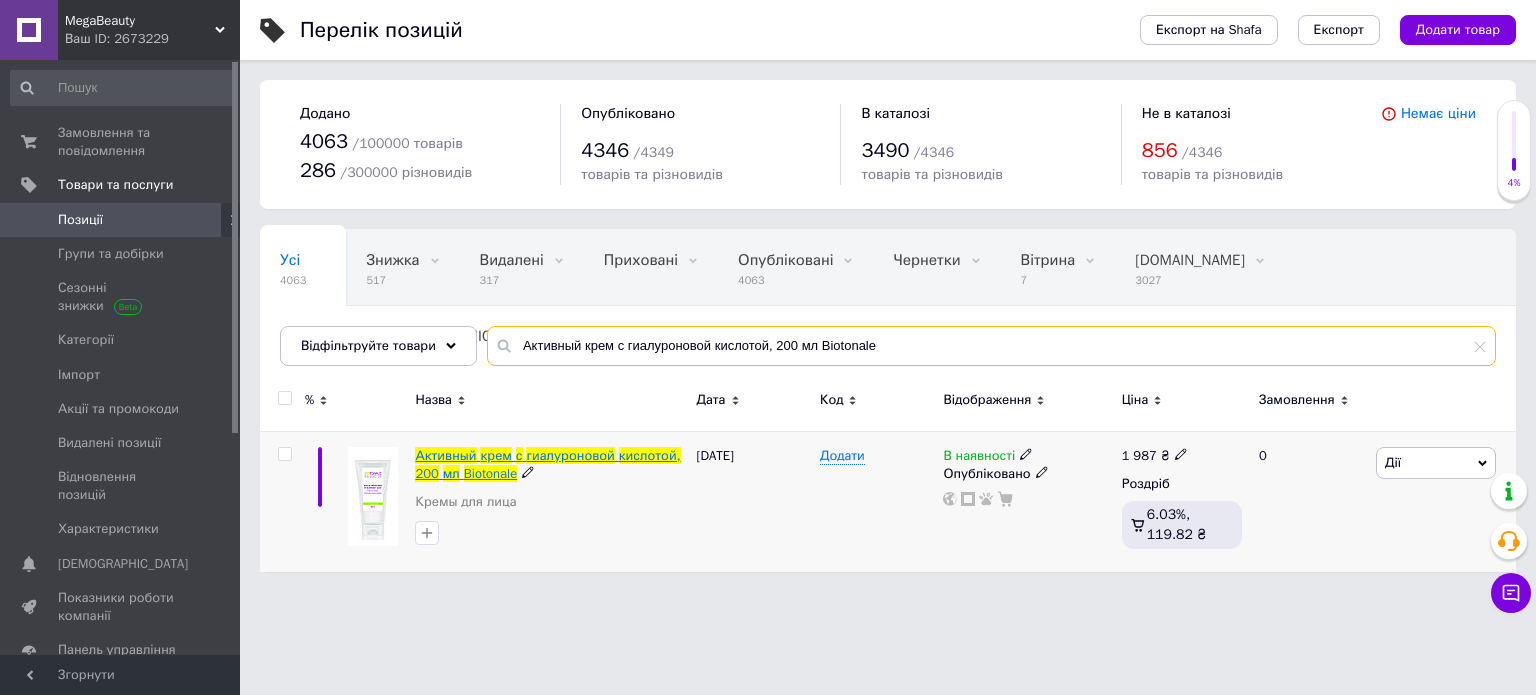 type on "Активный крем с гиалуроновой кислотой, 200 мл Biotonale" 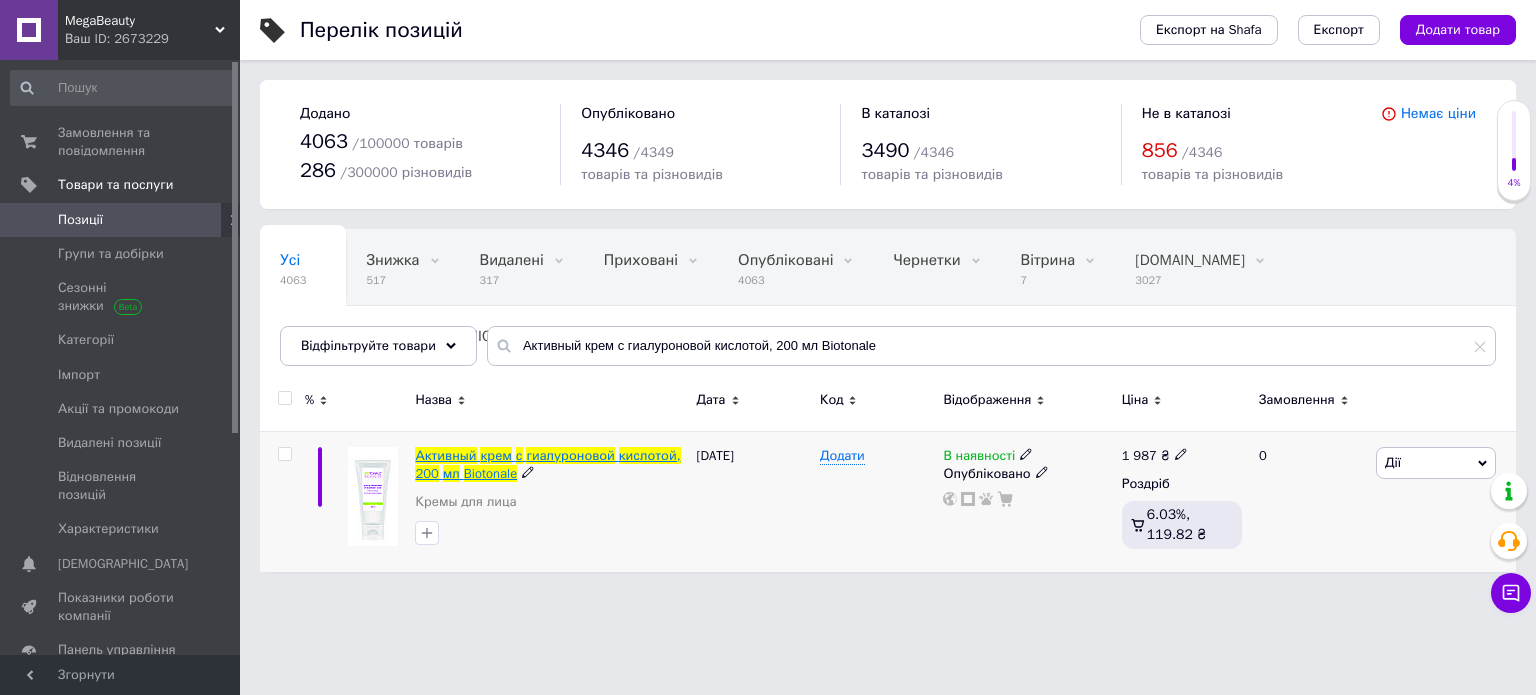 click on "крем" at bounding box center [495, 455] 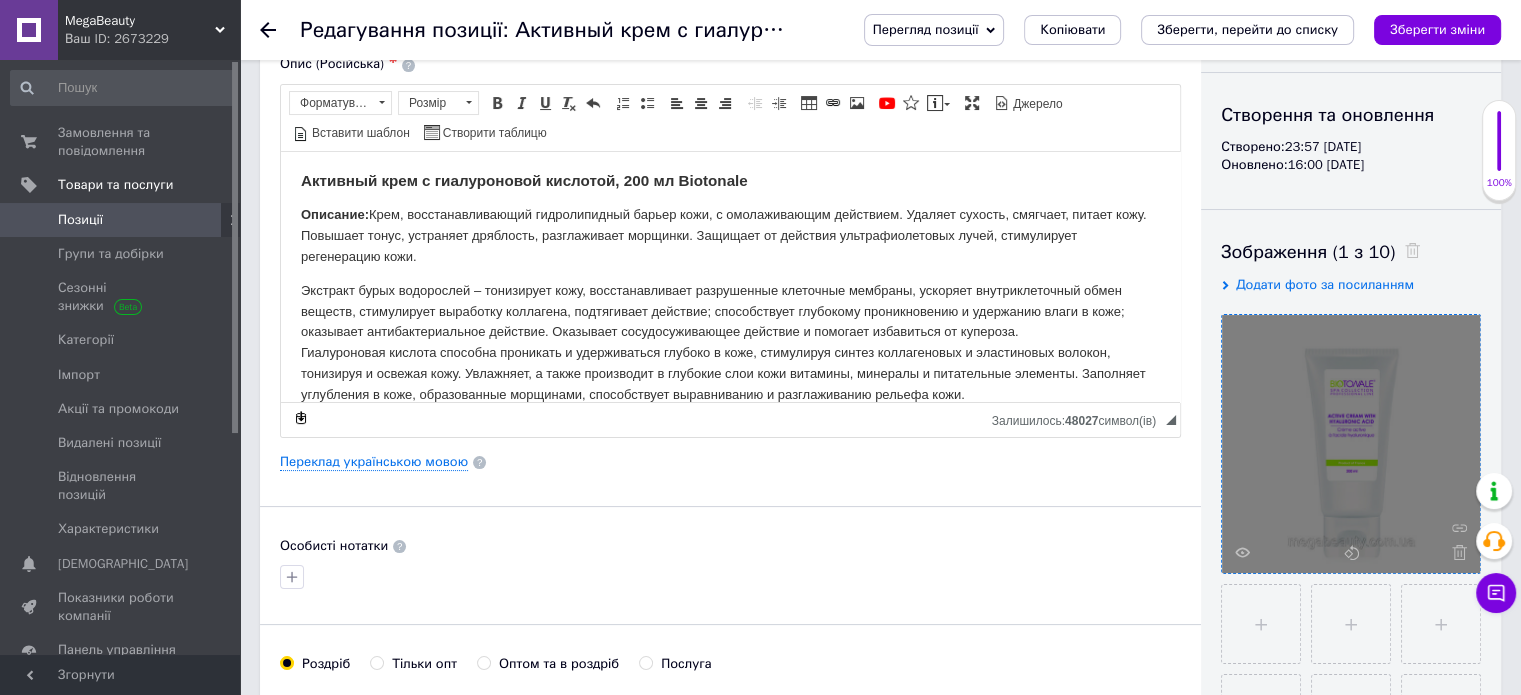 scroll, scrollTop: 200, scrollLeft: 0, axis: vertical 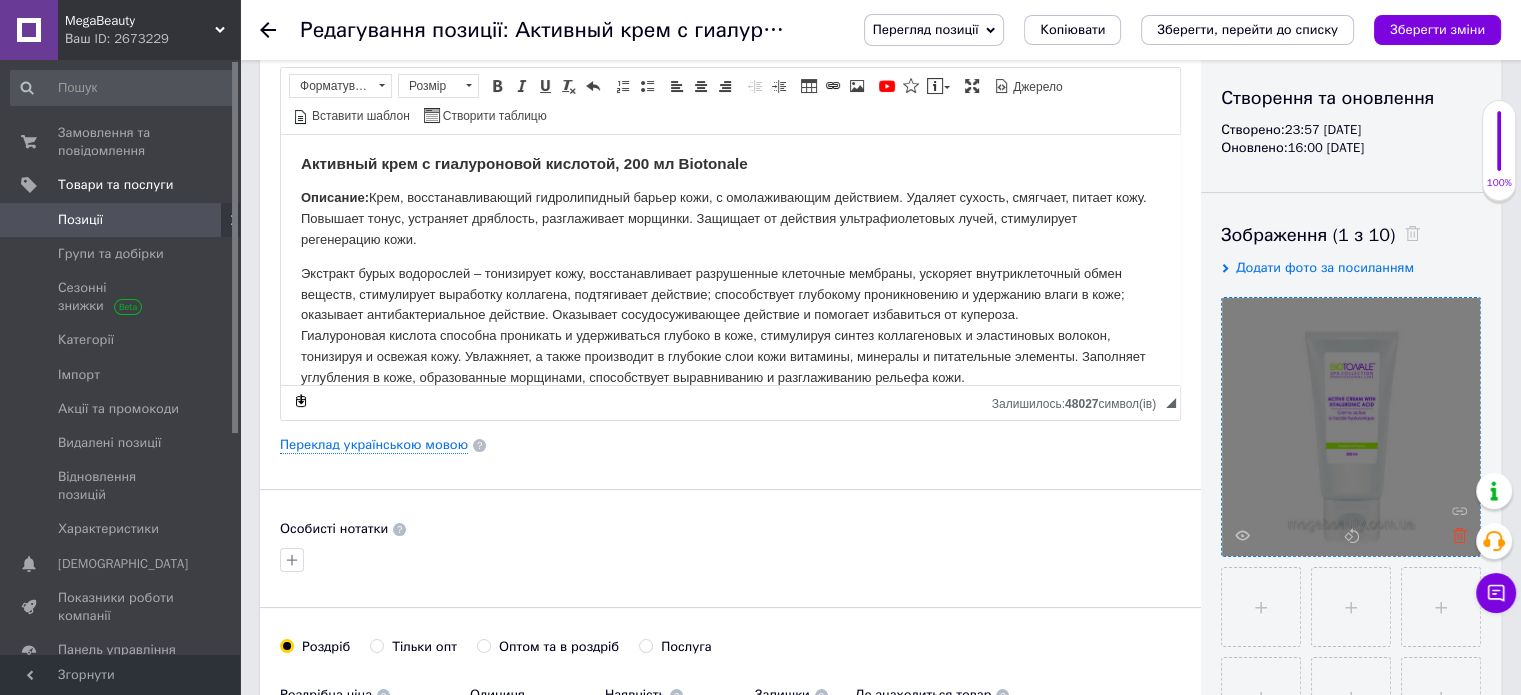 click 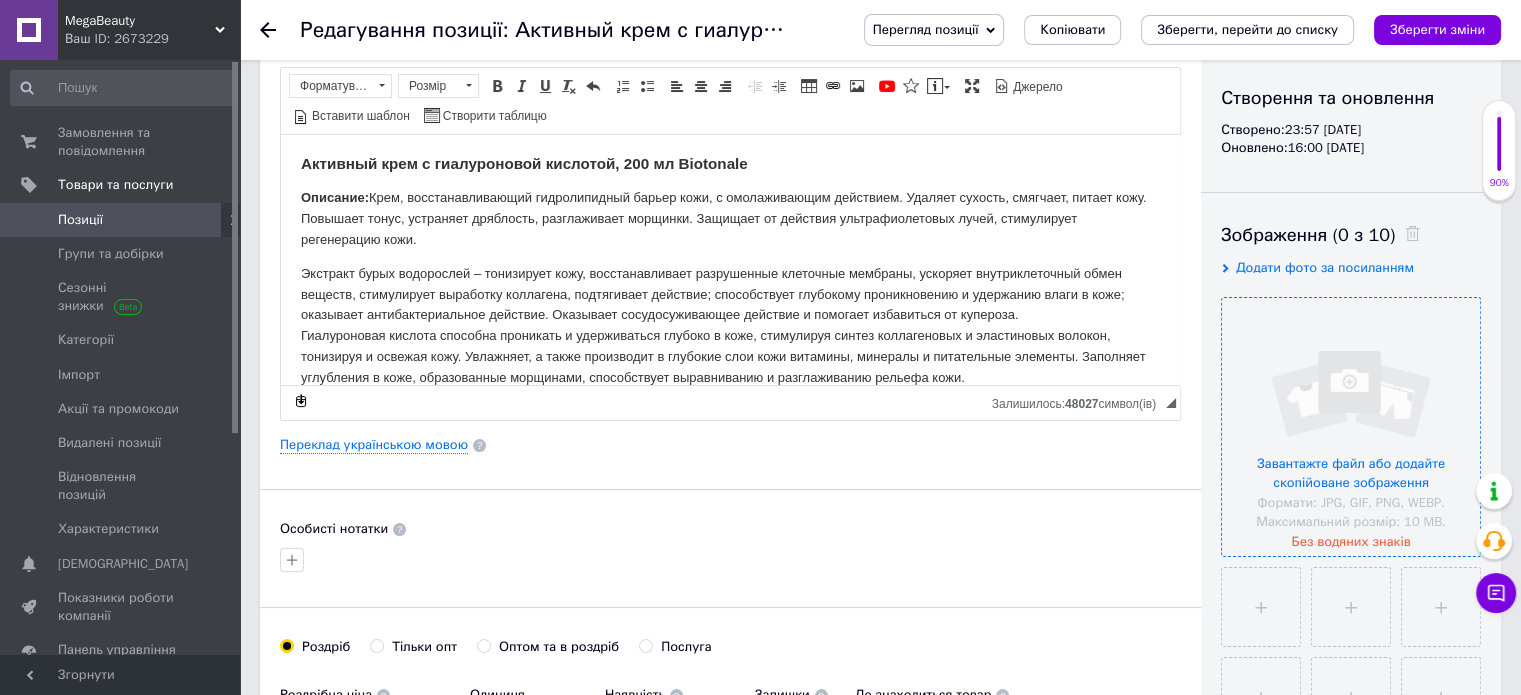 click at bounding box center (1351, 427) 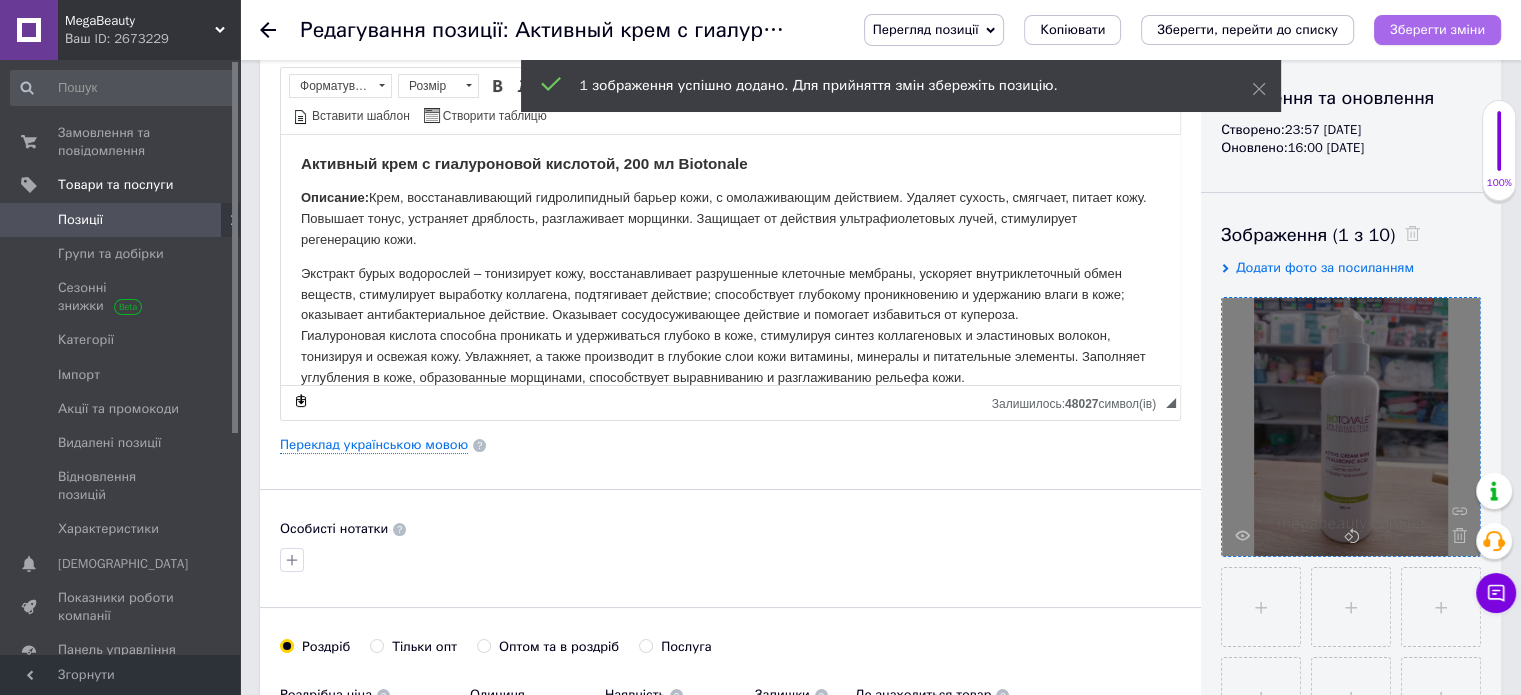 click on "Зберегти зміни" at bounding box center (1437, 29) 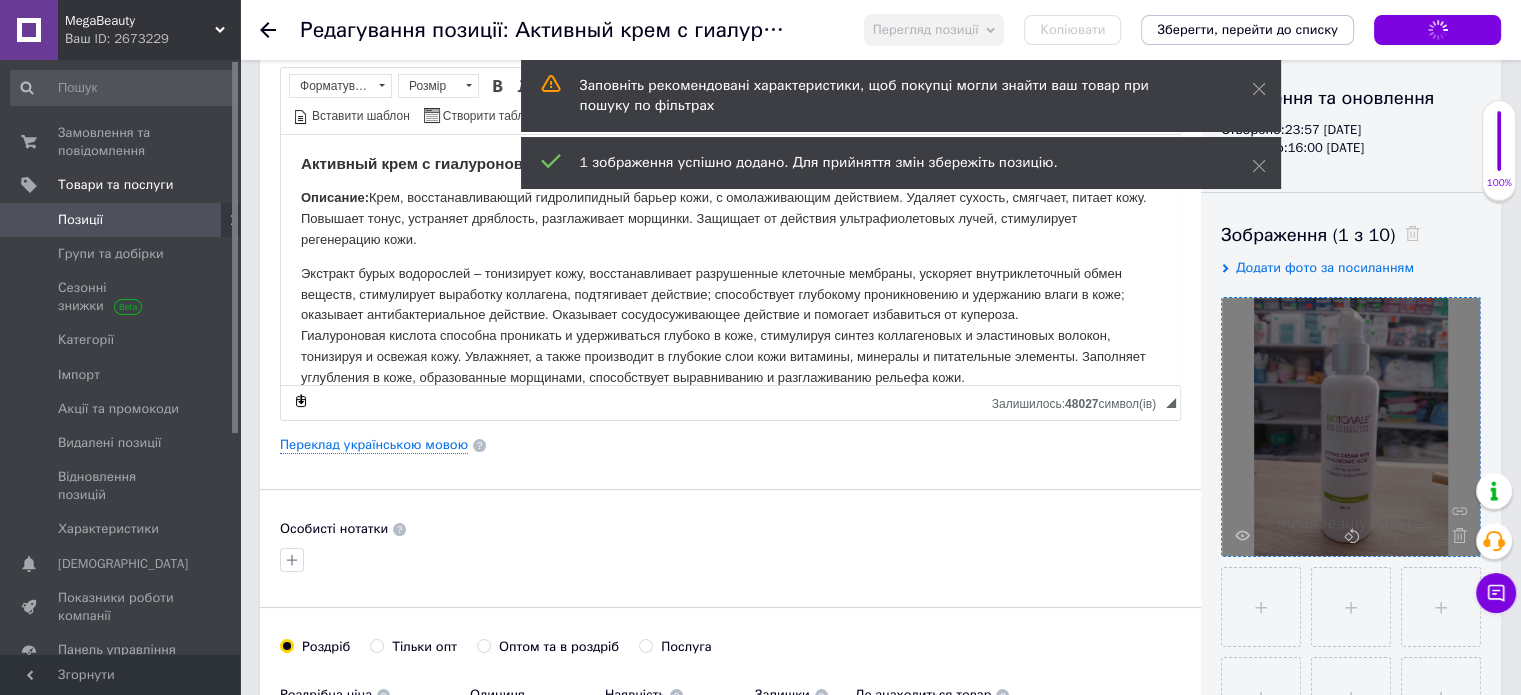 click on "MegaBeauty" at bounding box center (140, 21) 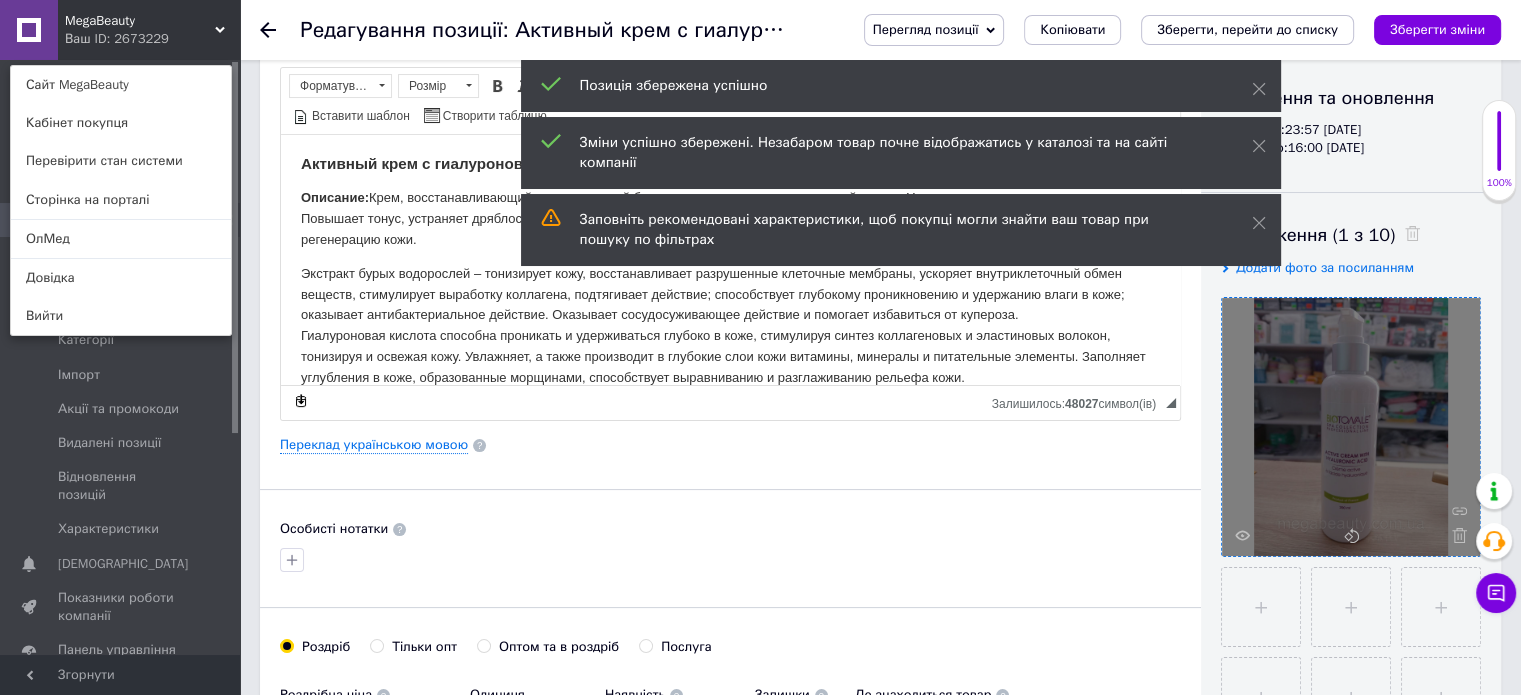 click on "ОлМед" at bounding box center (121, 239) 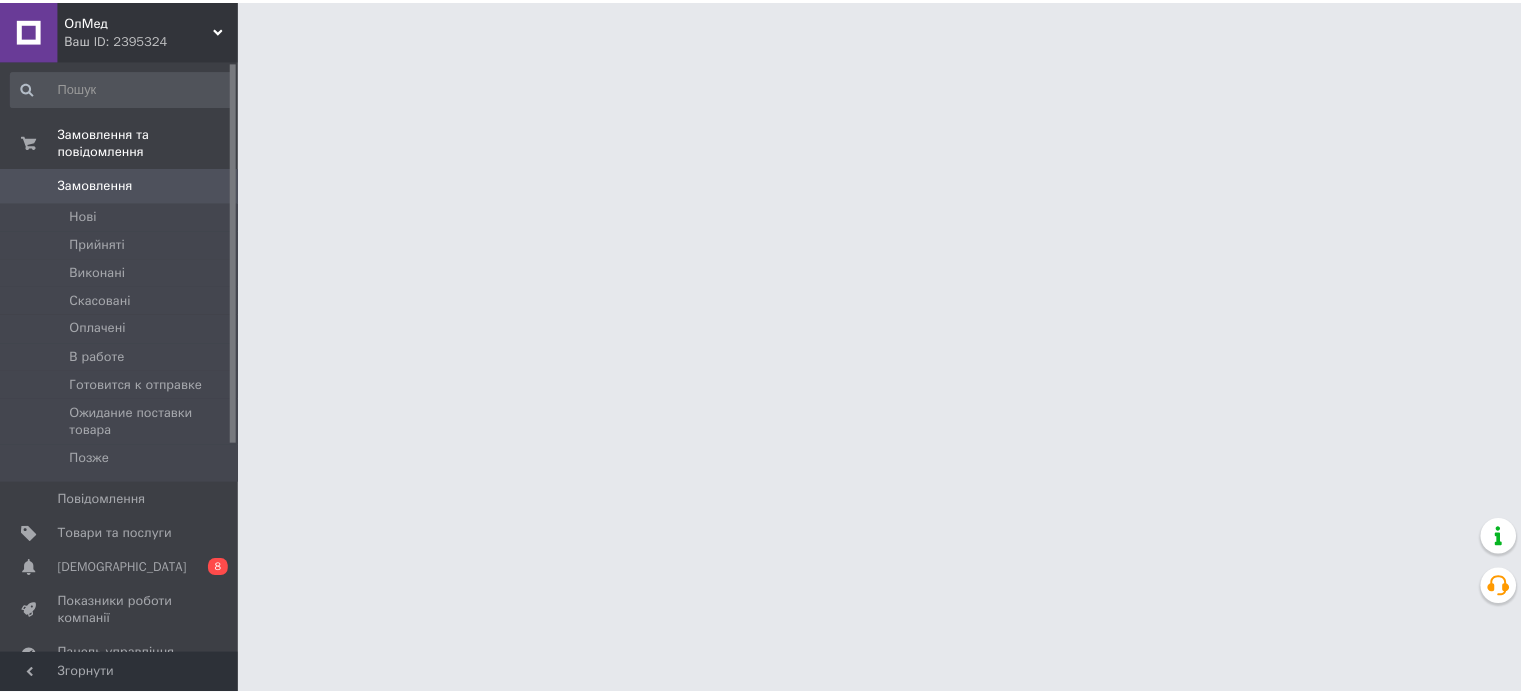 scroll, scrollTop: 0, scrollLeft: 0, axis: both 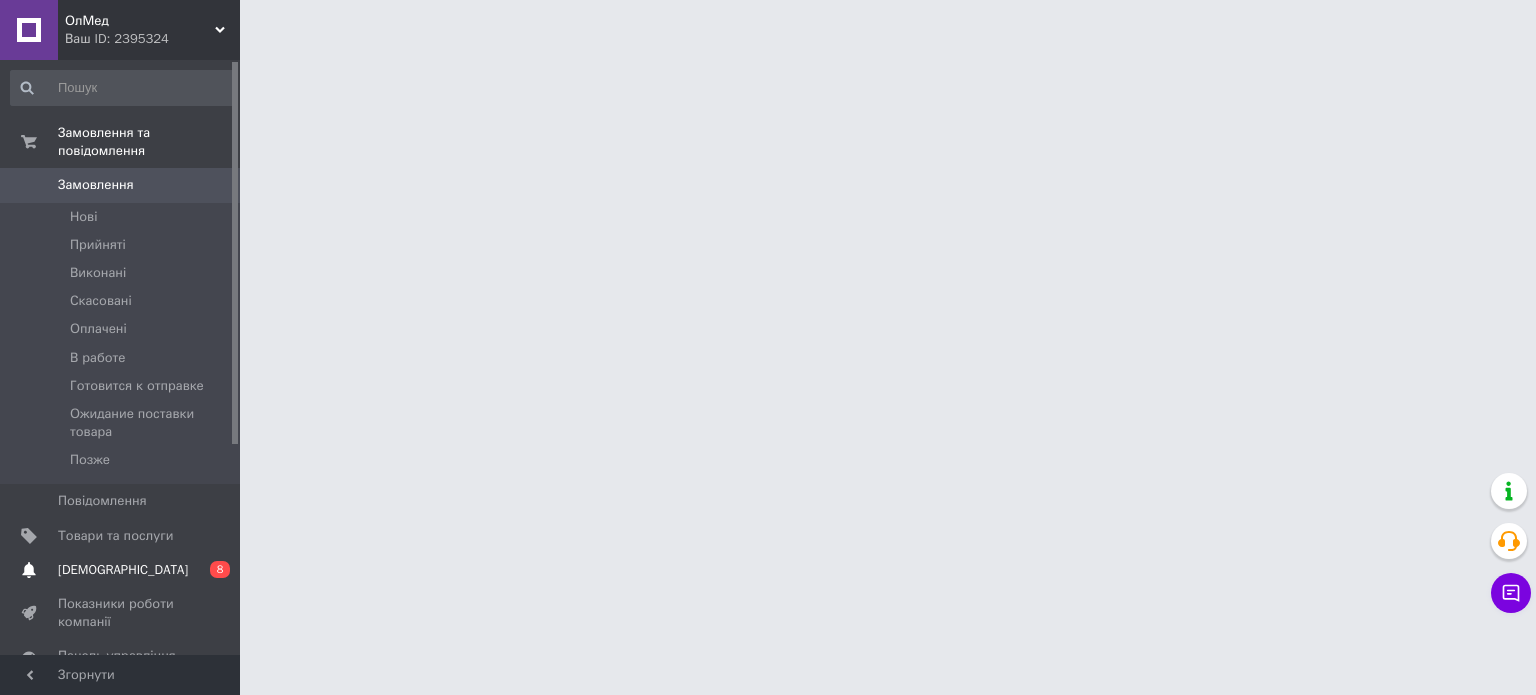 click on "[DEMOGRAPHIC_DATA]" at bounding box center [123, 570] 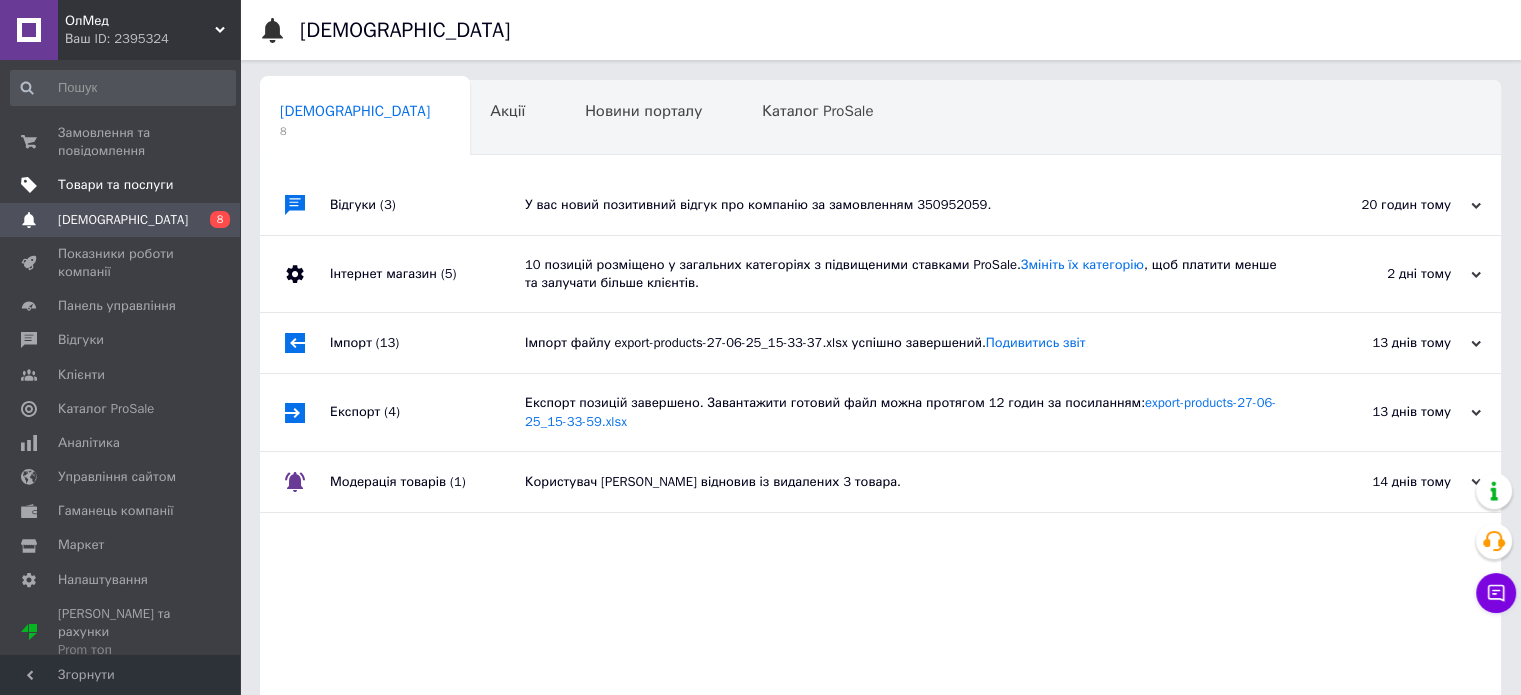 click on "Товари та послуги" at bounding box center (115, 185) 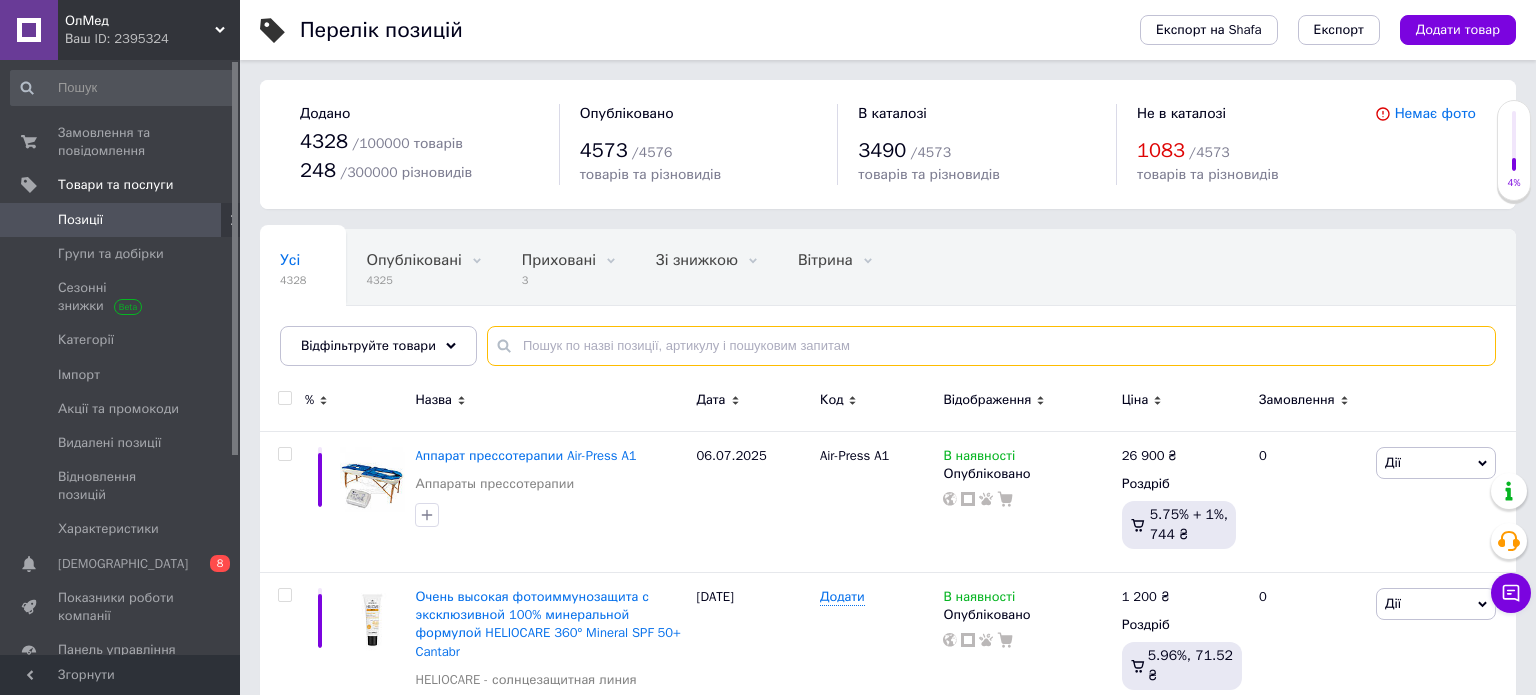 click at bounding box center (991, 346) 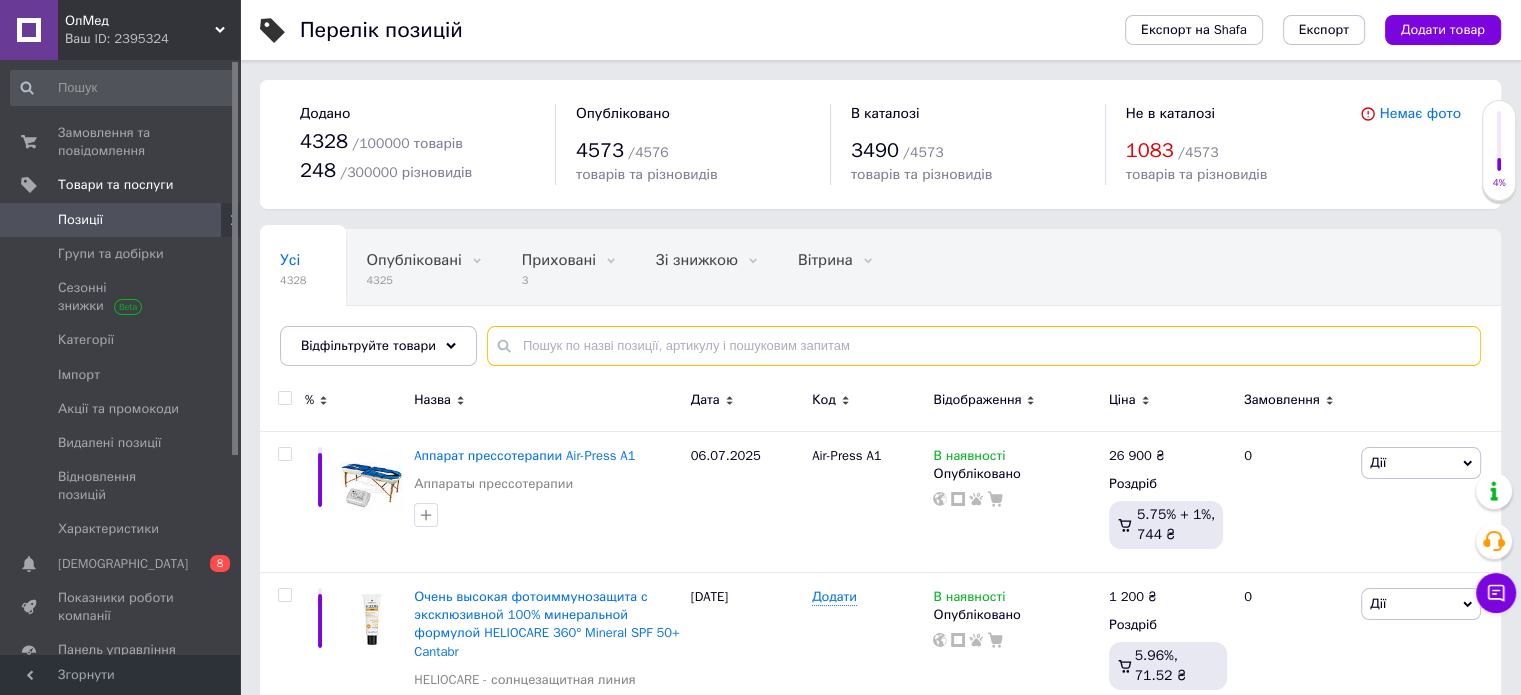 paste on "Активный крем с гиалуроновой кислотой, 200 мл Biotonale" 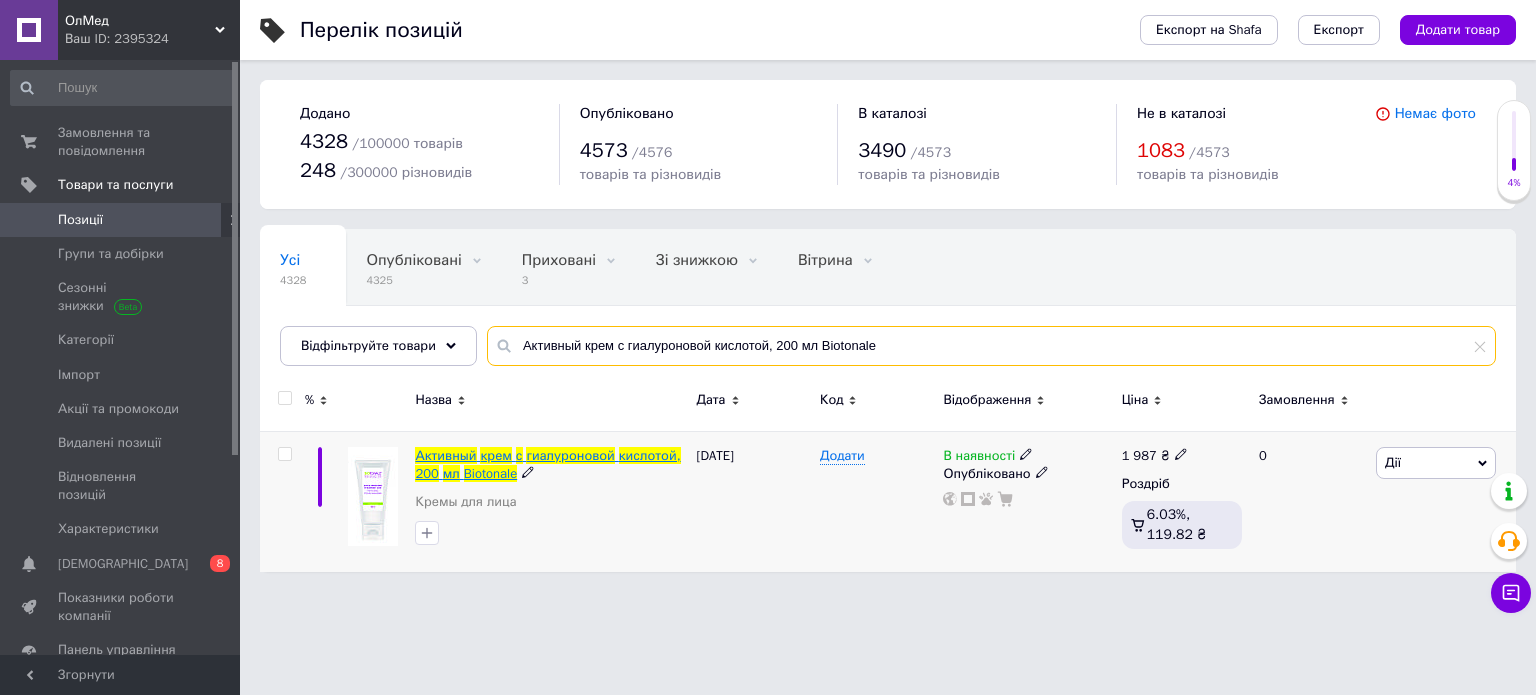 type on "Активный крем с гиалуроновой кислотой, 200 мл Biotonale" 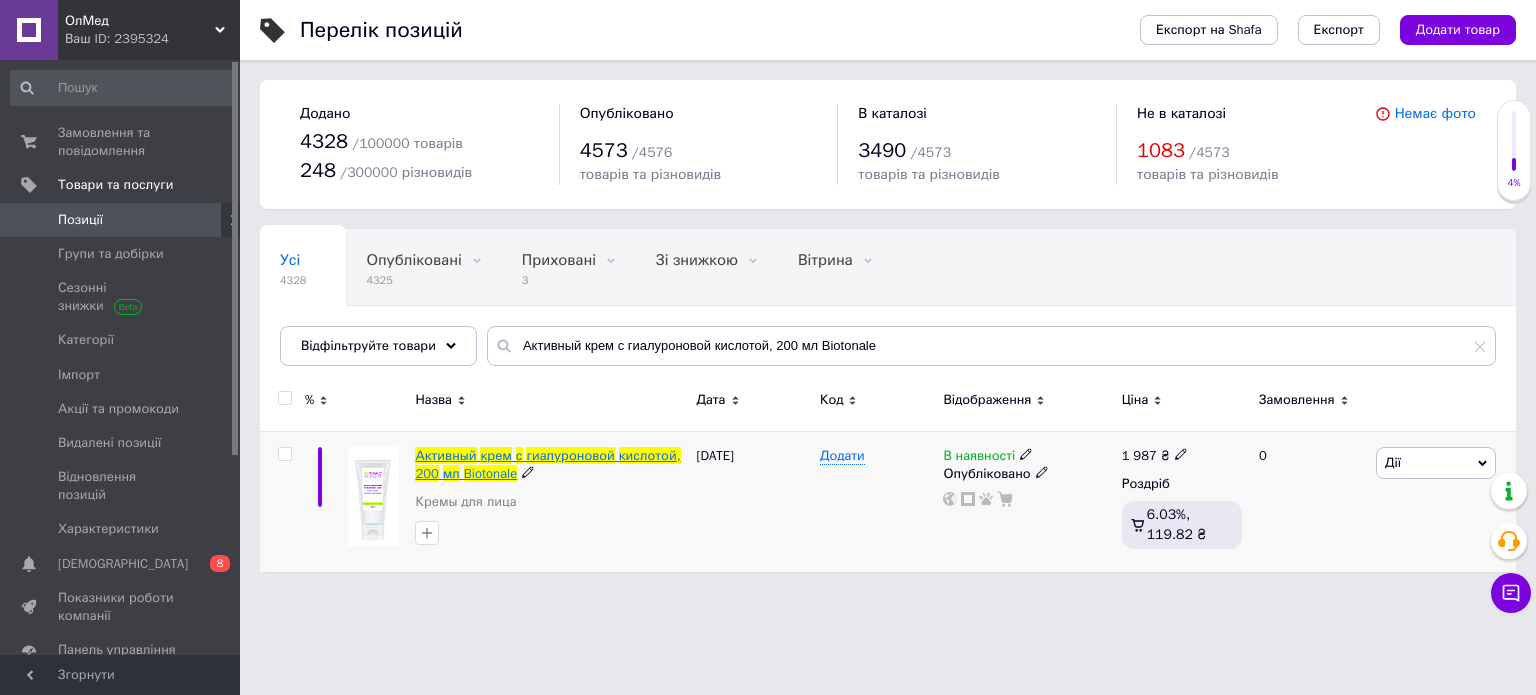 click on "Активный" at bounding box center (445, 455) 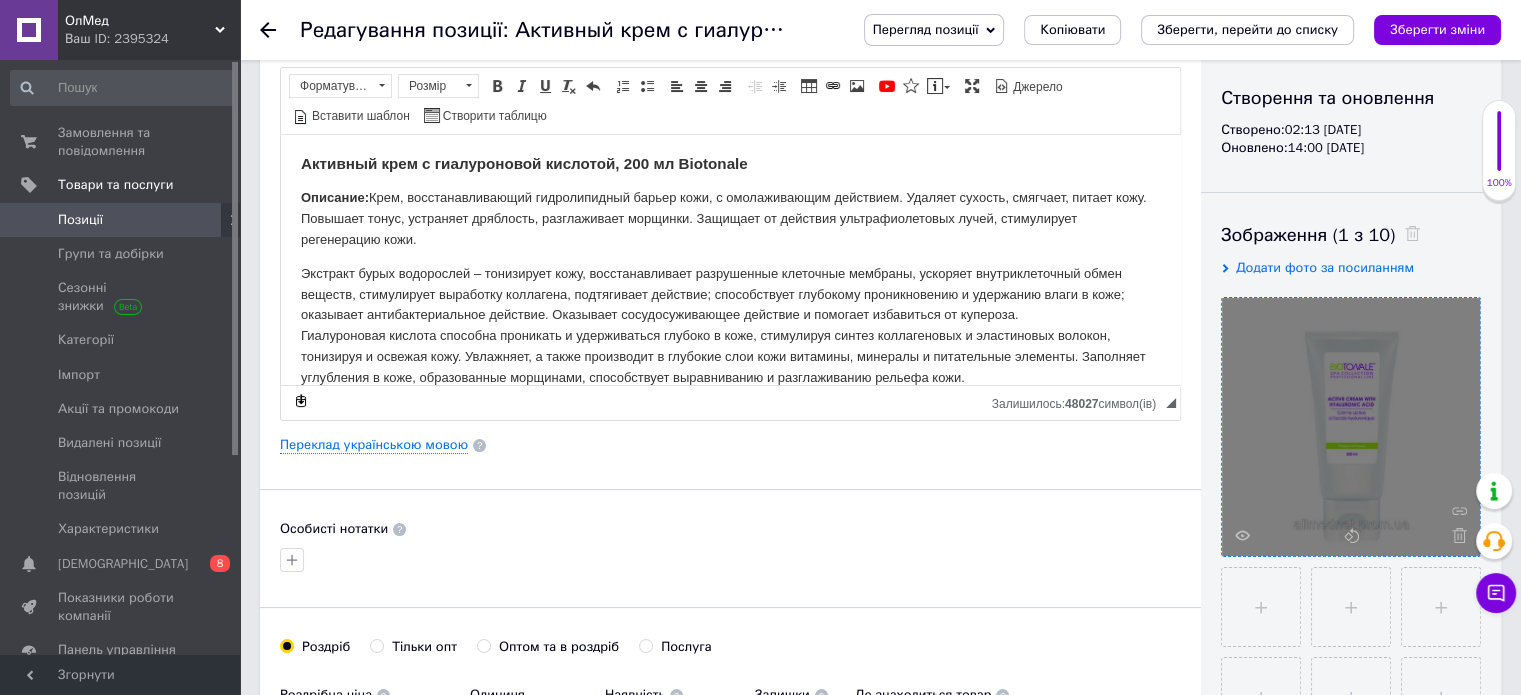 scroll, scrollTop: 300, scrollLeft: 0, axis: vertical 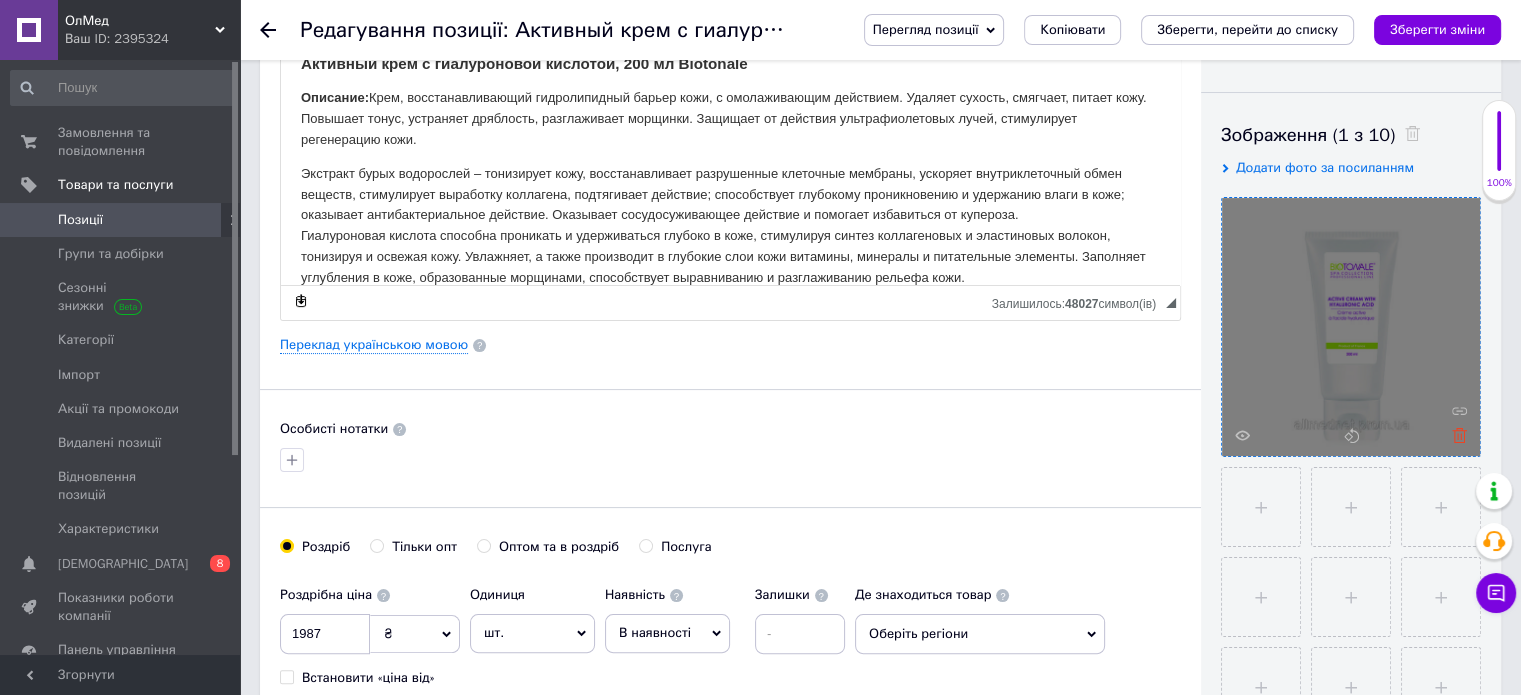 click 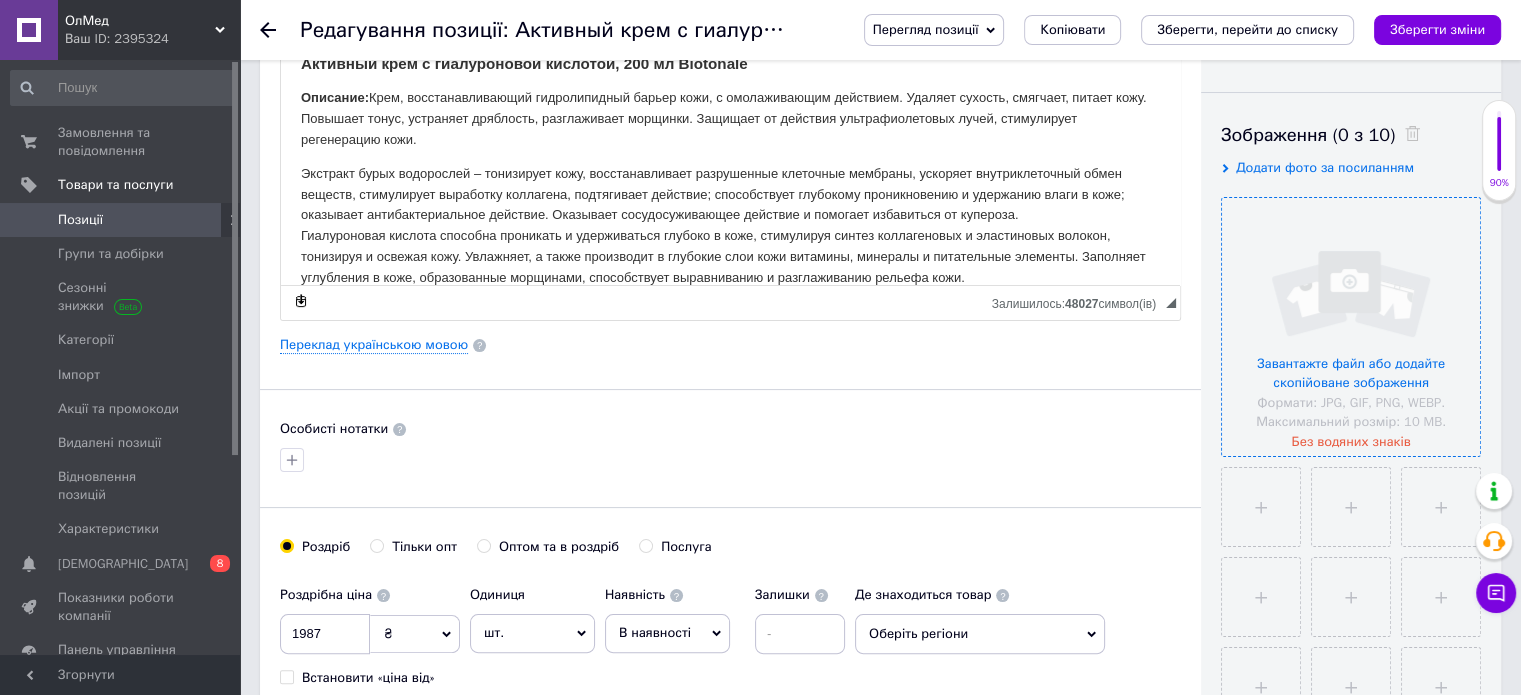 click at bounding box center (1351, 327) 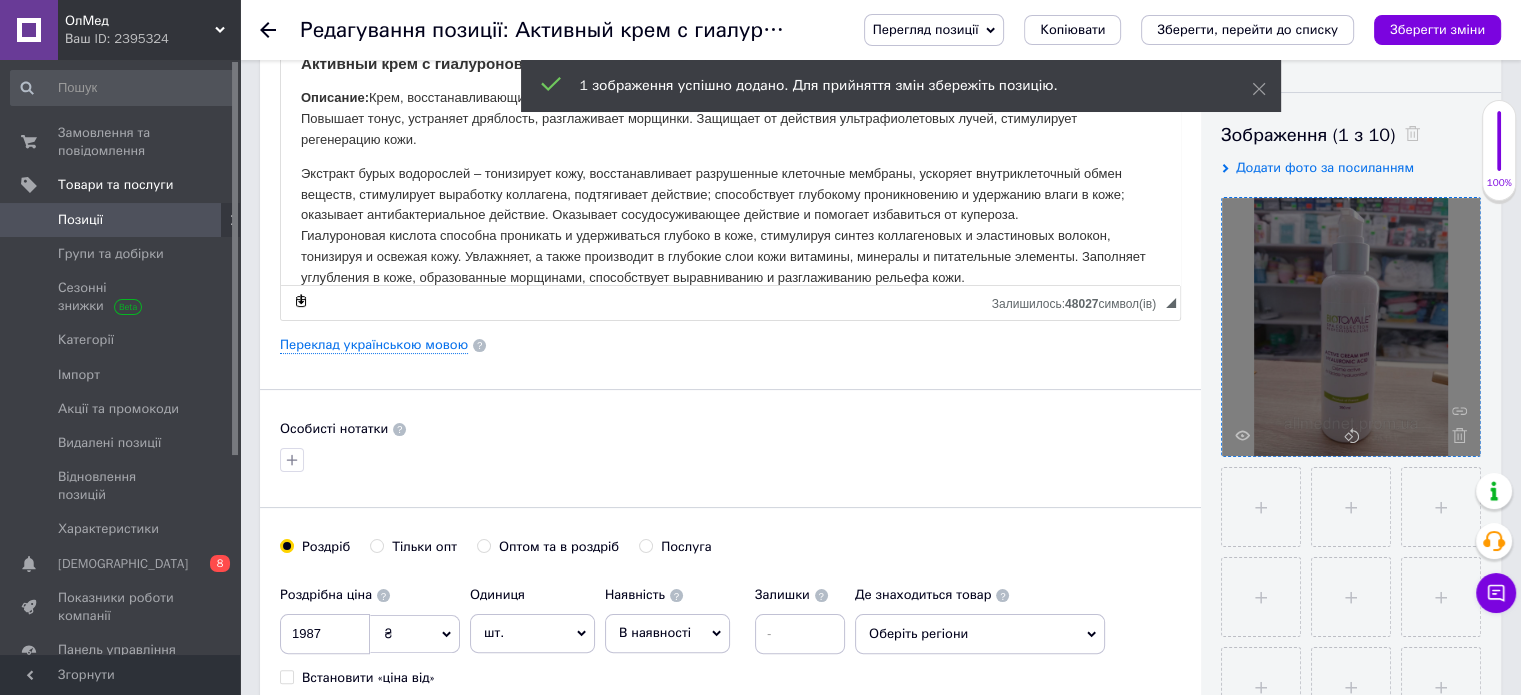 click on "Зберегти зміни" at bounding box center [1437, 29] 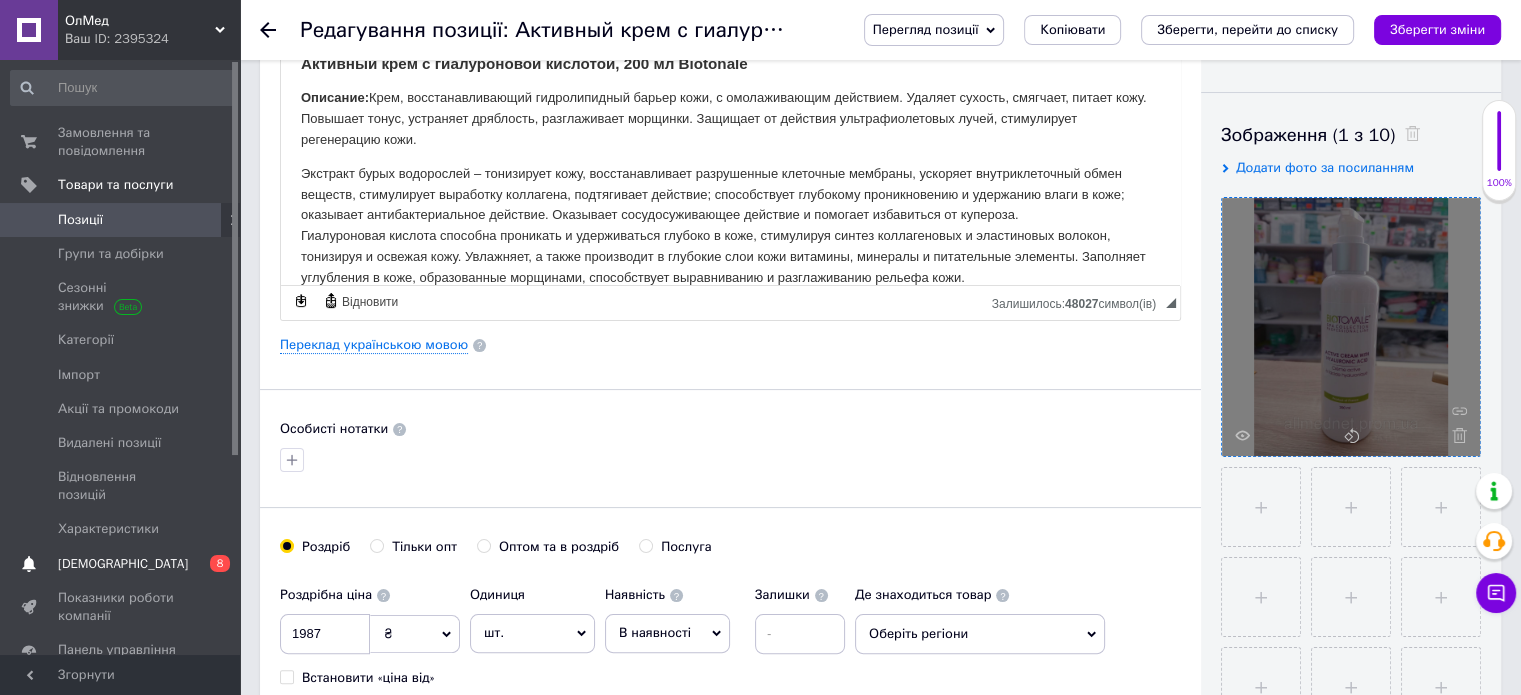 click on "[DEMOGRAPHIC_DATA]" at bounding box center (121, 564) 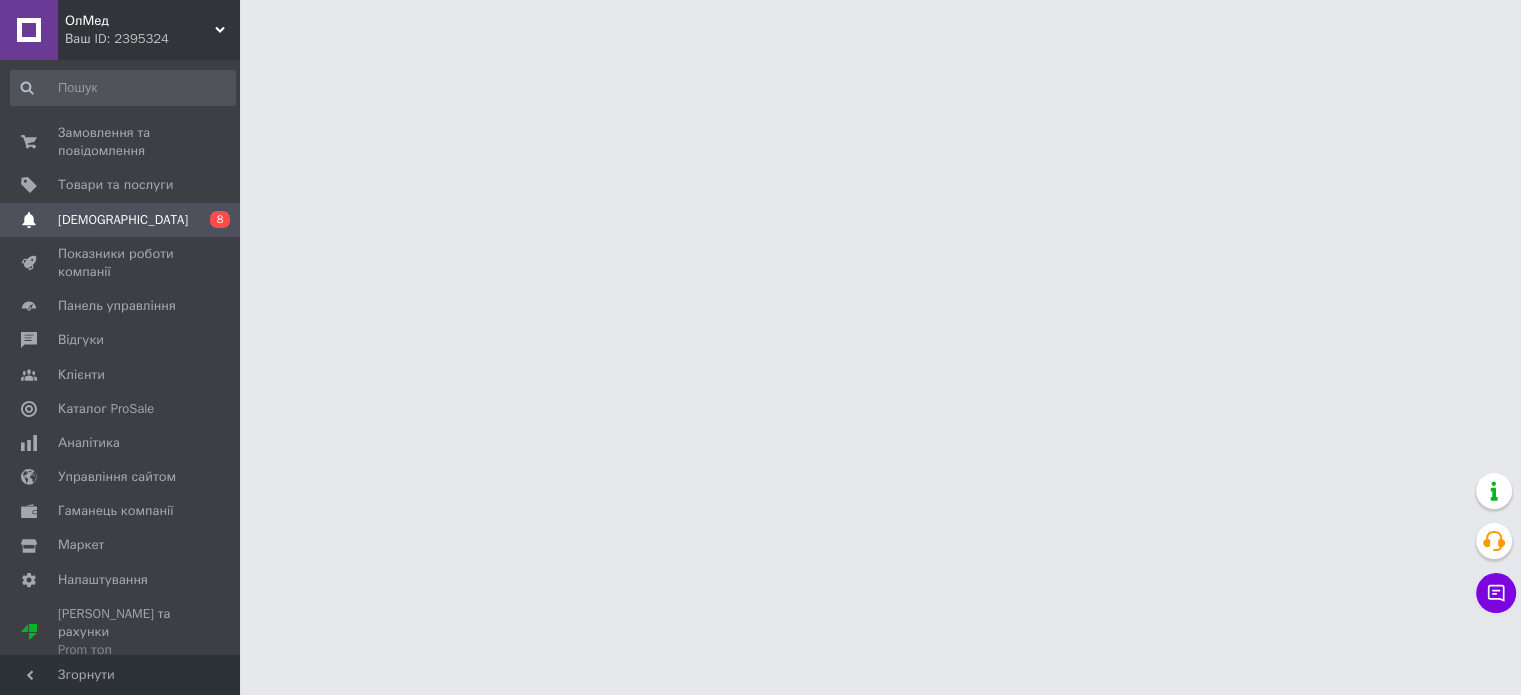 scroll, scrollTop: 0, scrollLeft: 0, axis: both 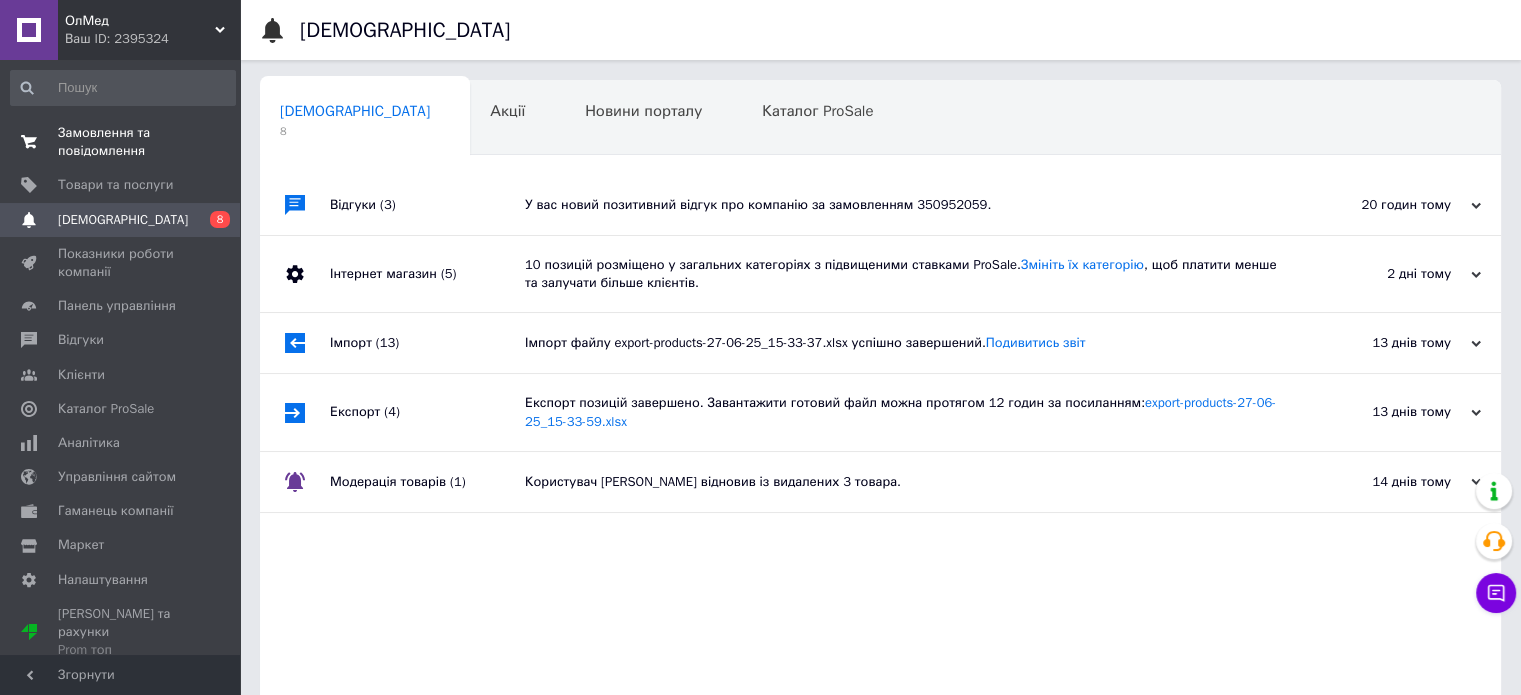 click on "Замовлення та повідомлення" at bounding box center (121, 142) 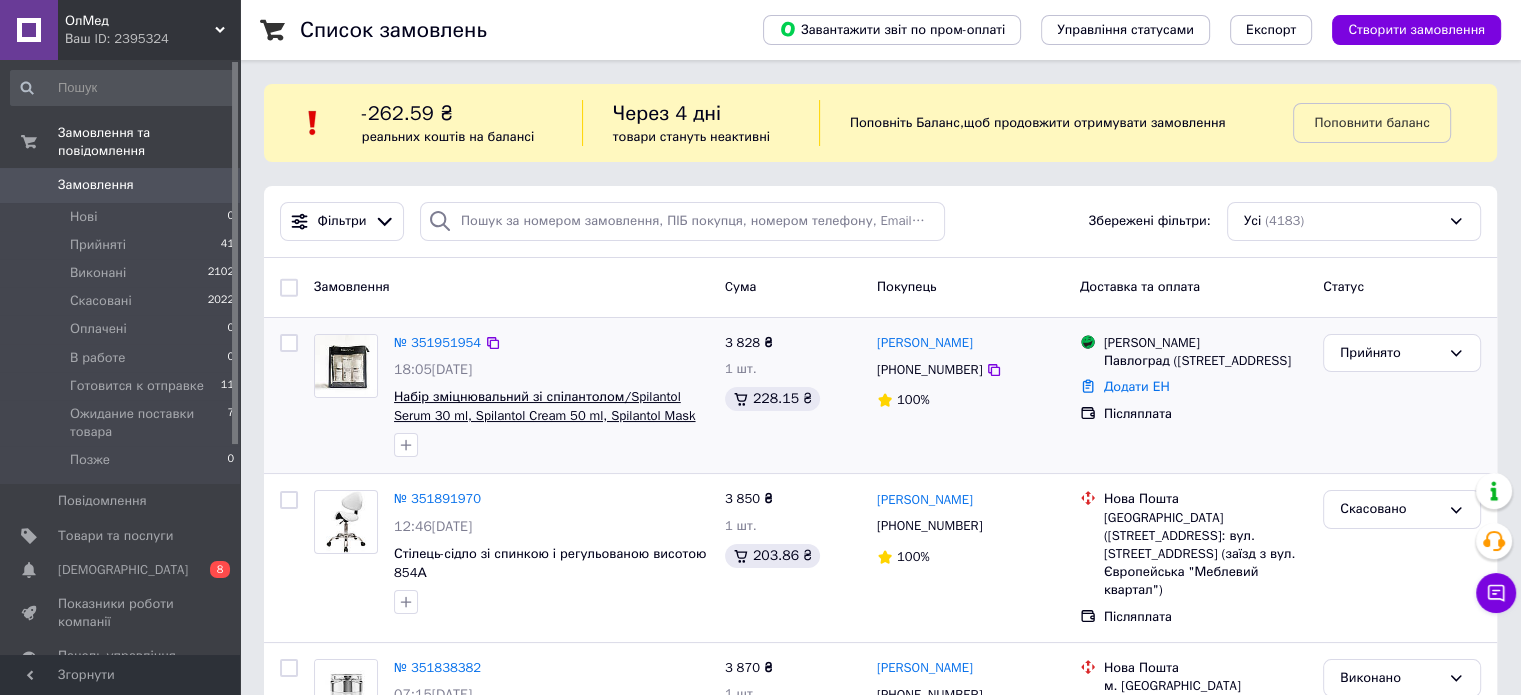 click on "Набір зміцнювальний зі спілантолом/Spilantol Serum 30 ml, Spilantol Cream 50 ml, Spilantol Mask 75 ml BeautyMe" at bounding box center (544, 415) 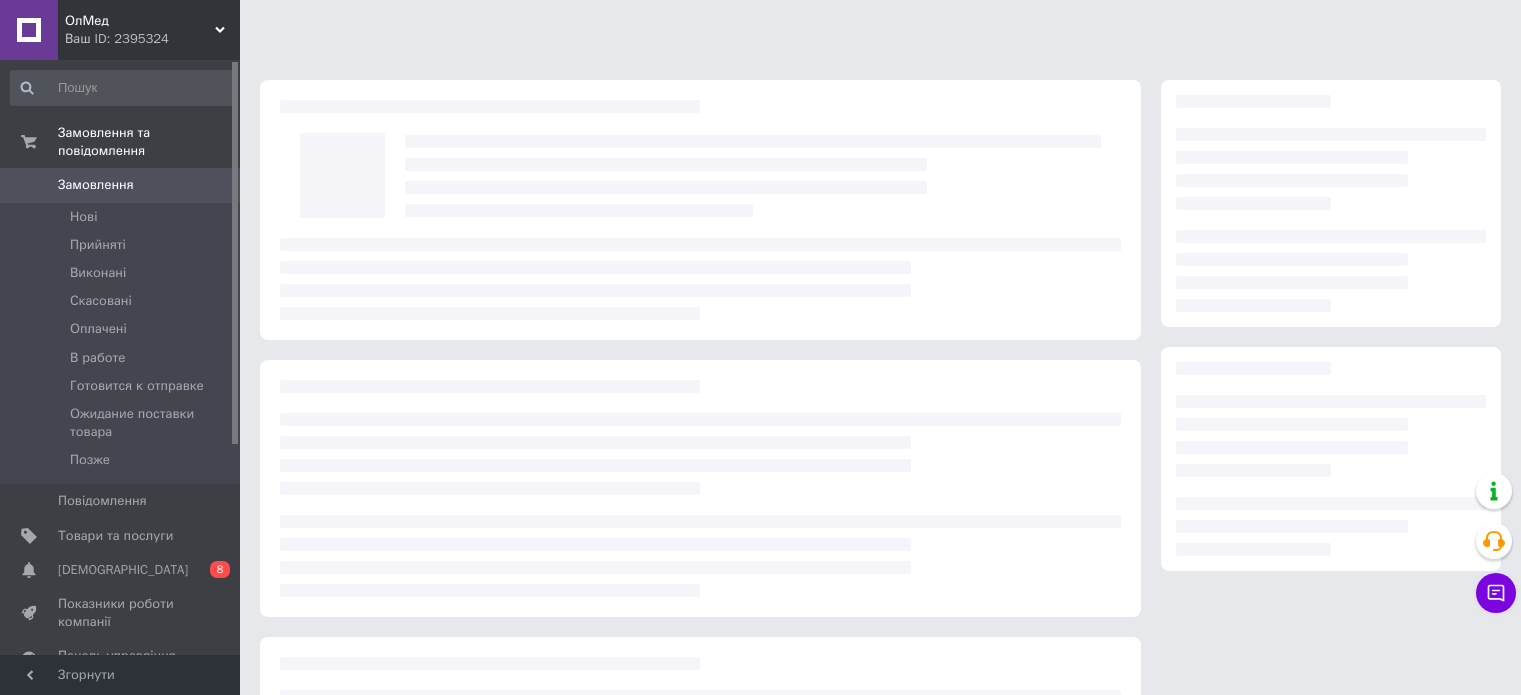 scroll, scrollTop: 0, scrollLeft: 0, axis: both 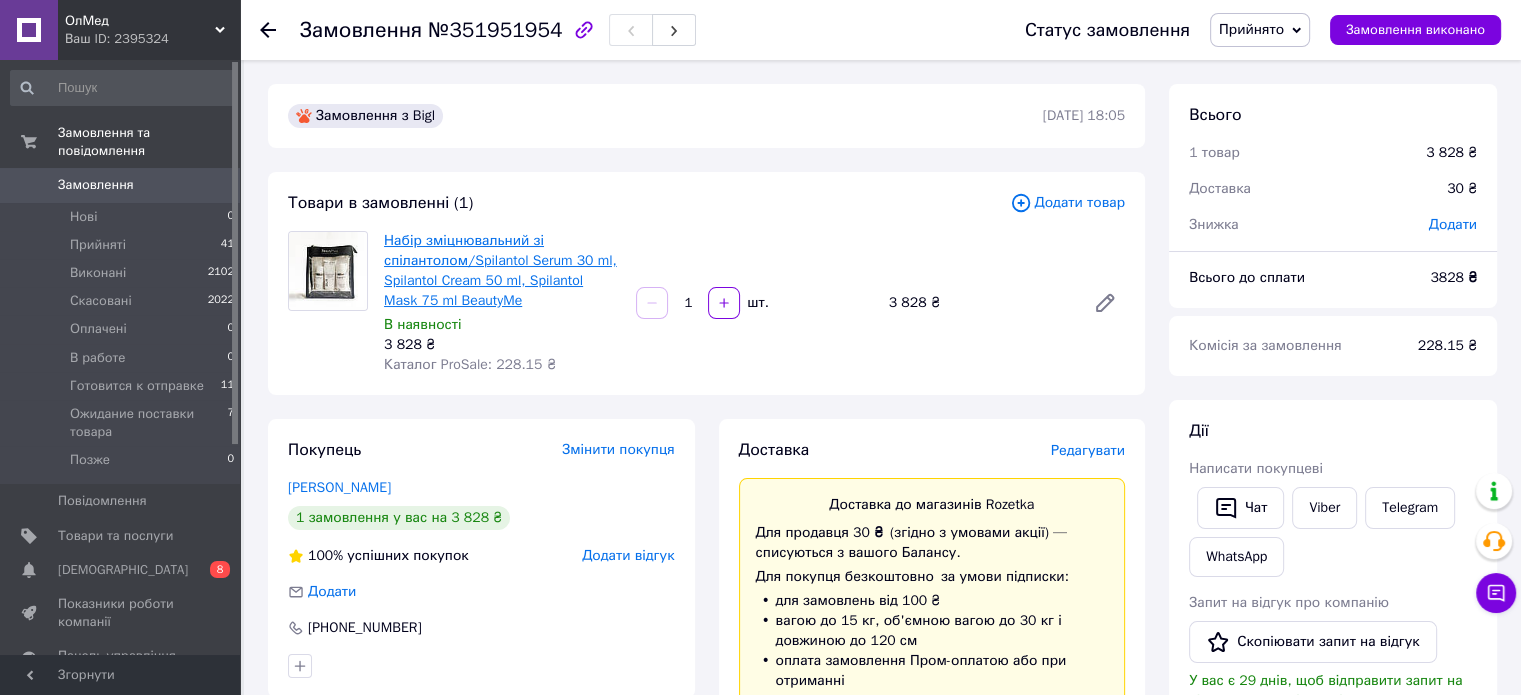 click on "Набір зміцнювальний зі спілантолом/Spilantol Serum 30 ml, Spilantol Cream 50 ml, Spilantol Mask 75 ml BeautyMe" at bounding box center [500, 270] 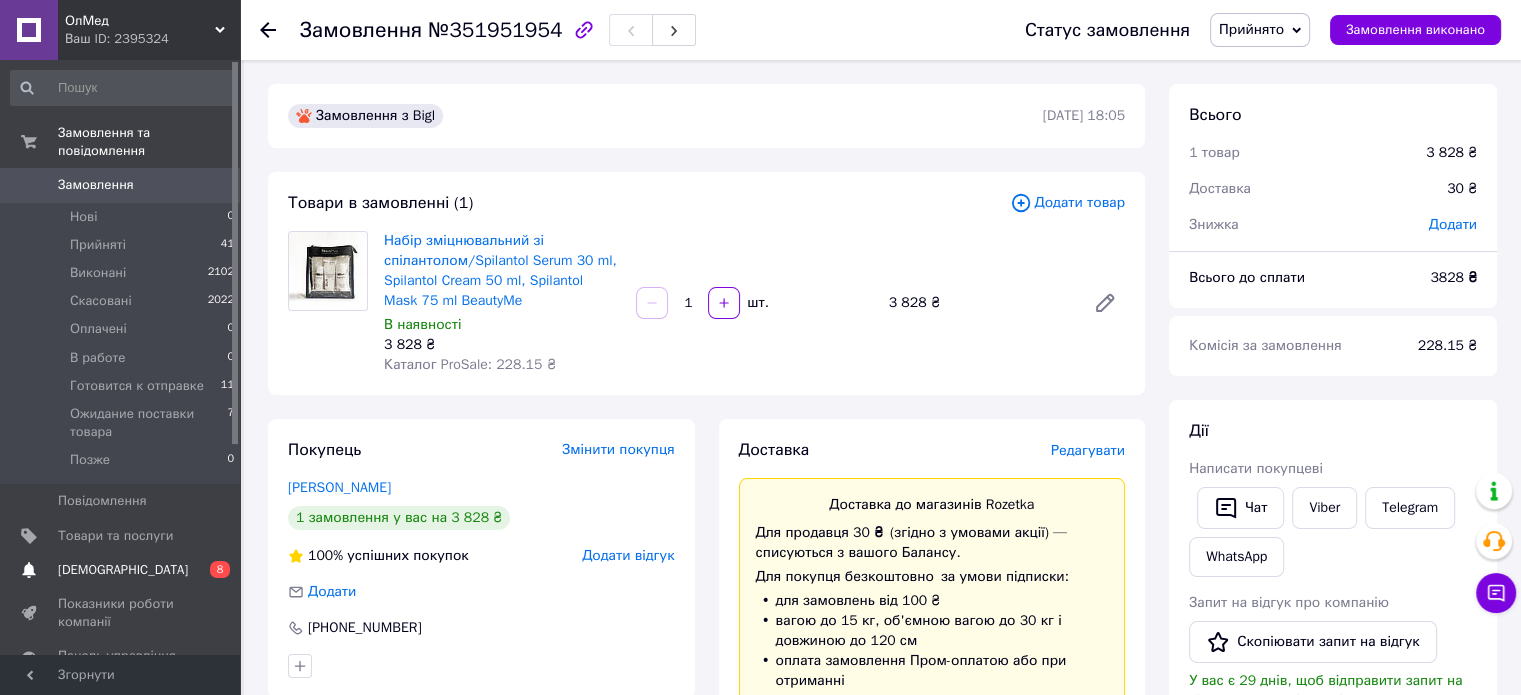 click on "Сповіщення 0 8" at bounding box center [123, 570] 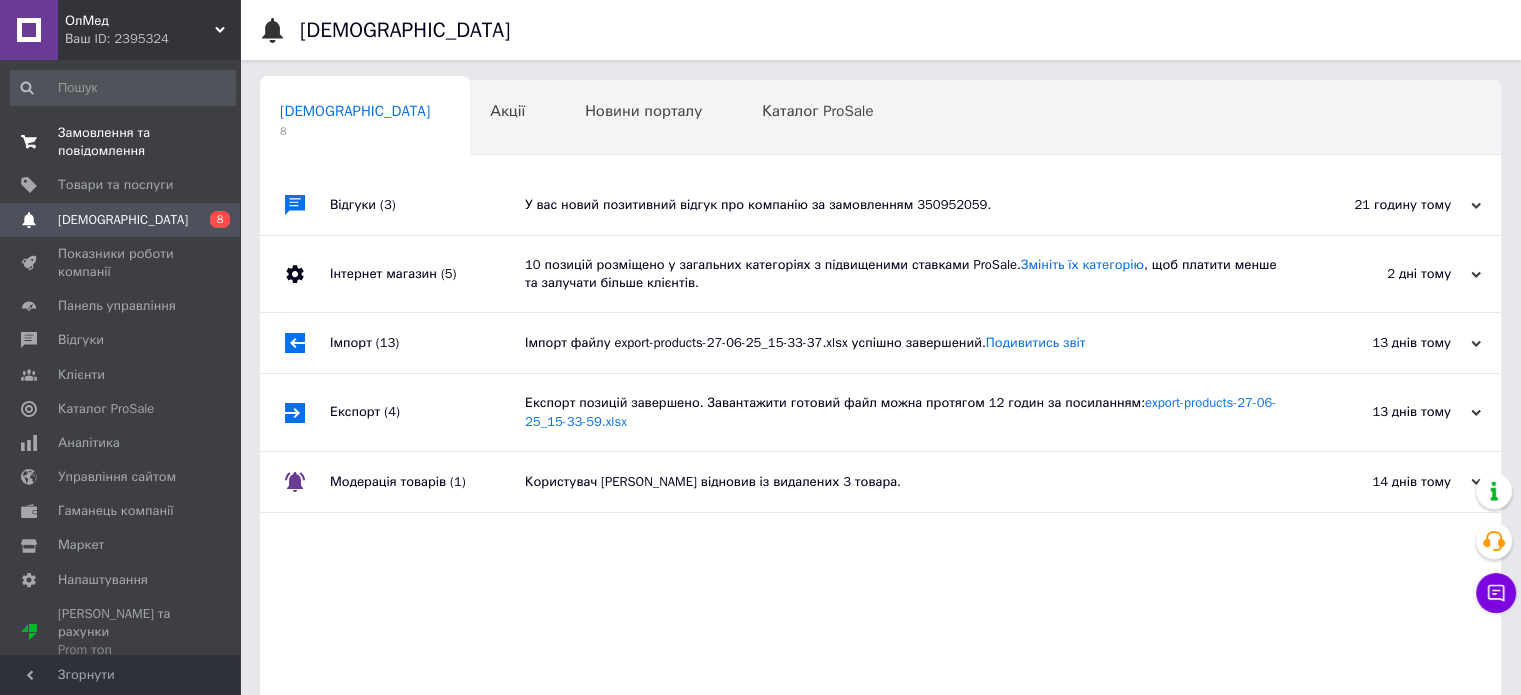 click on "Замовлення та повідомлення" at bounding box center (121, 142) 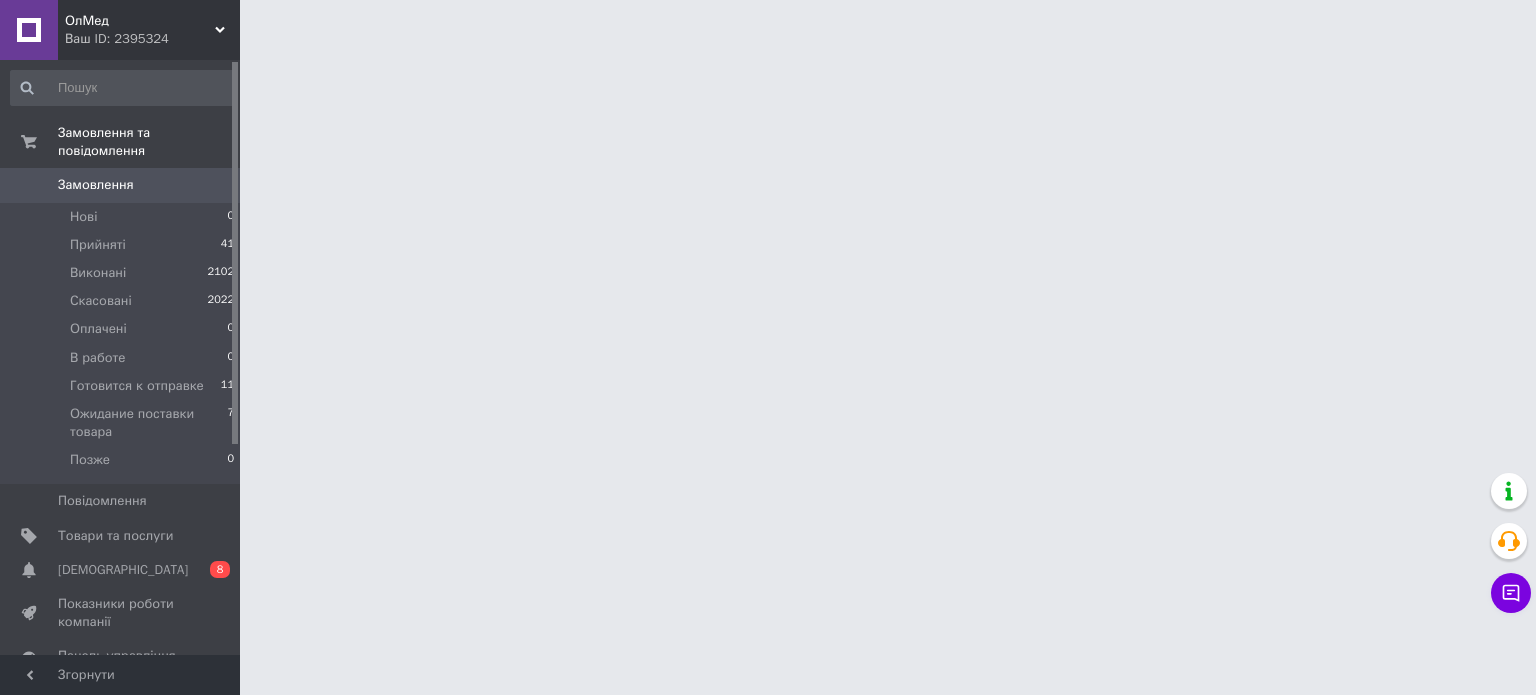 click on "ОлМед" at bounding box center [140, 21] 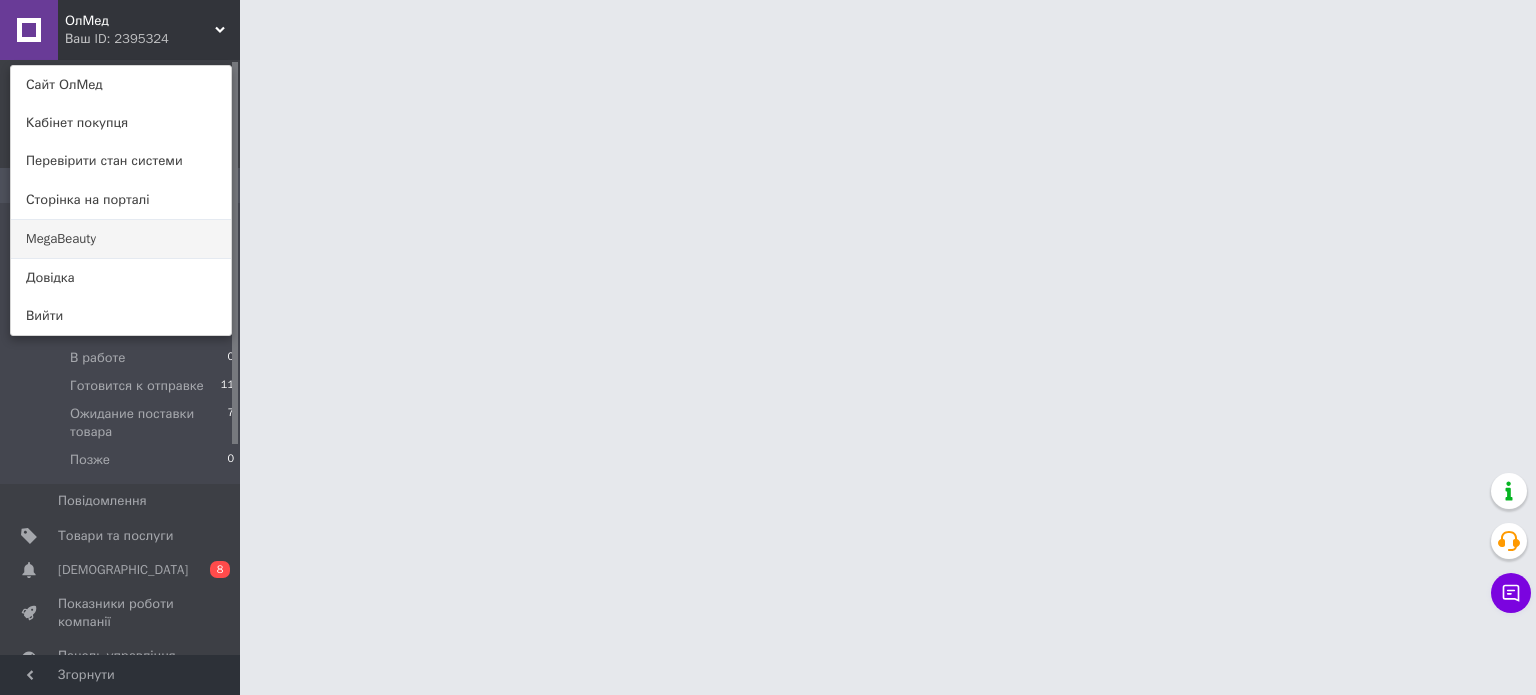 click on "MegaBeauty" at bounding box center [121, 239] 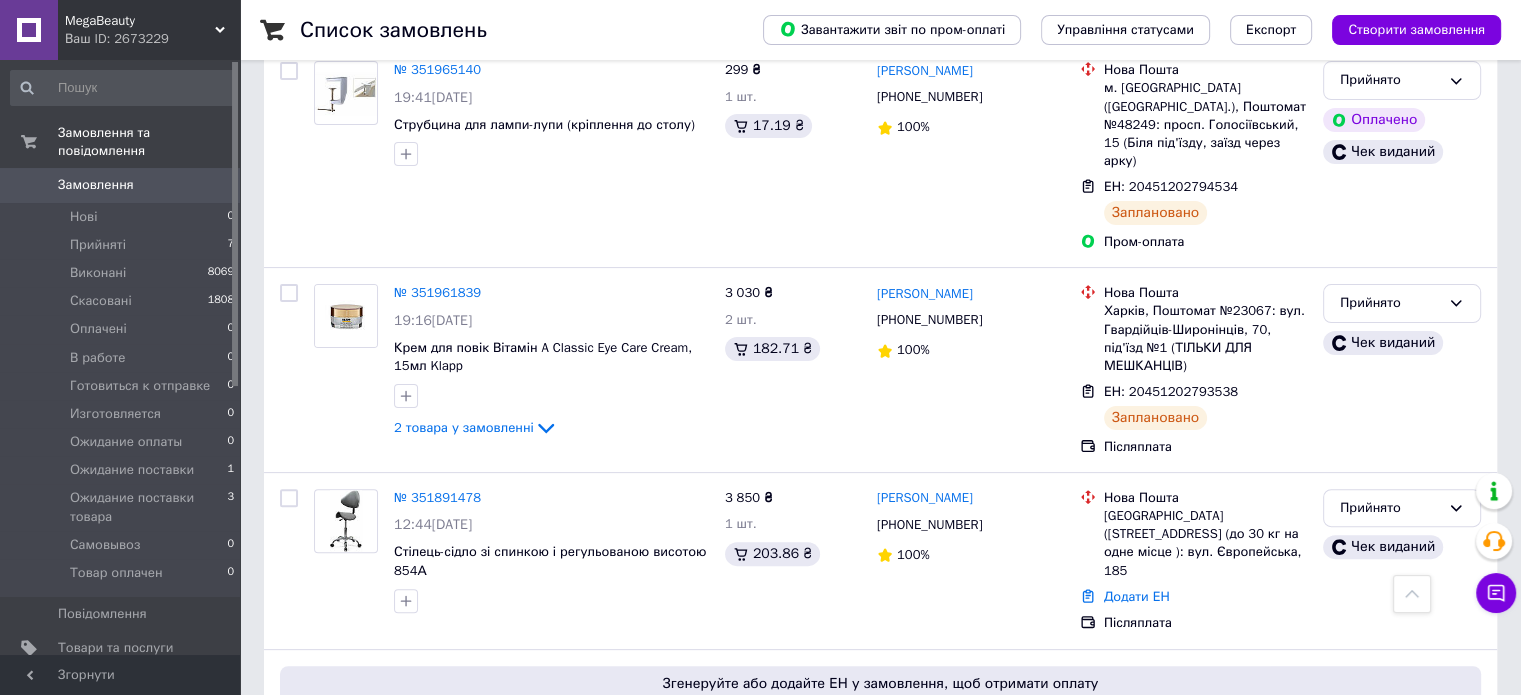 scroll, scrollTop: 200, scrollLeft: 0, axis: vertical 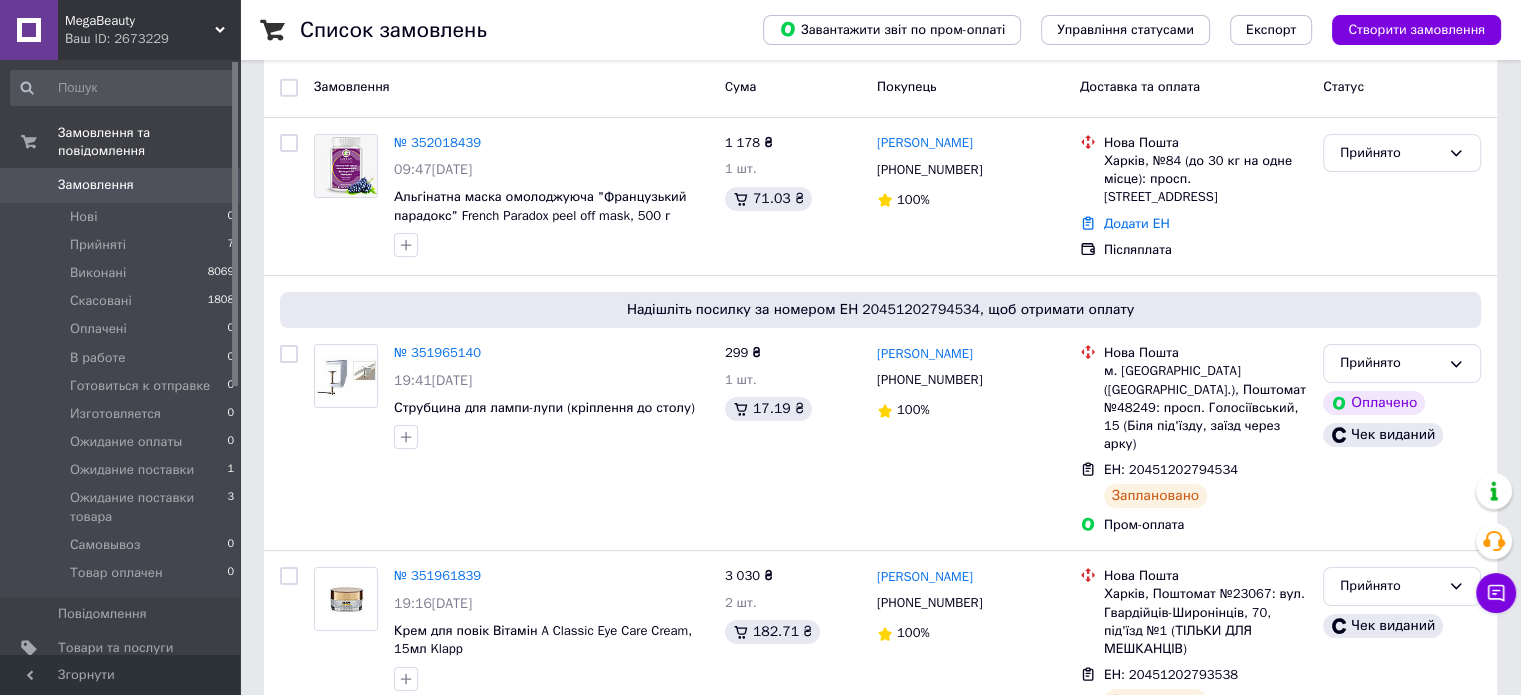 click on "MegaBeauty" at bounding box center (140, 21) 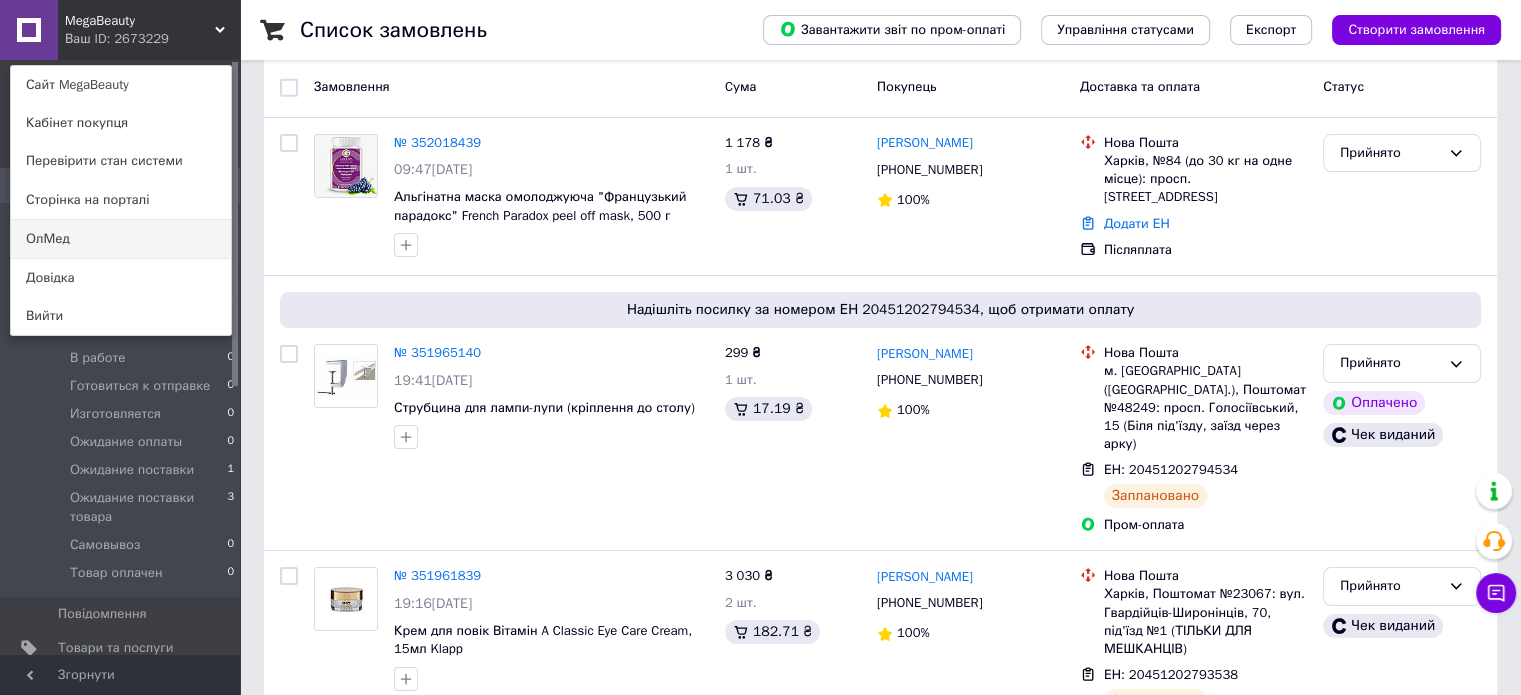 click on "ОлМед" at bounding box center (121, 239) 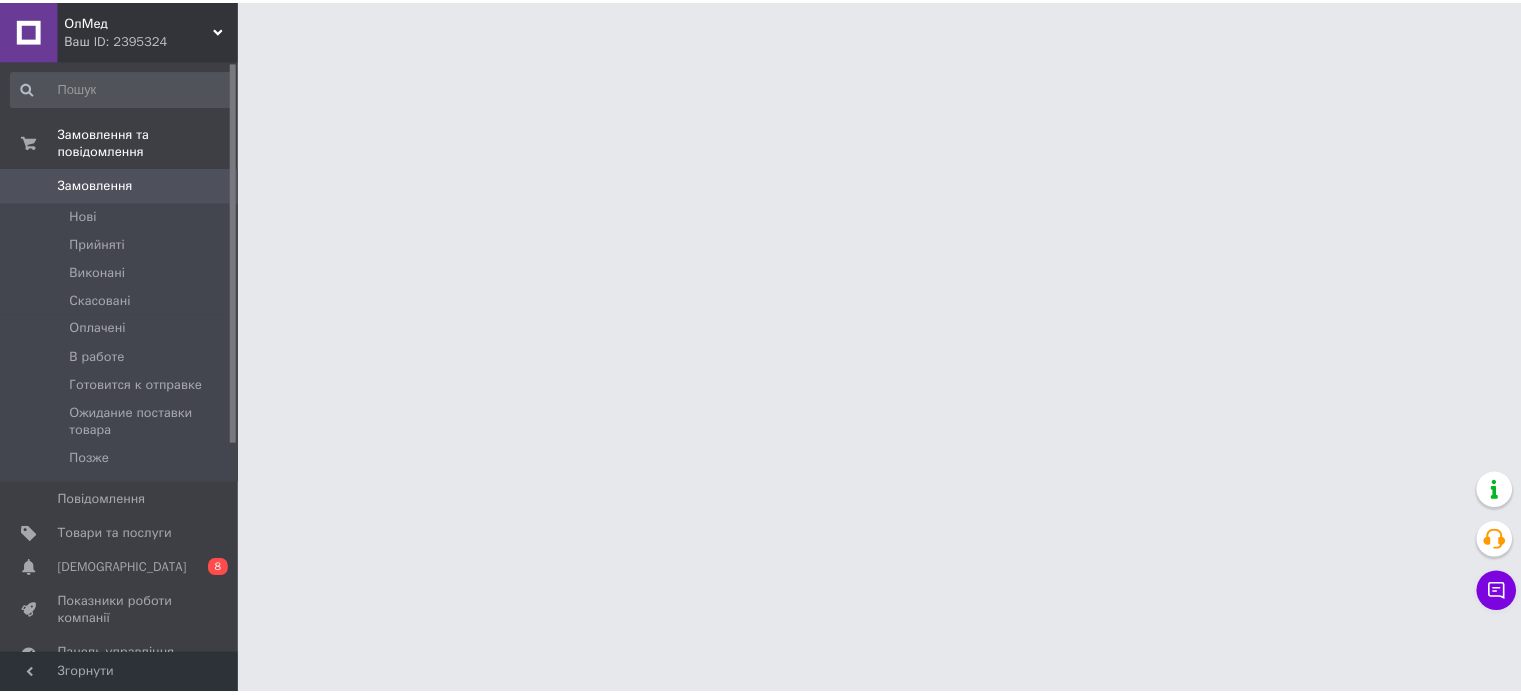 scroll, scrollTop: 0, scrollLeft: 0, axis: both 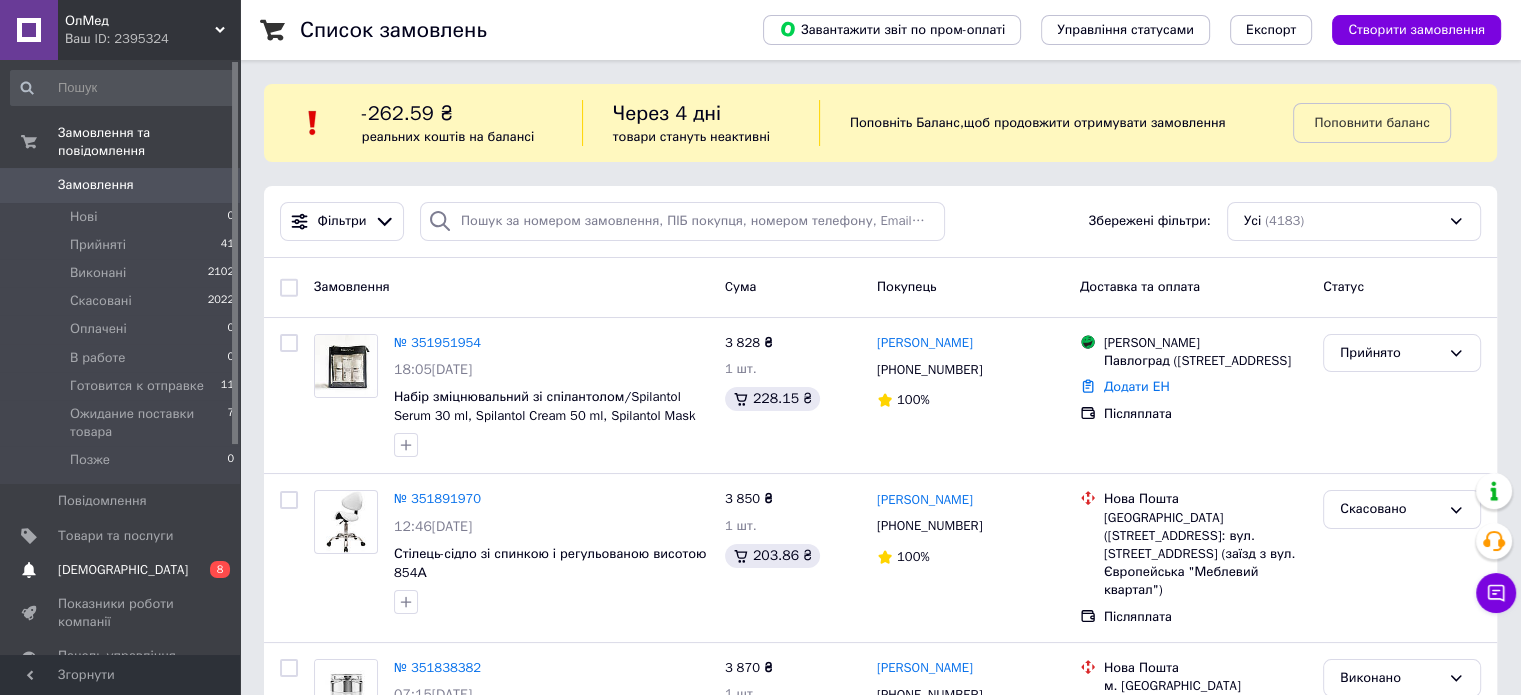 click on "[DEMOGRAPHIC_DATA]" at bounding box center (123, 570) 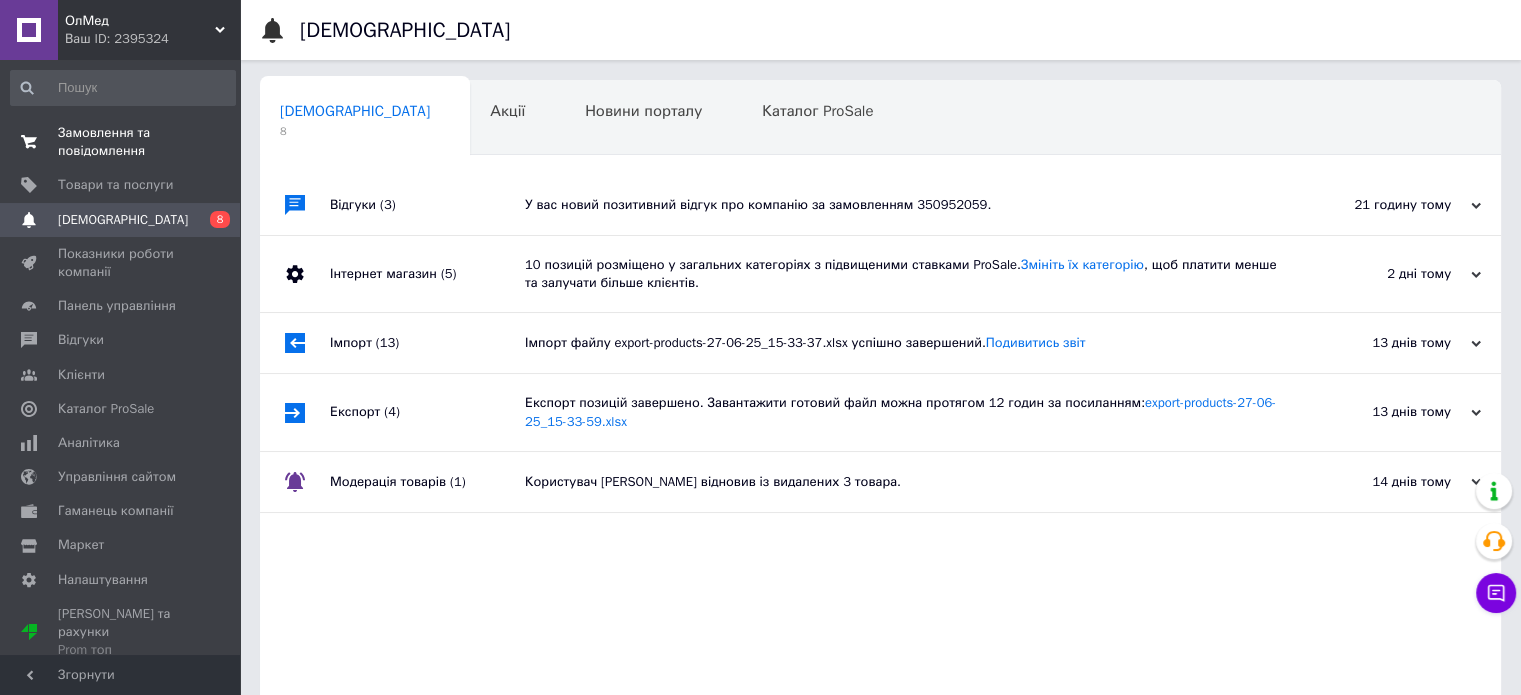 click on "Замовлення та повідомлення" at bounding box center [121, 142] 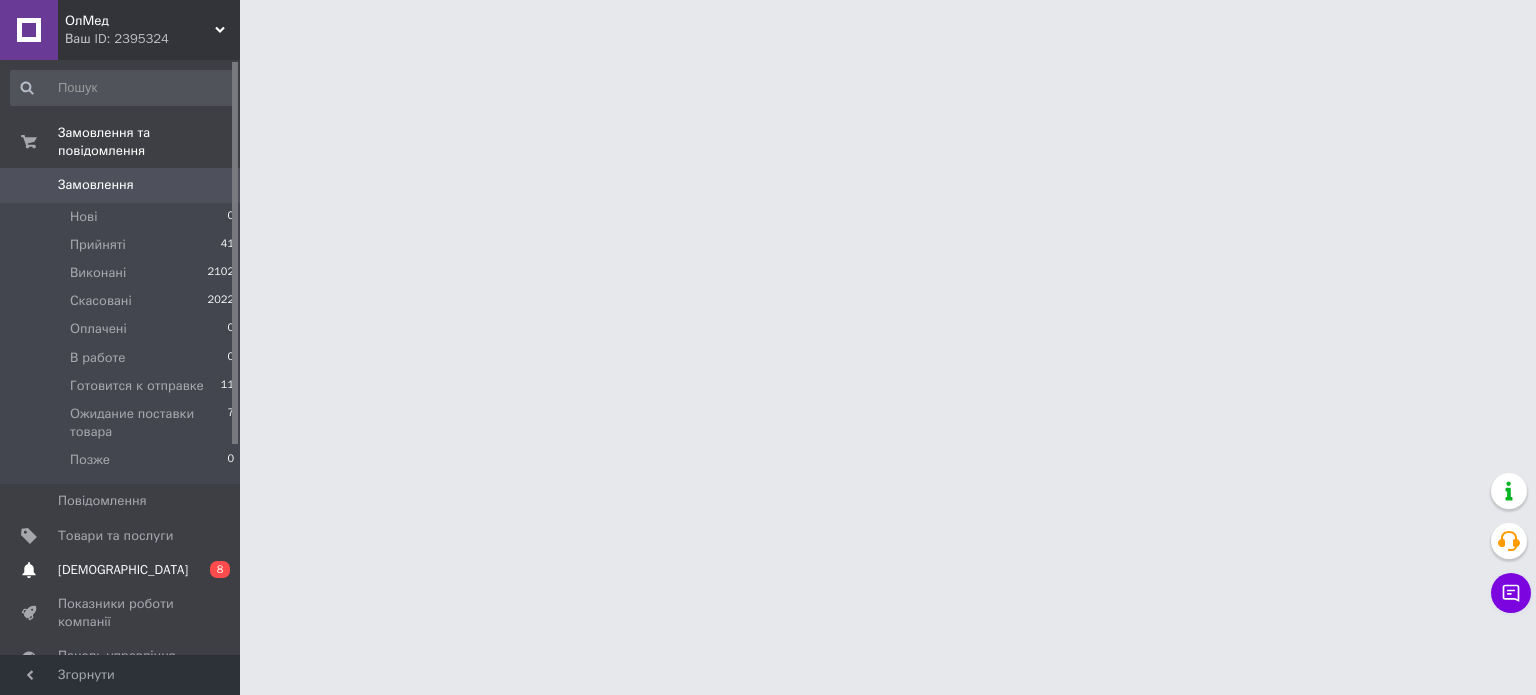 click on "[DEMOGRAPHIC_DATA]" at bounding box center (121, 570) 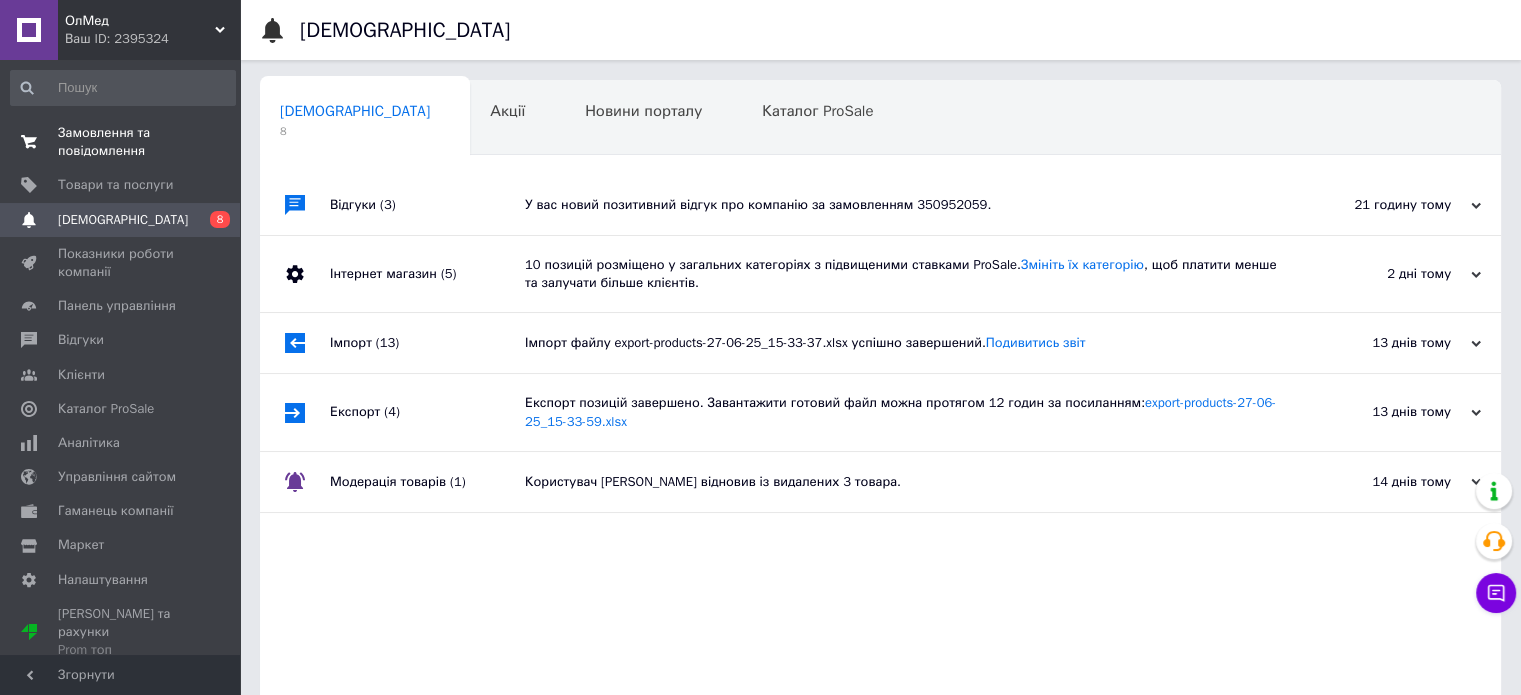 click on "Замовлення та повідомлення" at bounding box center (121, 142) 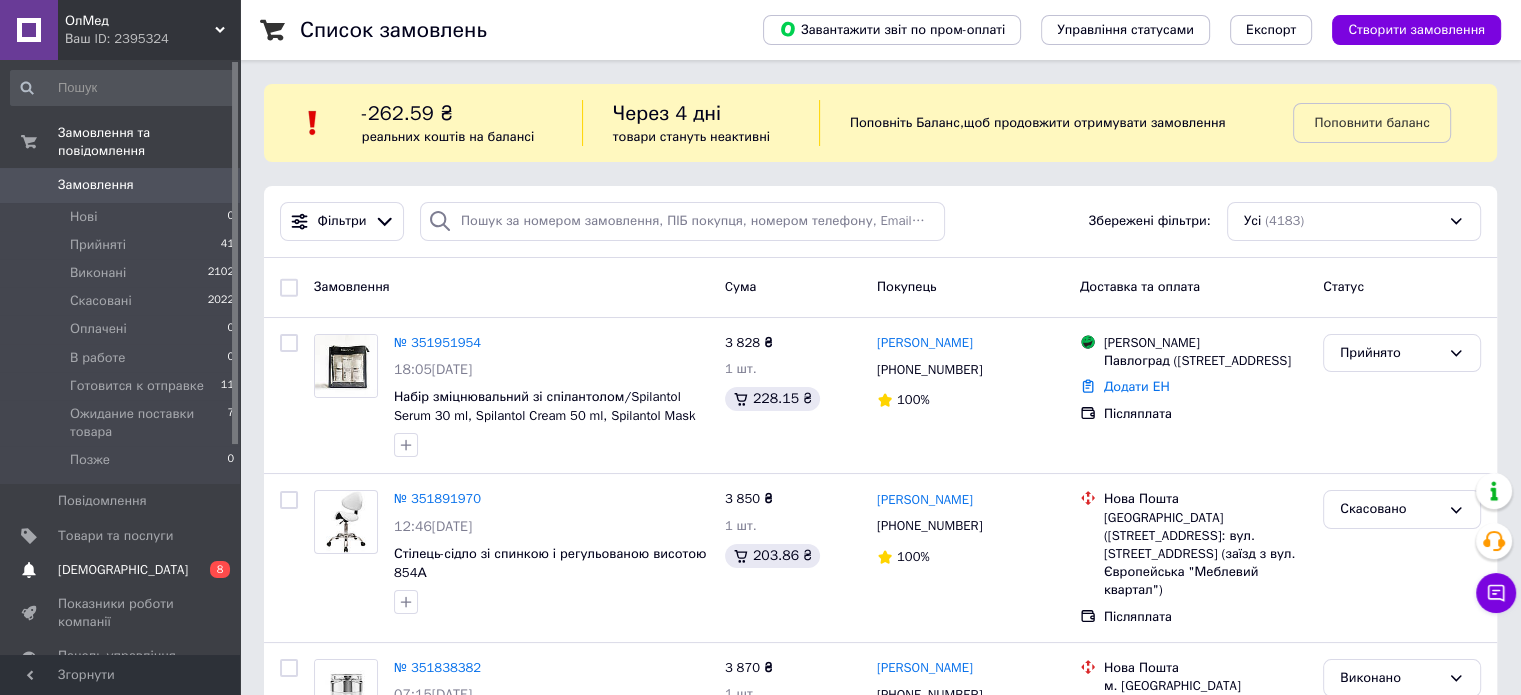click on "[DEMOGRAPHIC_DATA]" at bounding box center [123, 570] 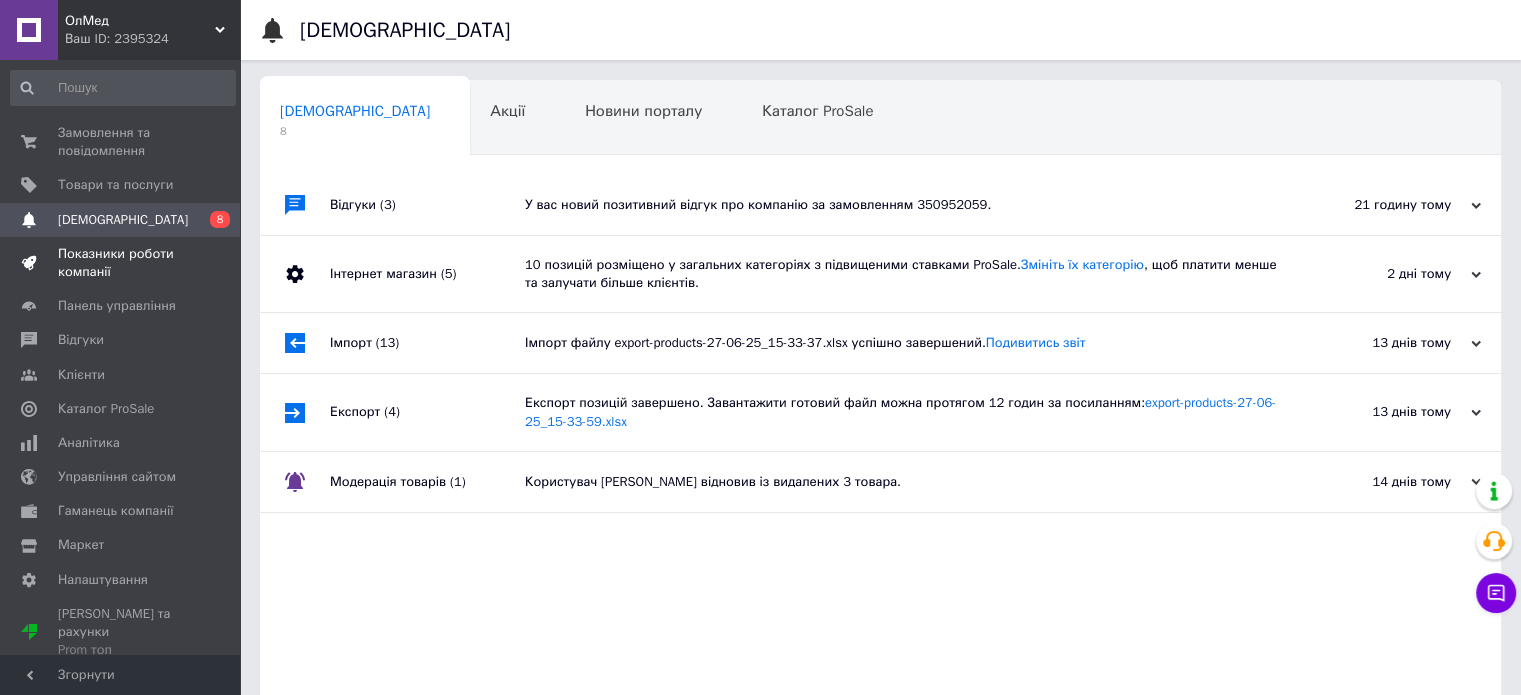 click on "Показники роботи компанії" at bounding box center [121, 263] 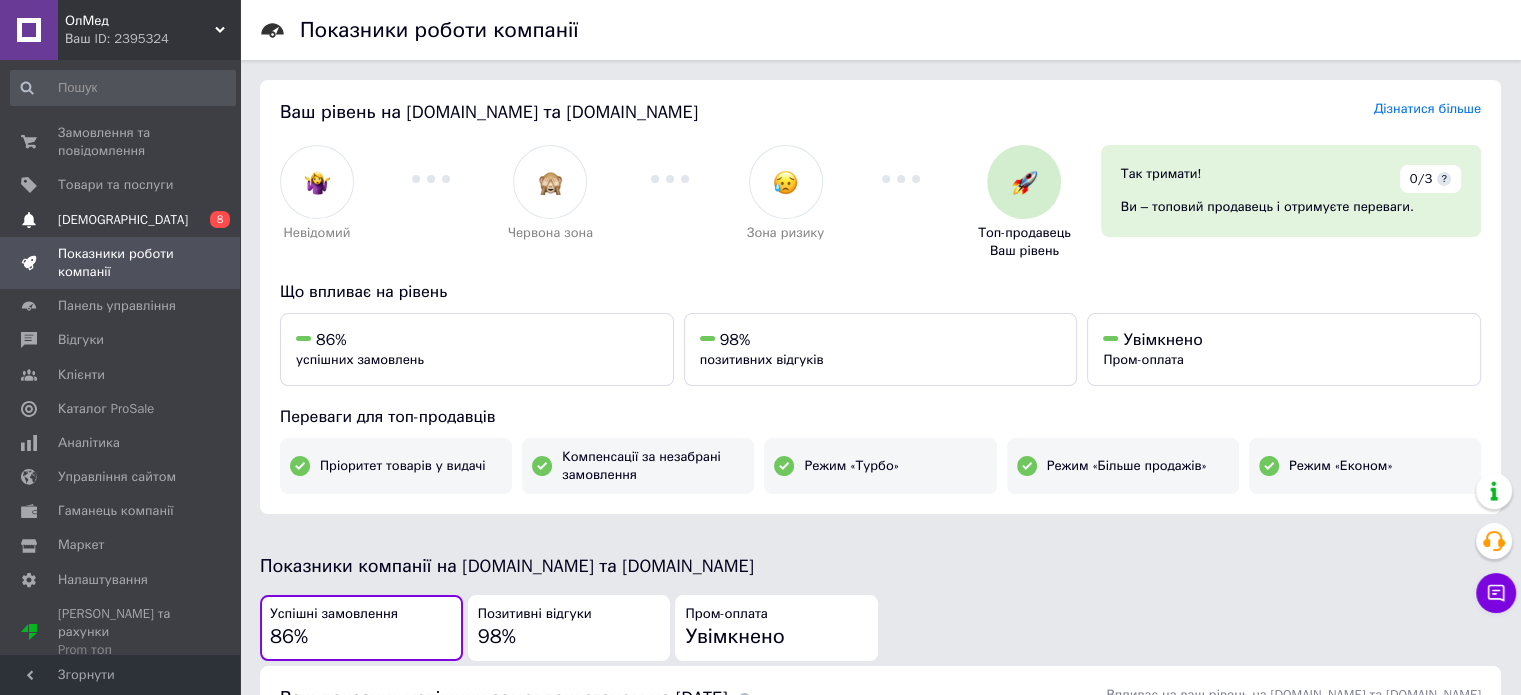 click on "[DEMOGRAPHIC_DATA]" at bounding box center (121, 220) 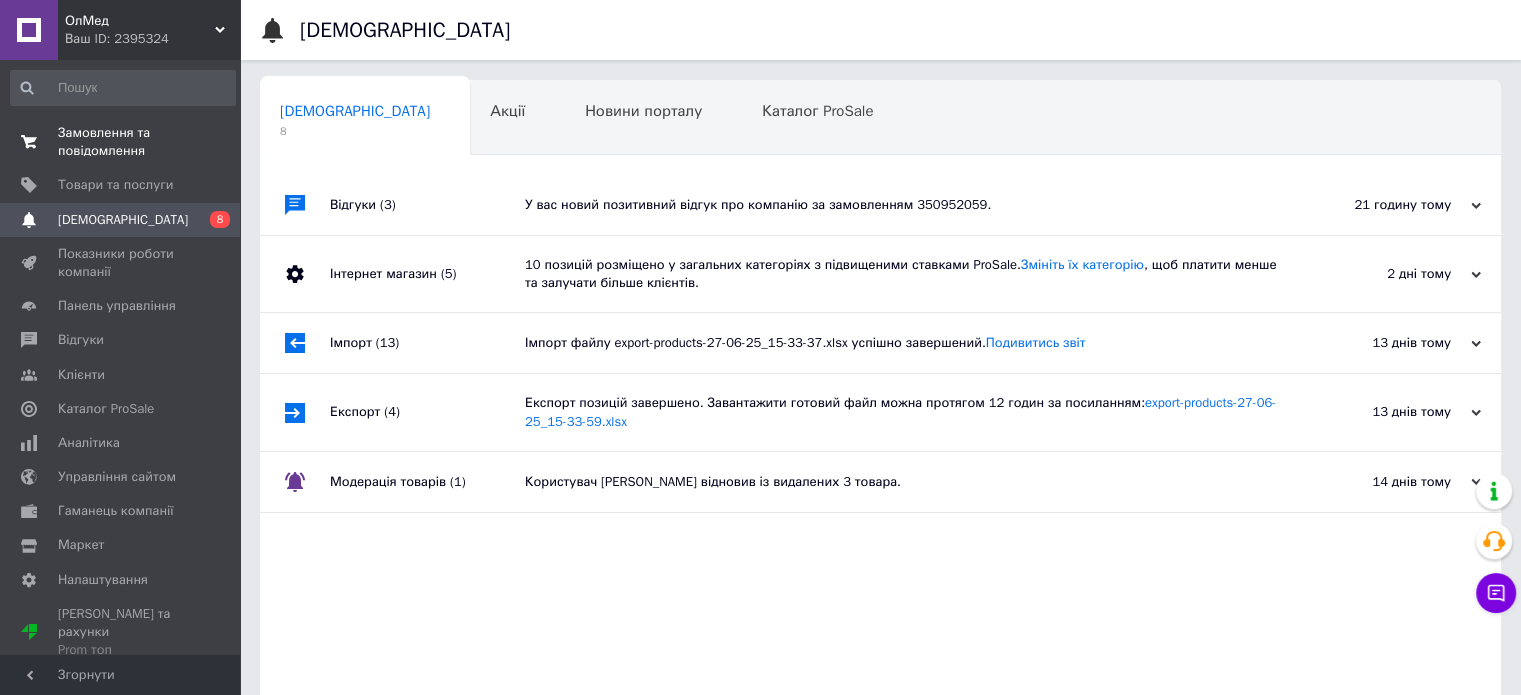 click on "Замовлення та повідомлення" at bounding box center (121, 142) 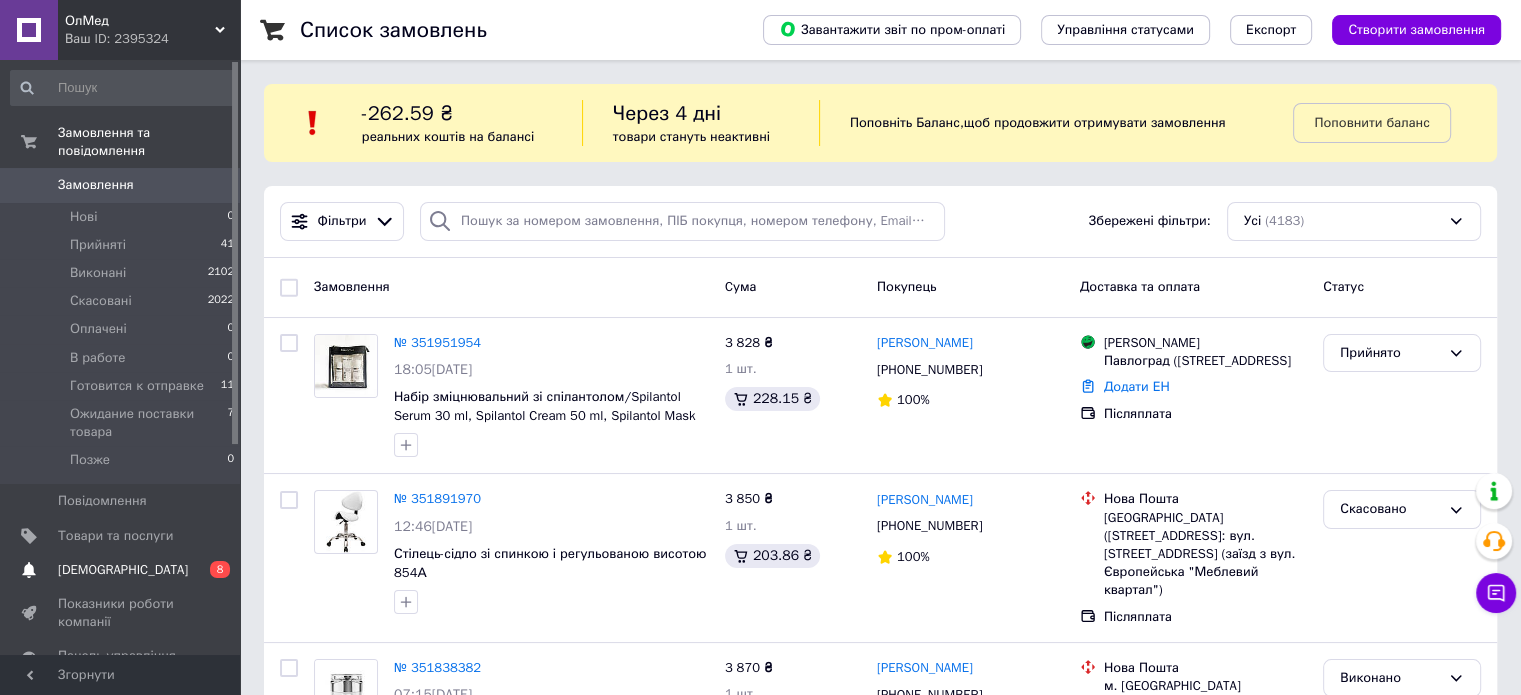 click on "[DEMOGRAPHIC_DATA]" at bounding box center (123, 570) 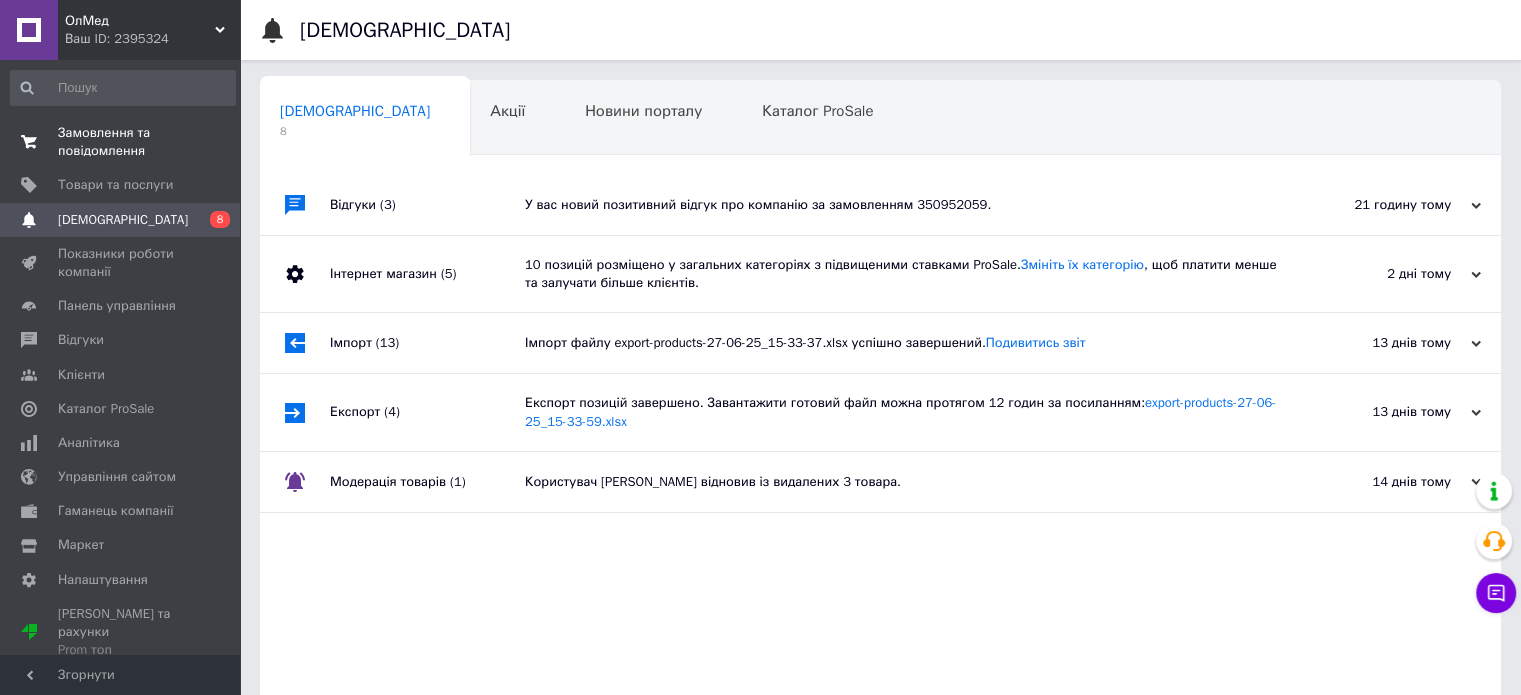 click on "Замовлення та повідомлення" at bounding box center [121, 142] 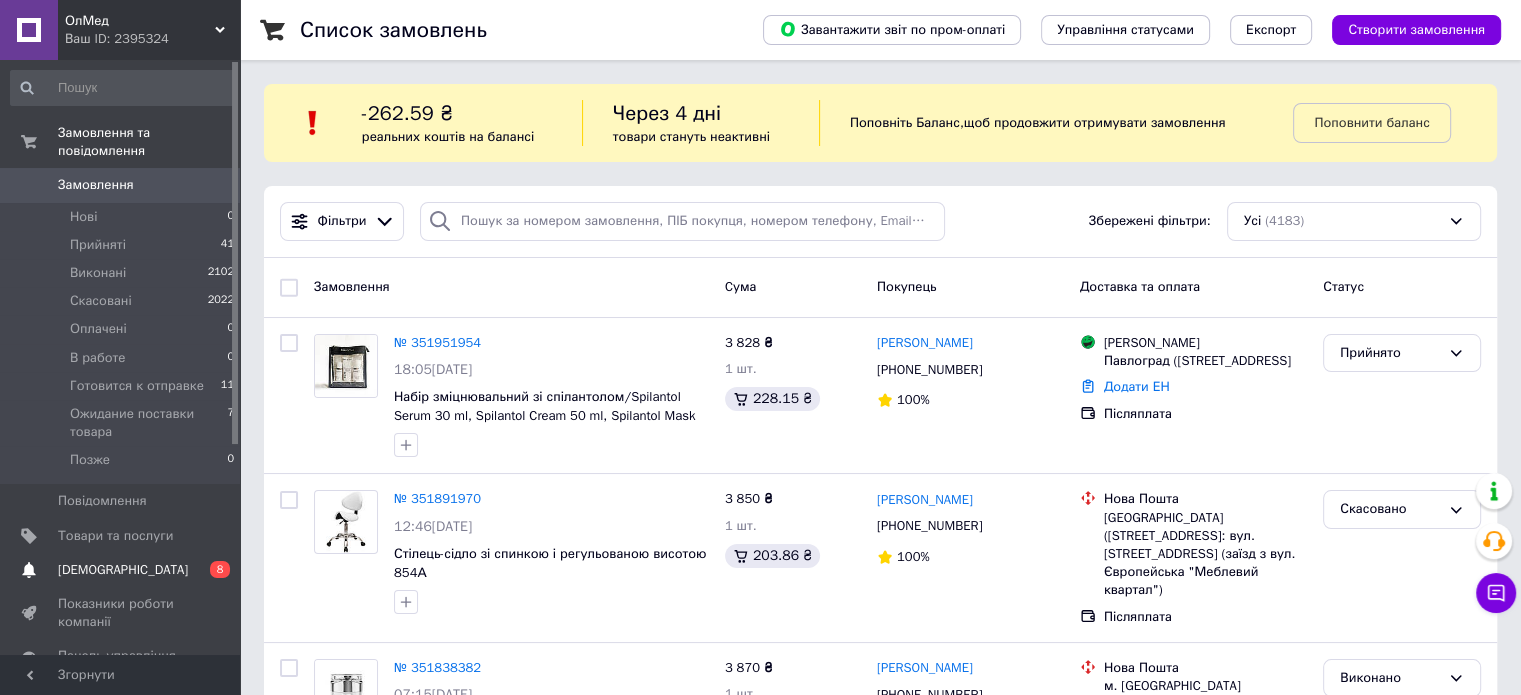 click on "[DEMOGRAPHIC_DATA]" at bounding box center [121, 570] 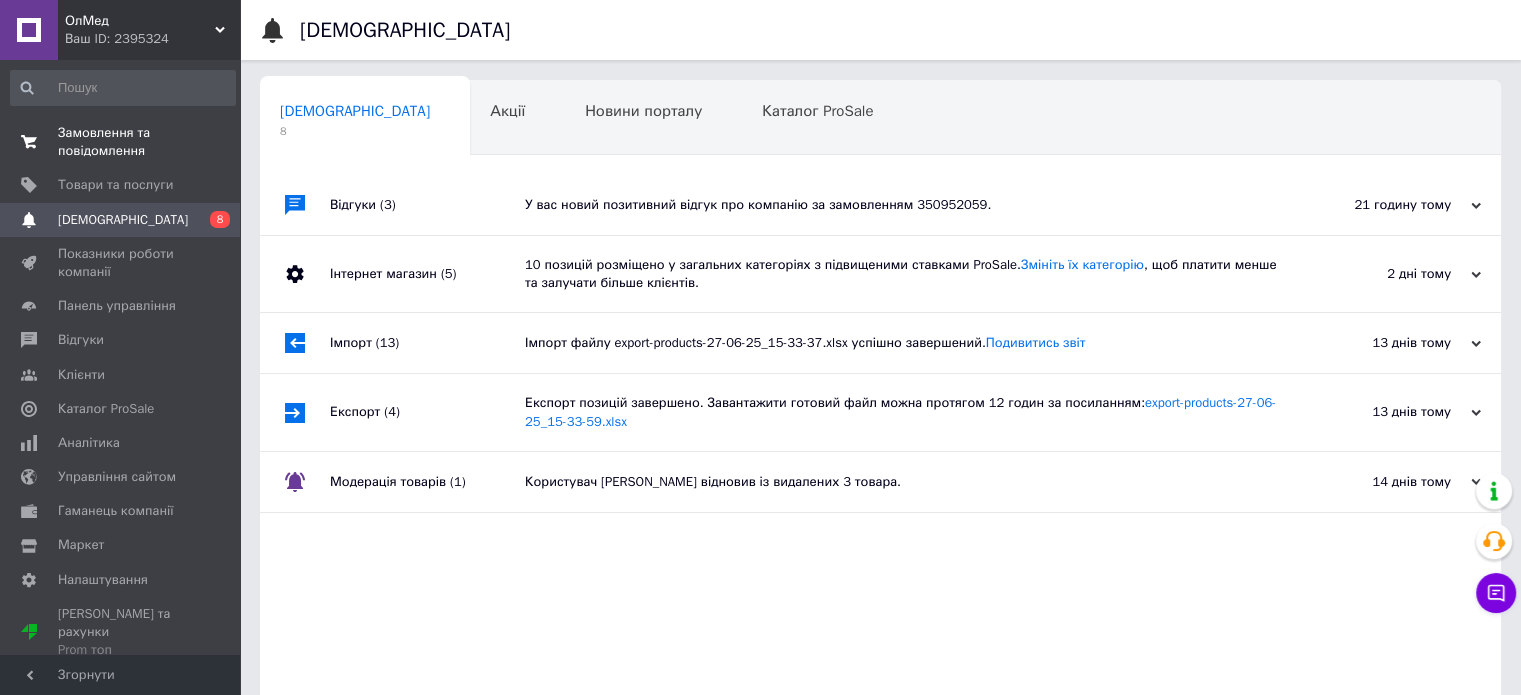 click on "Замовлення та повідомлення" at bounding box center (121, 142) 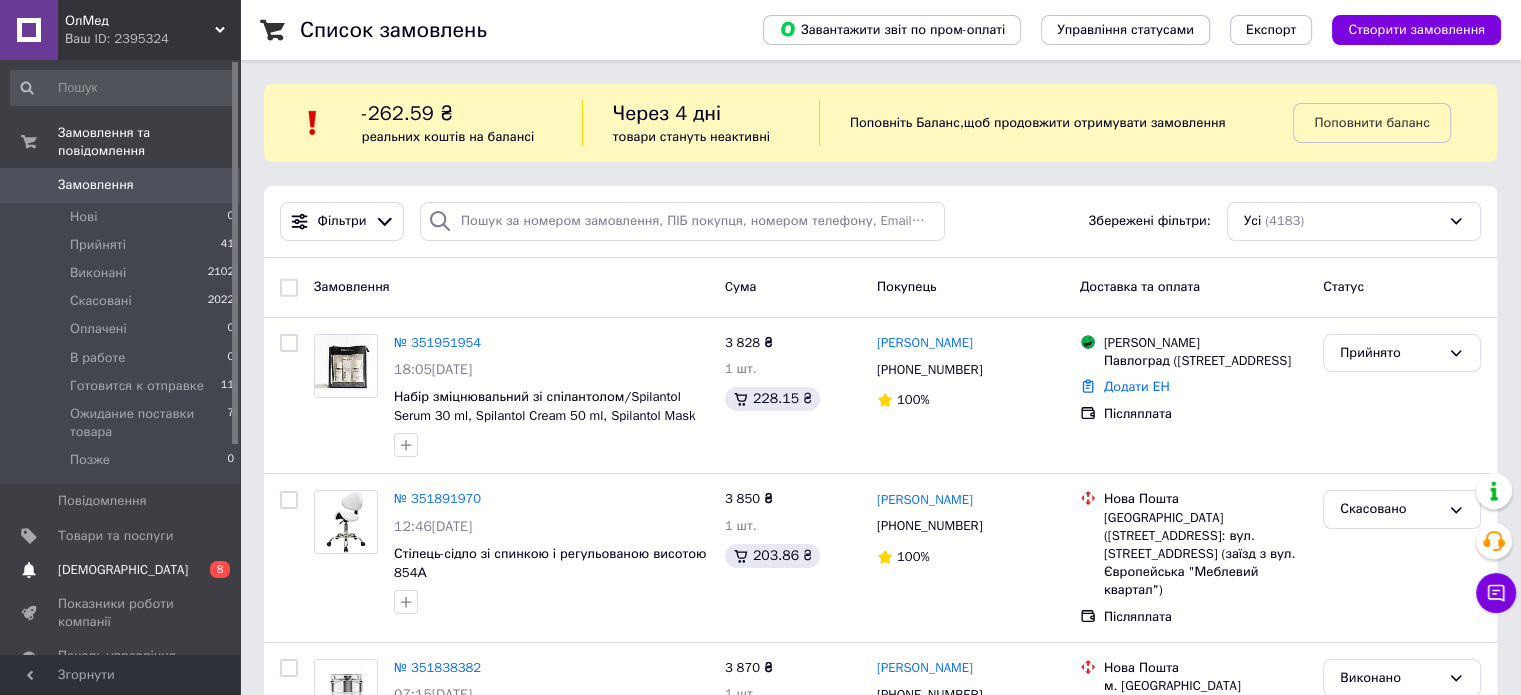 click on "Сповіщення 0 8" at bounding box center [123, 570] 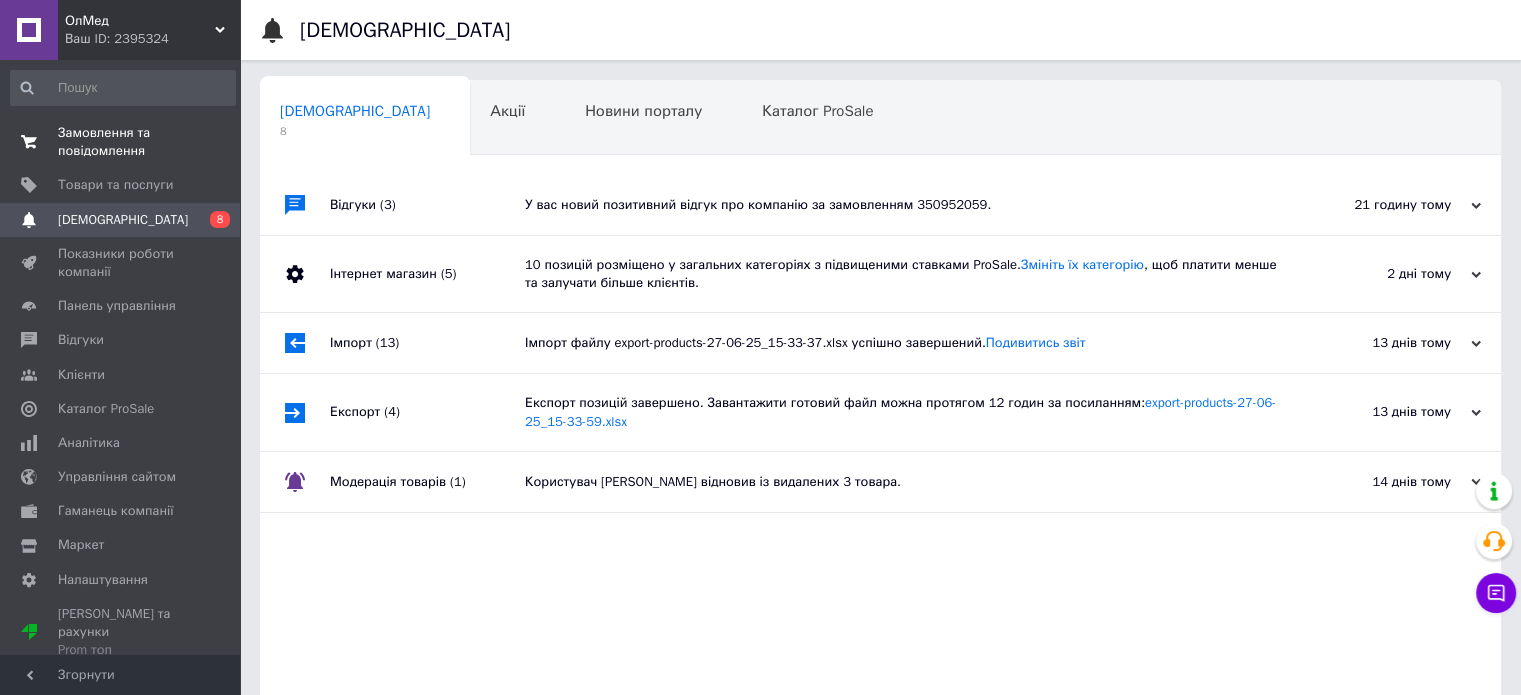 click on "Замовлення та повідомлення" at bounding box center (121, 142) 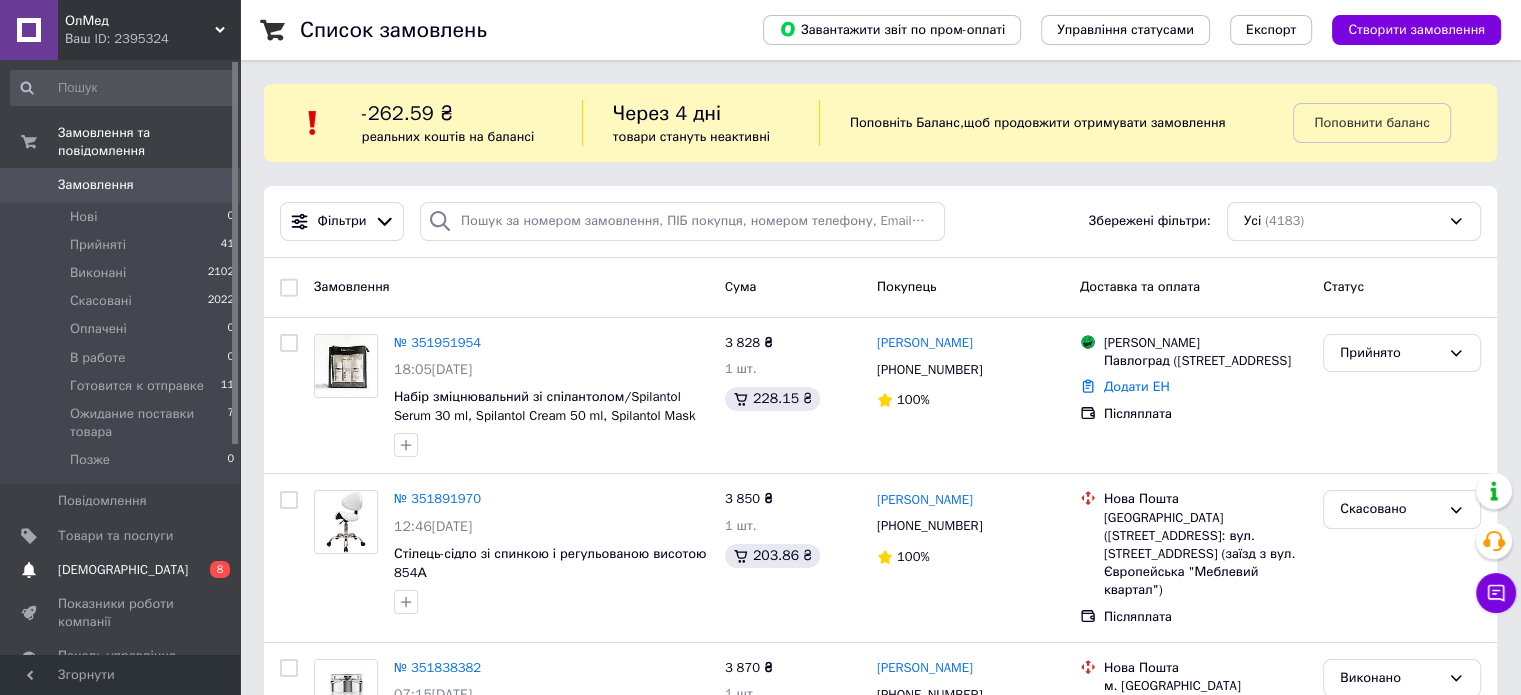 click on "[DEMOGRAPHIC_DATA]" at bounding box center [123, 570] 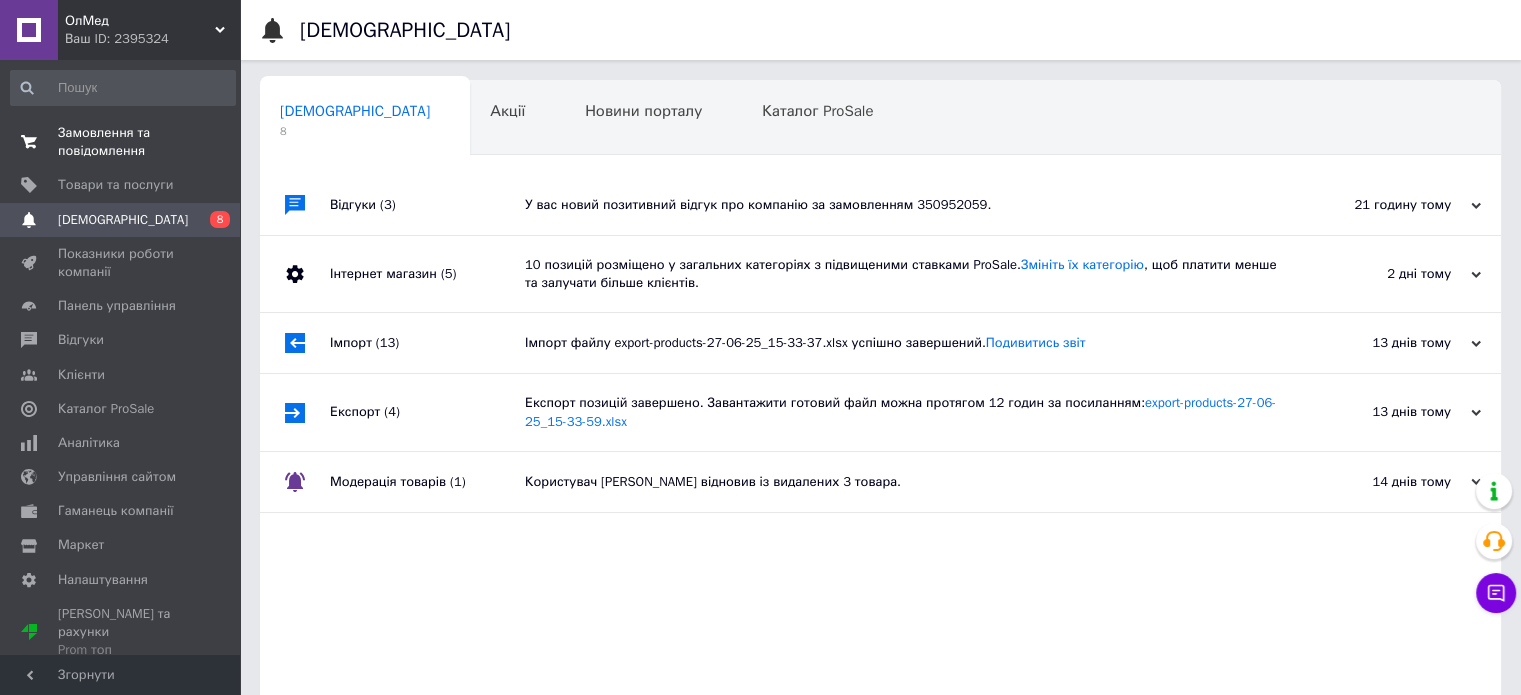 click on "Замовлення та повідомлення" at bounding box center [121, 142] 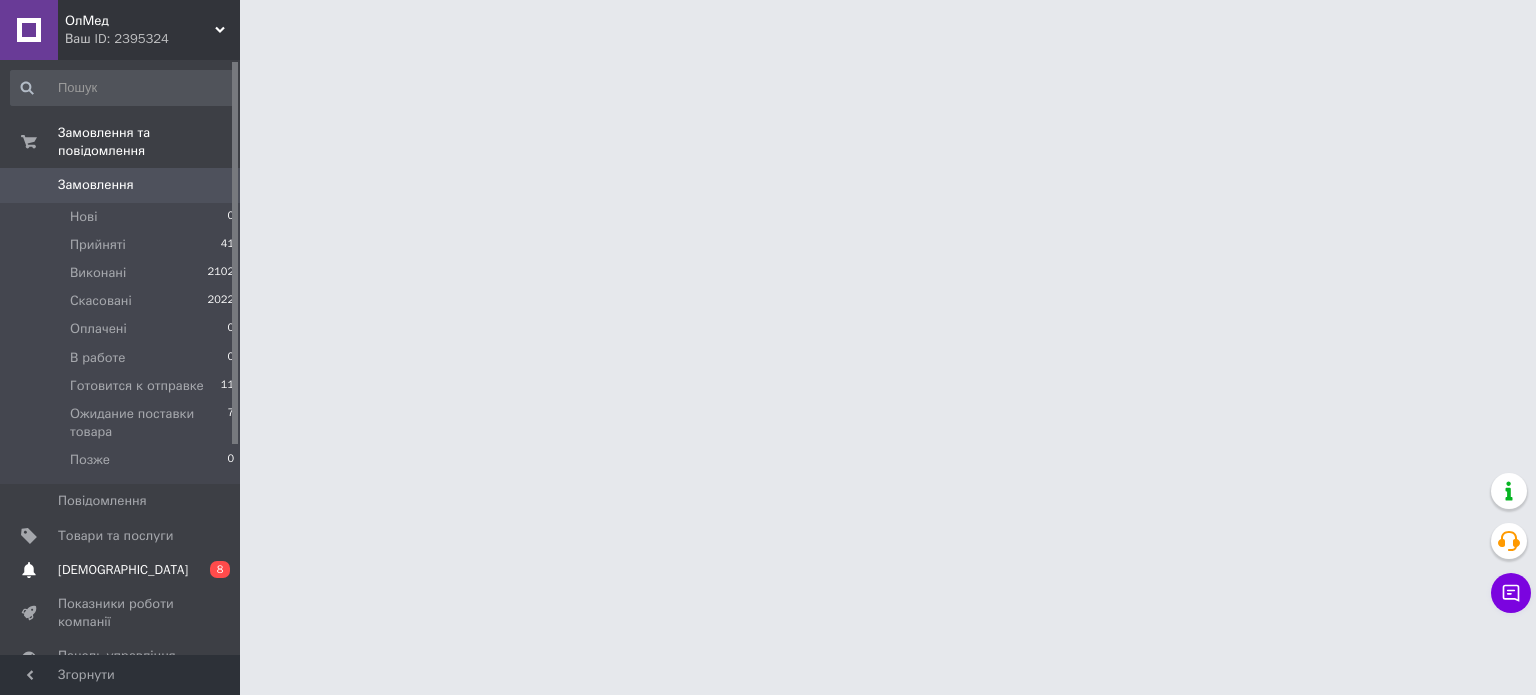 click on "[DEMOGRAPHIC_DATA]" at bounding box center (123, 570) 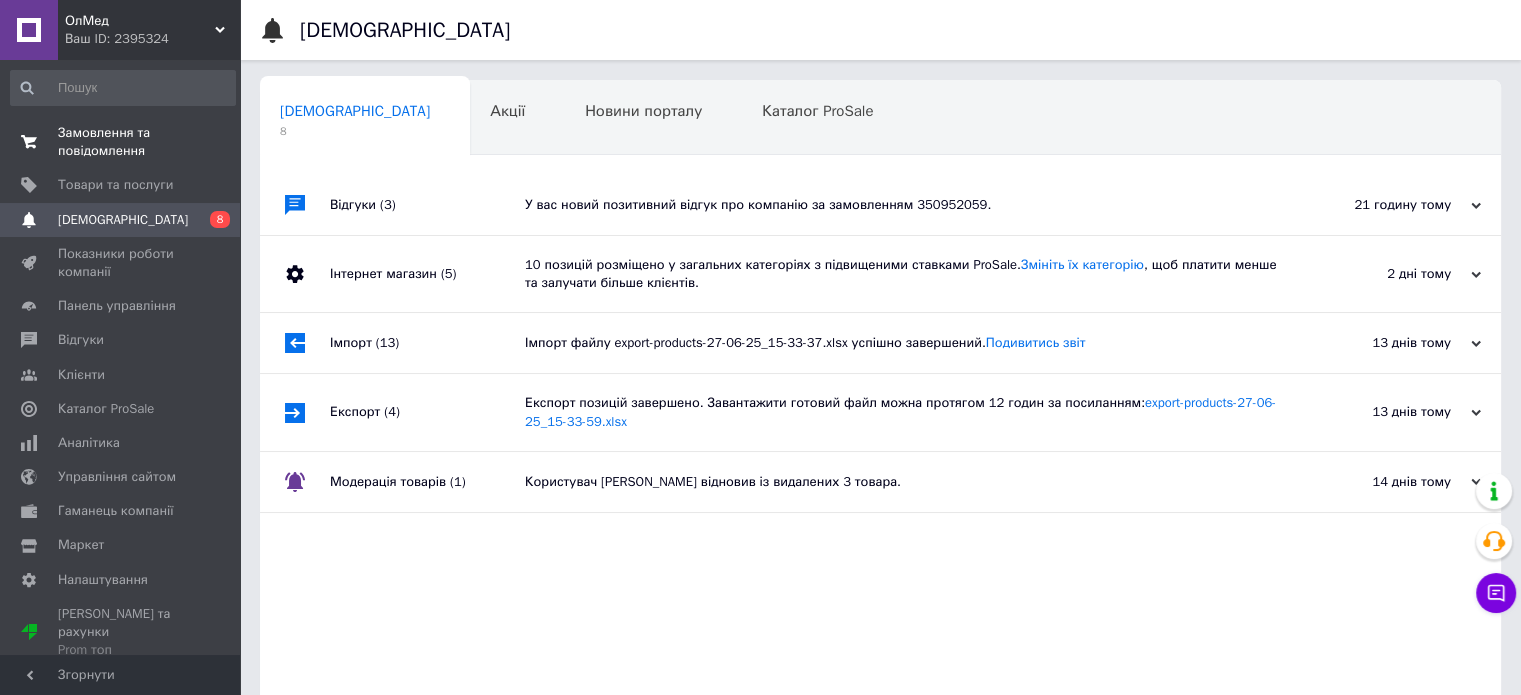 click on "Замовлення та повідомлення 0 0" at bounding box center [123, 142] 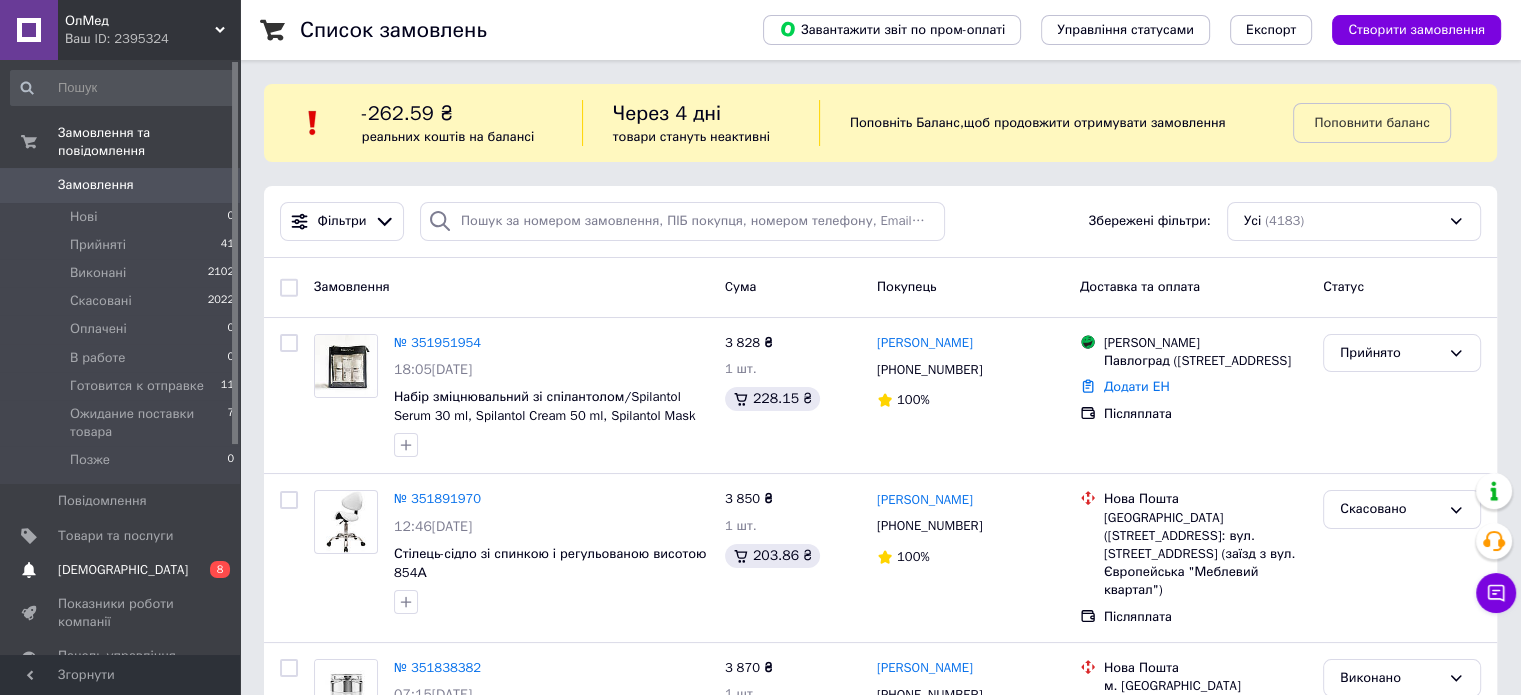click on "Сповіщення 0 8" at bounding box center [123, 570] 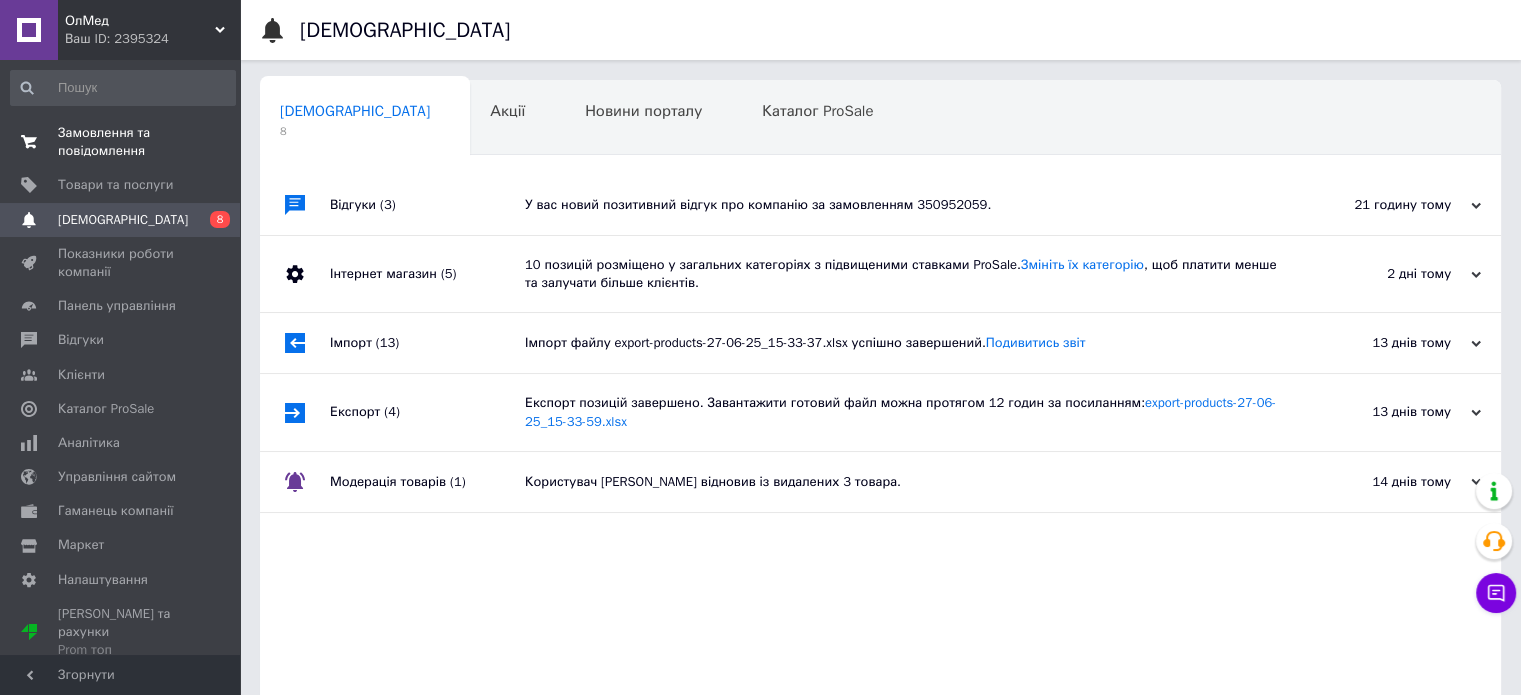 click on "Замовлення та повідомлення" at bounding box center [121, 142] 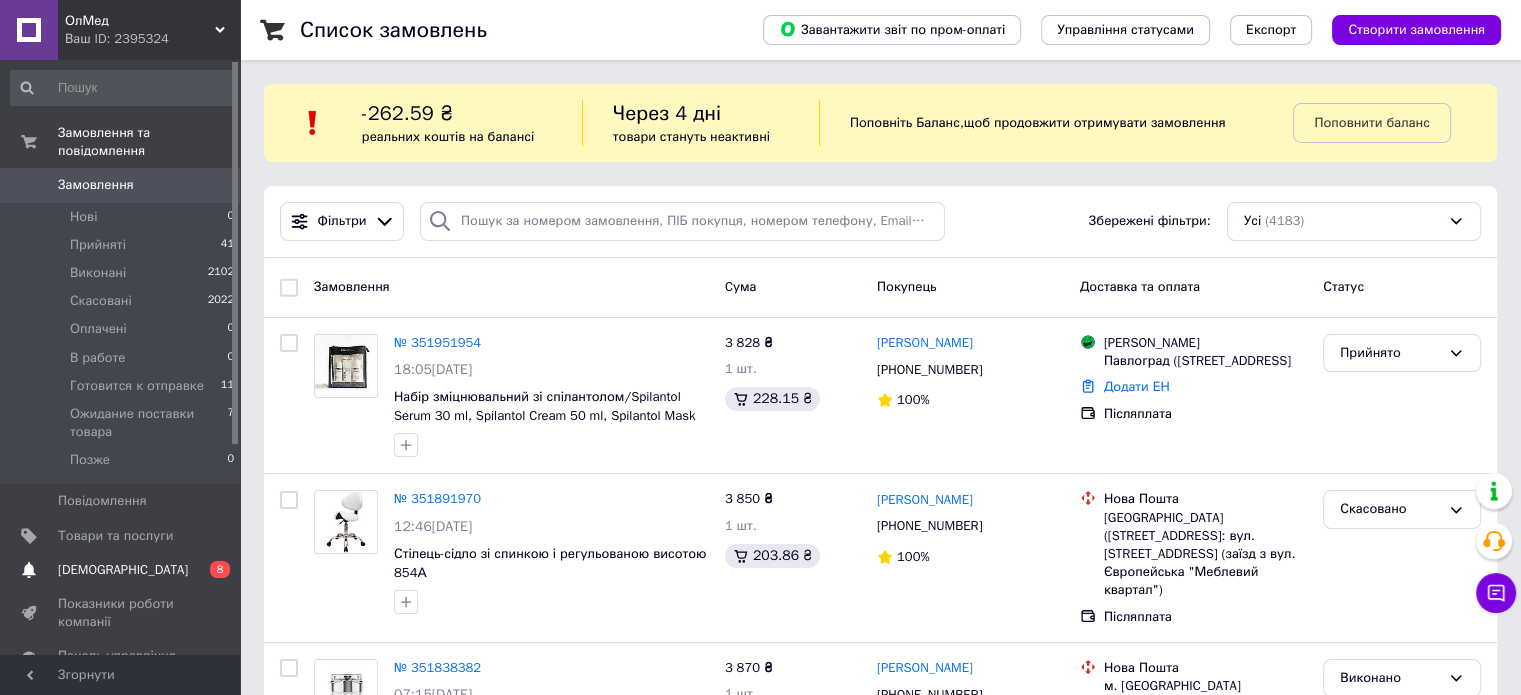 click on "[DEMOGRAPHIC_DATA]" at bounding box center [123, 570] 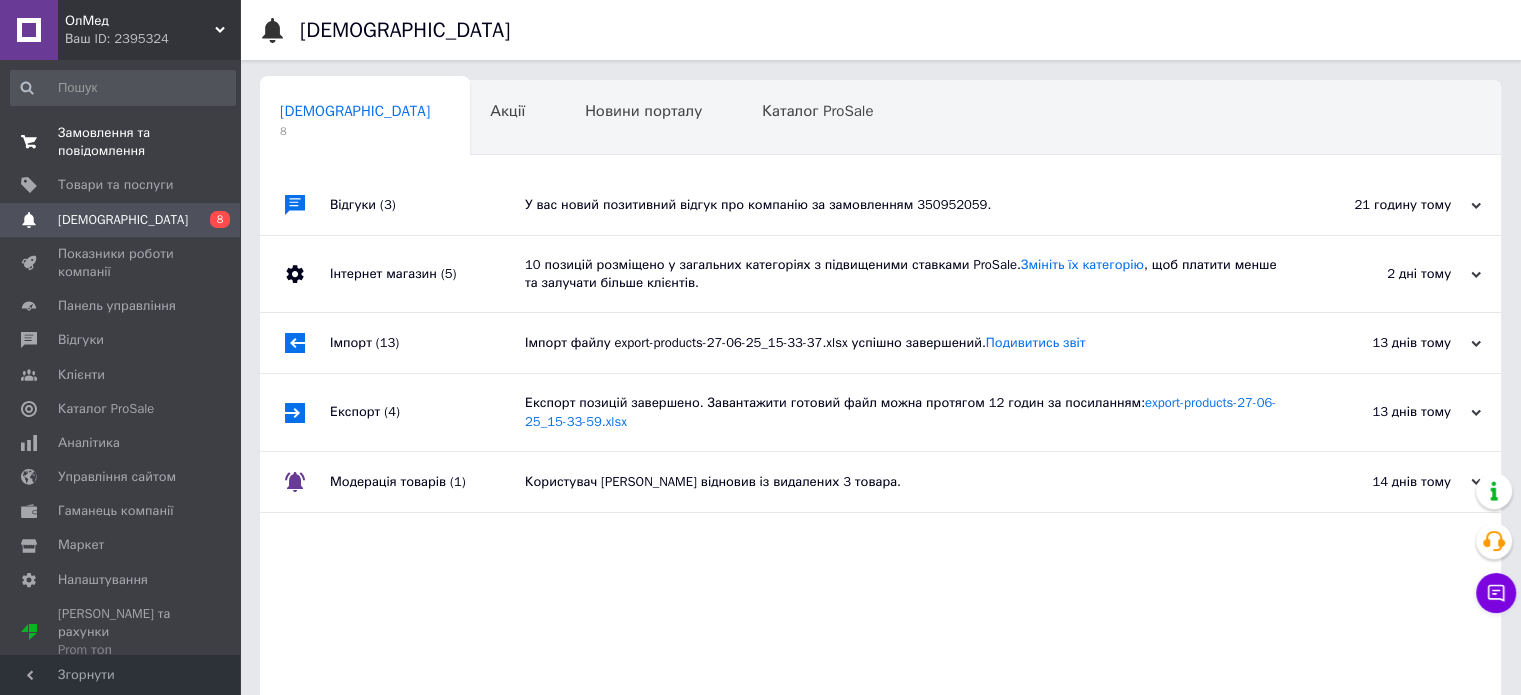 click on "Замовлення та повідомлення" at bounding box center [121, 142] 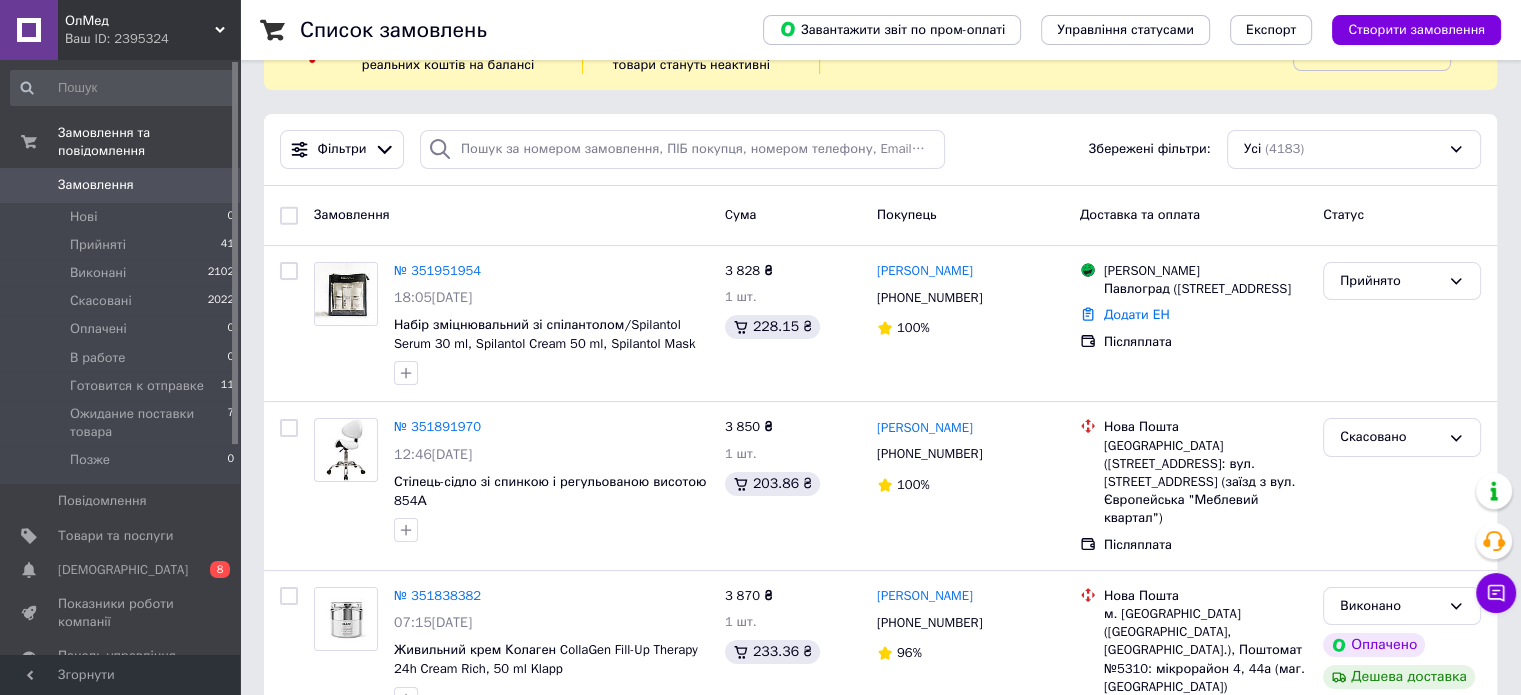 scroll, scrollTop: 0, scrollLeft: 0, axis: both 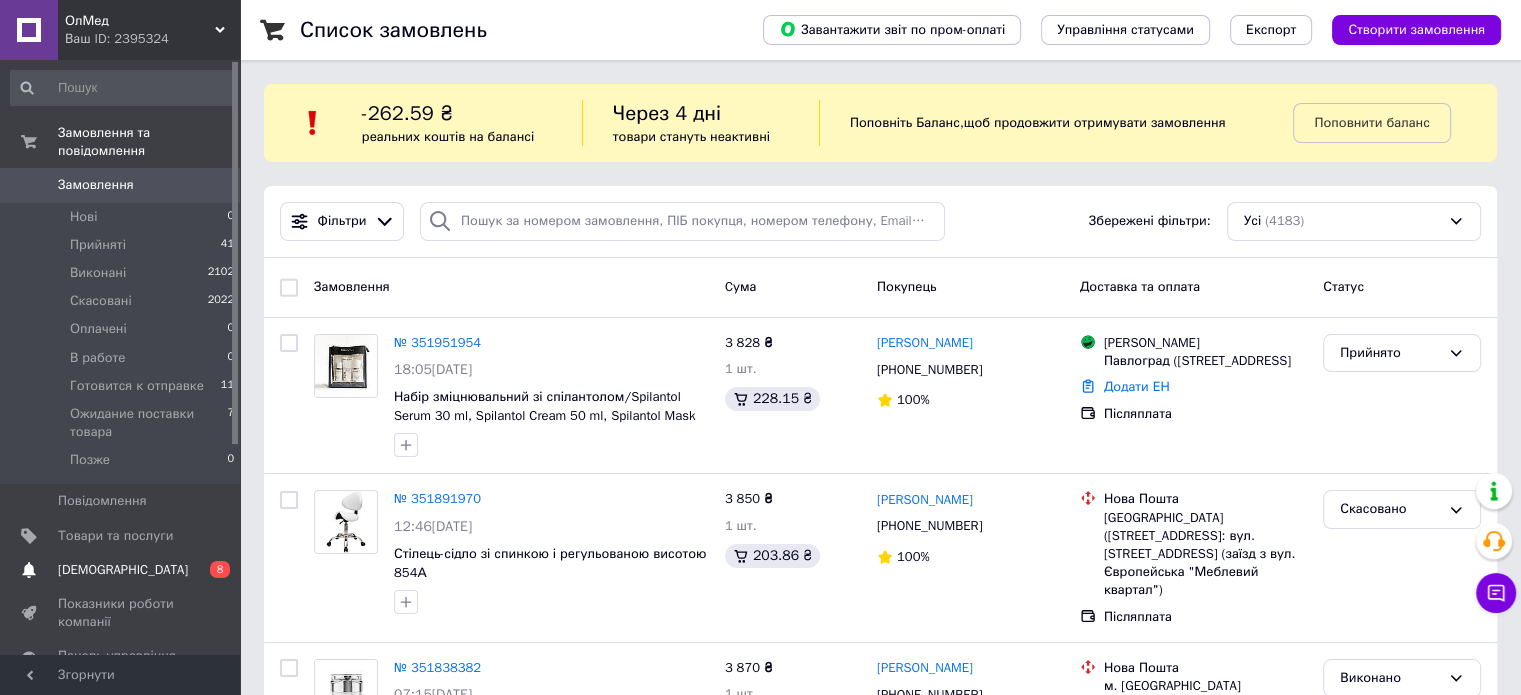 click on "[DEMOGRAPHIC_DATA]" at bounding box center (121, 570) 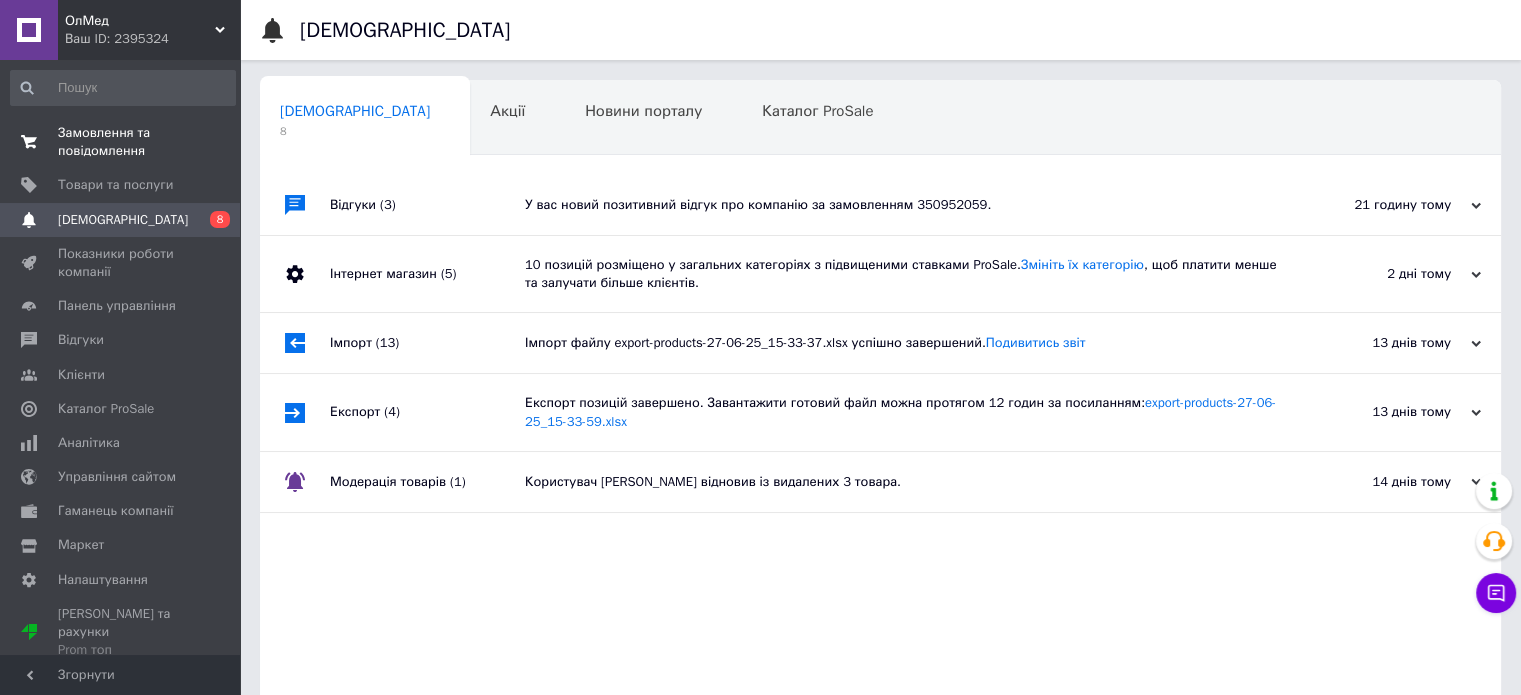 click on "Замовлення та повідомлення" at bounding box center (121, 142) 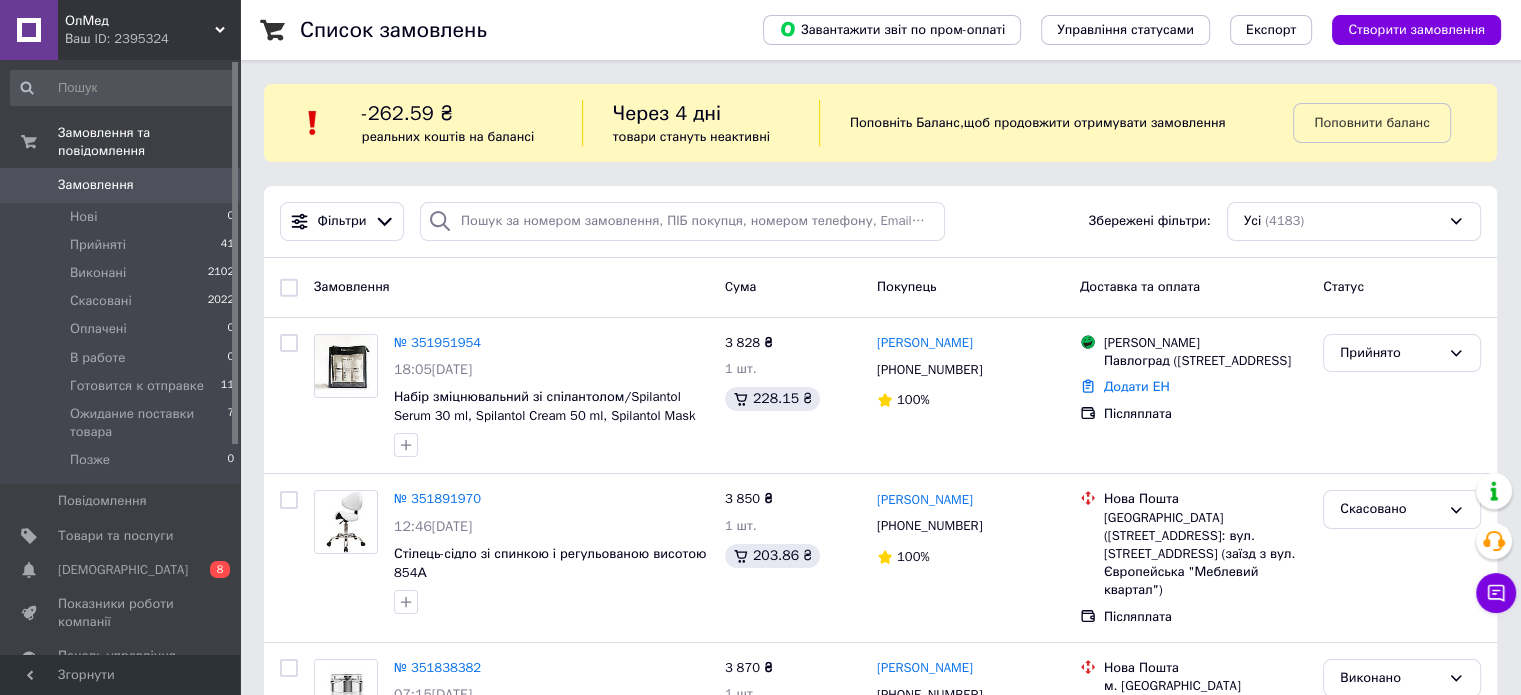 click on "ОлМед" at bounding box center [140, 21] 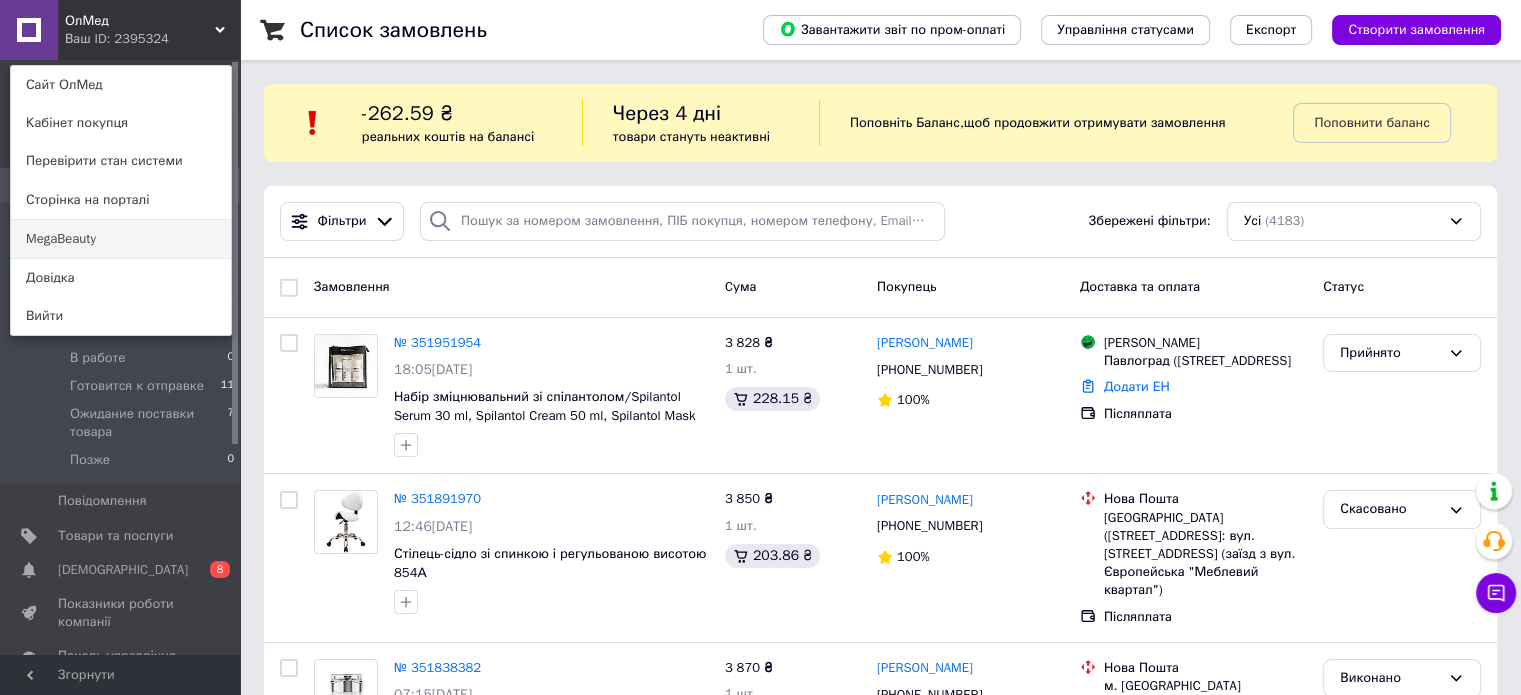 click on "MegaBeauty" at bounding box center [121, 239] 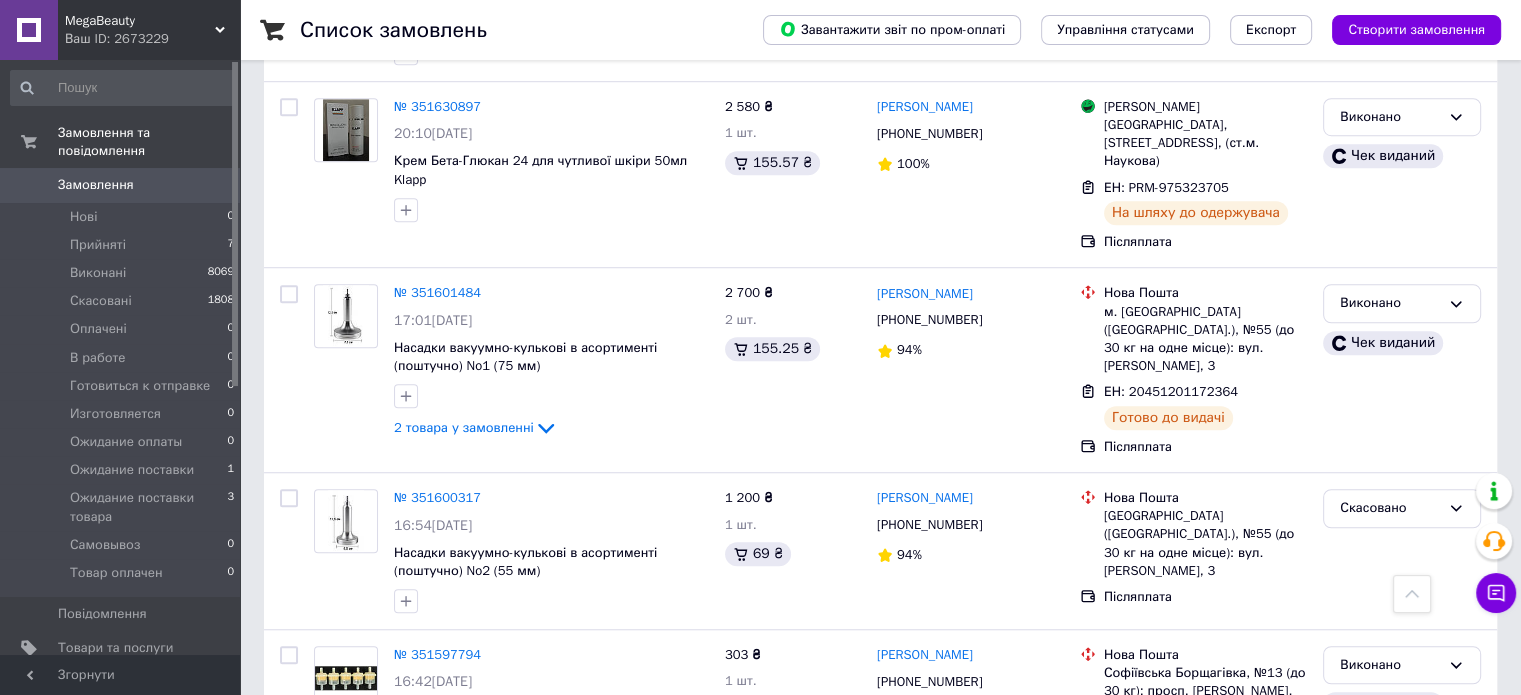 scroll, scrollTop: 1600, scrollLeft: 0, axis: vertical 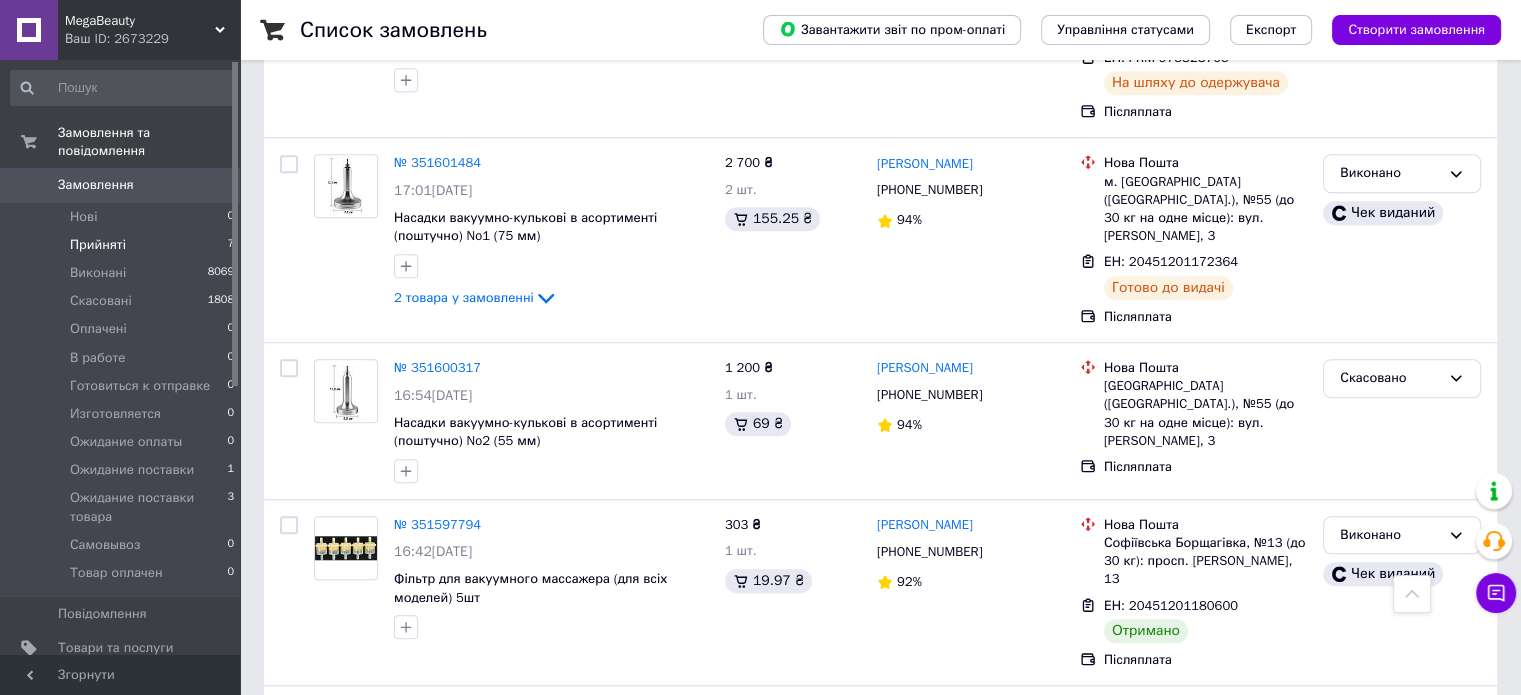 click on "Прийняті 7" at bounding box center [123, 245] 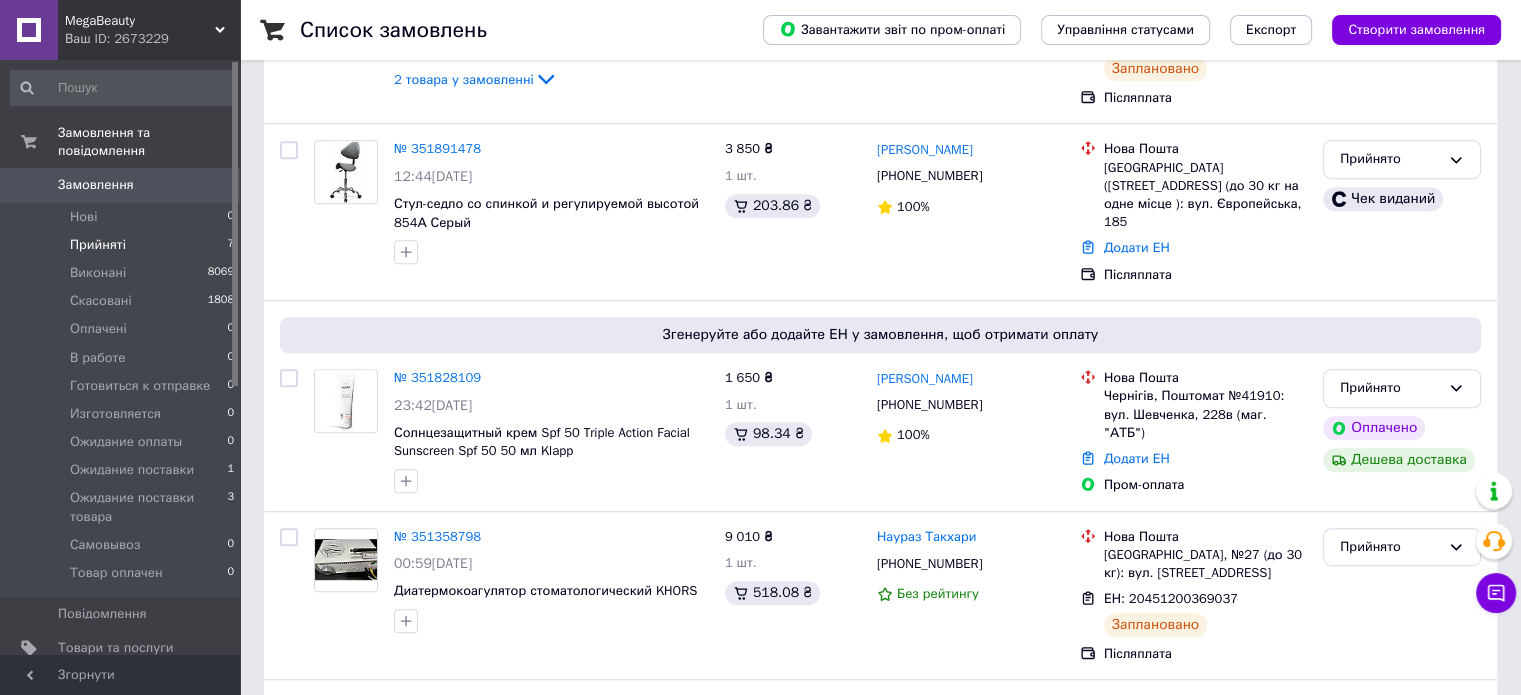 scroll, scrollTop: 993, scrollLeft: 0, axis: vertical 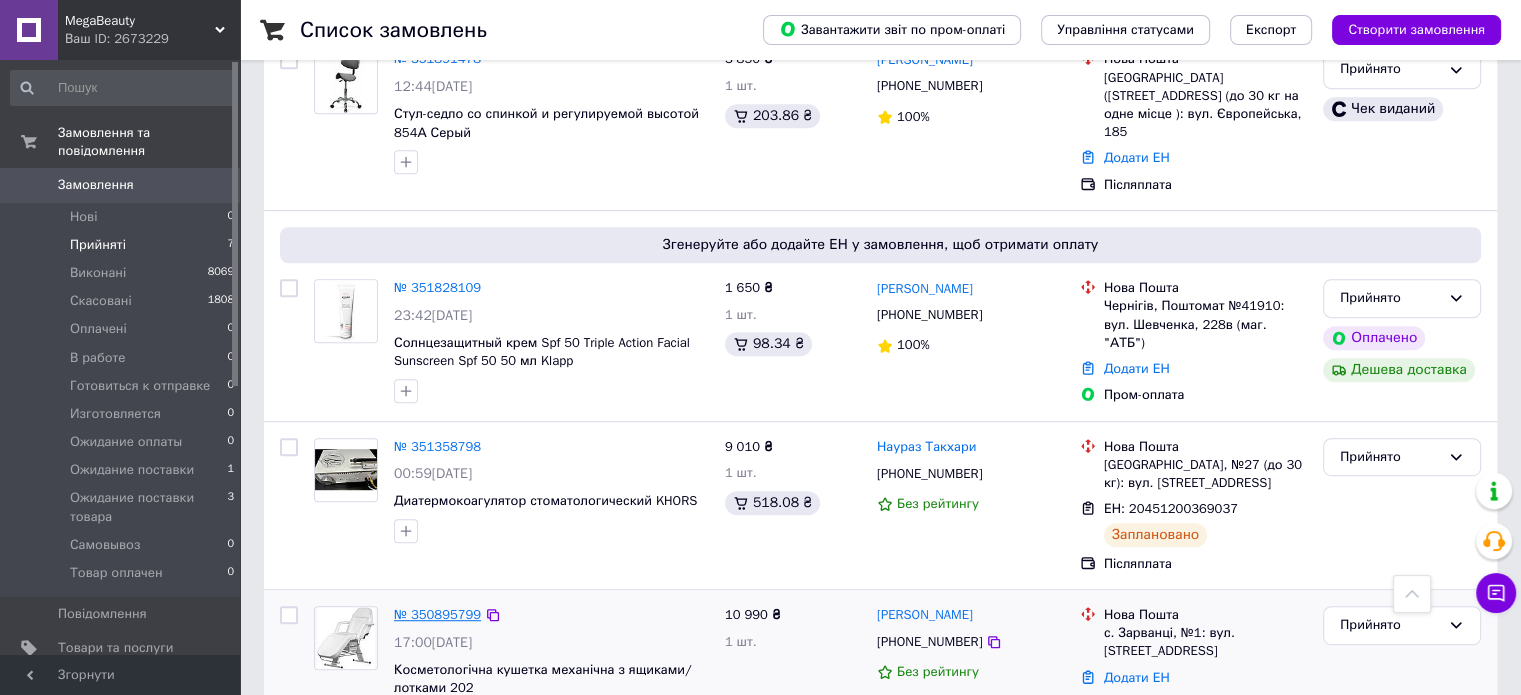 click on "№ 350895799" at bounding box center (437, 614) 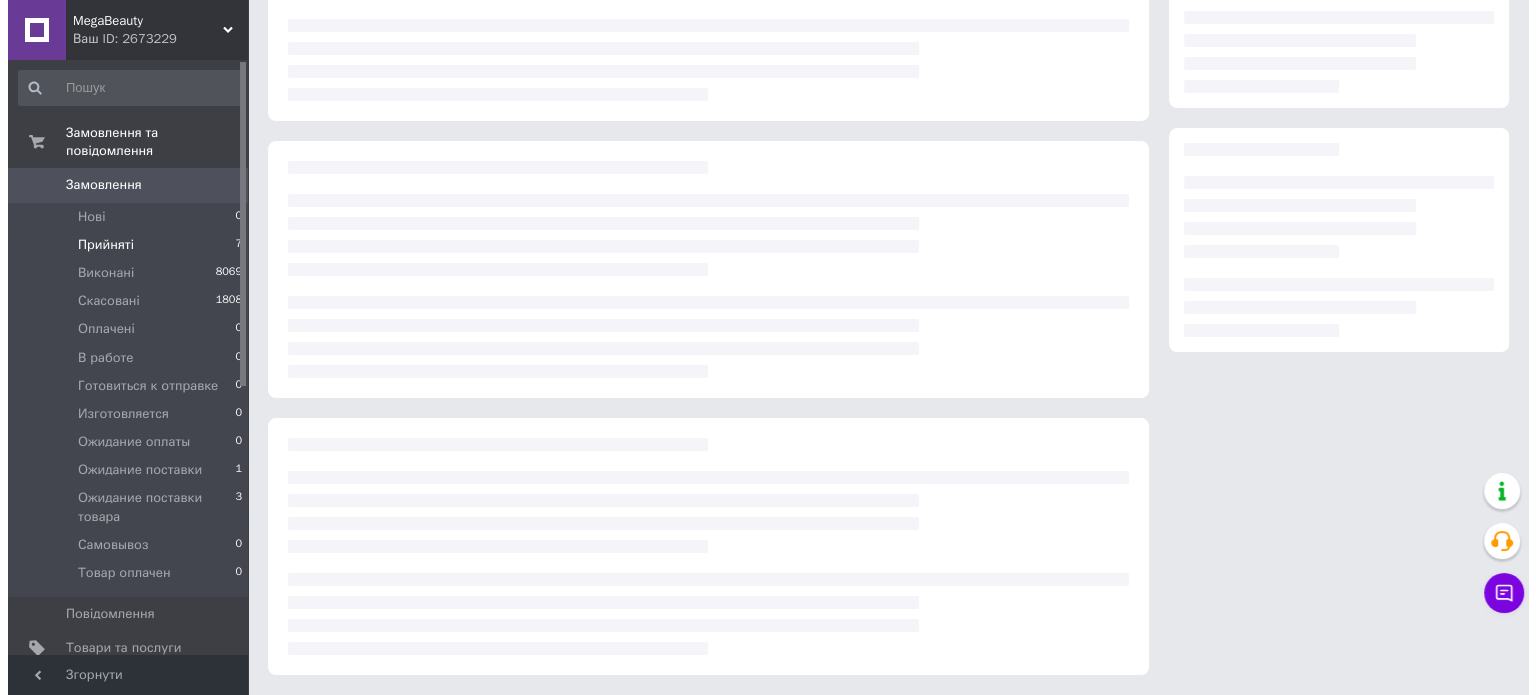 scroll, scrollTop: 0, scrollLeft: 0, axis: both 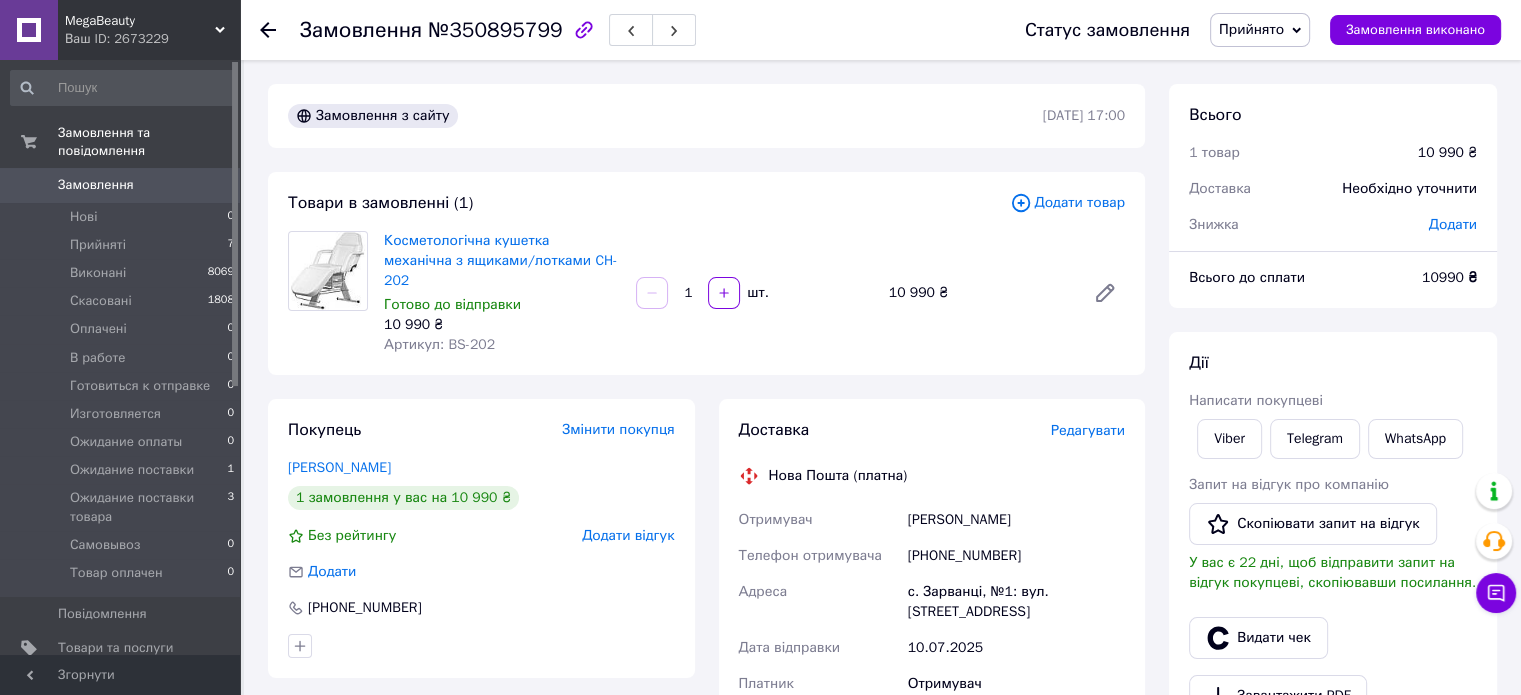 click on "Редагувати" at bounding box center (1088, 430) 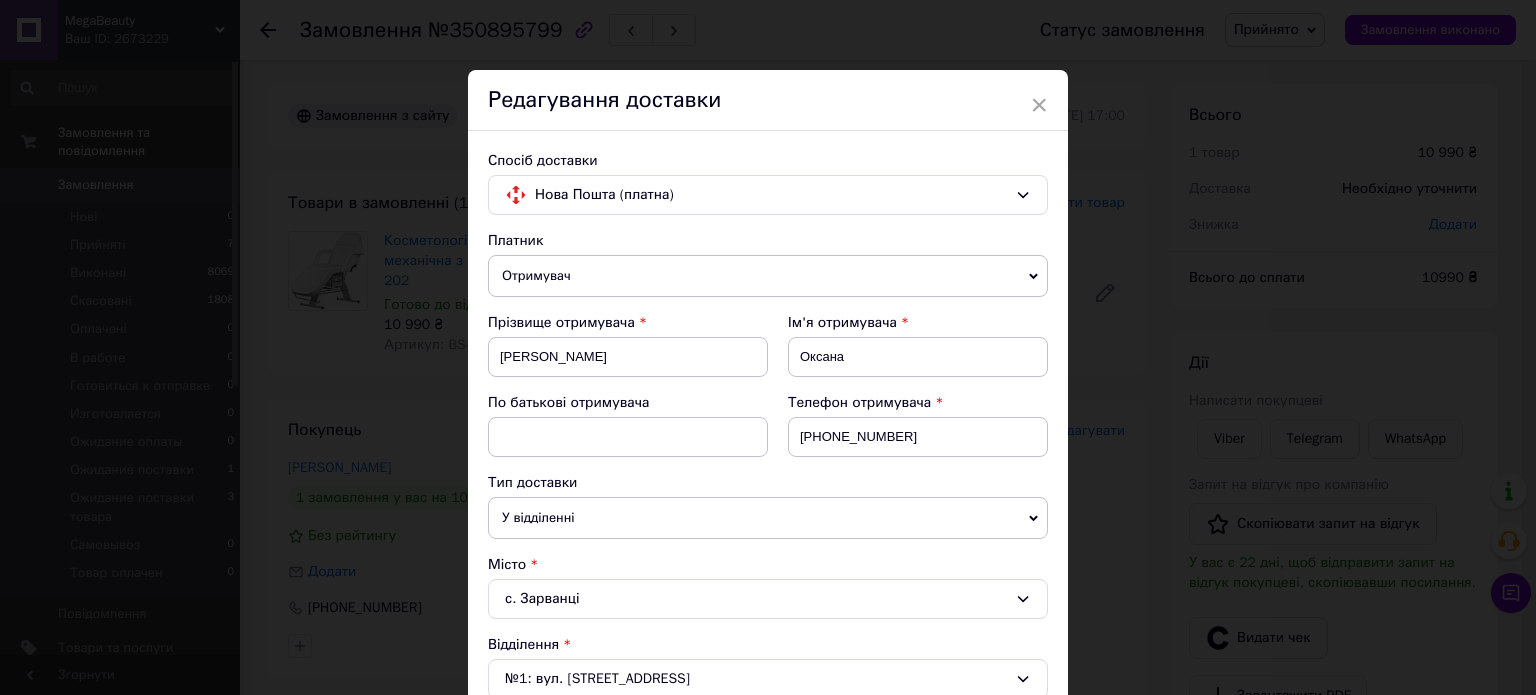 scroll, scrollTop: 1048, scrollLeft: 0, axis: vertical 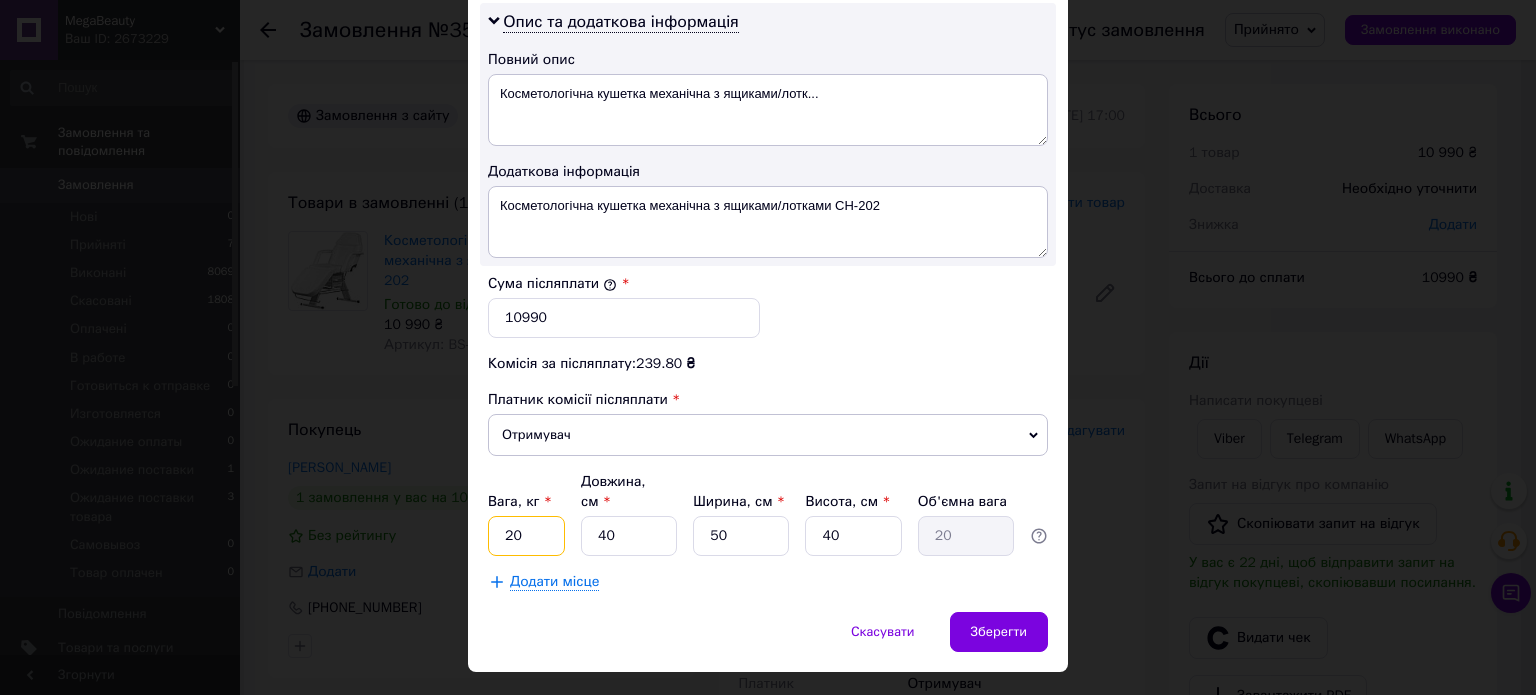 drag, startPoint x: 504, startPoint y: 491, endPoint x: 483, endPoint y: 490, distance: 21.023796 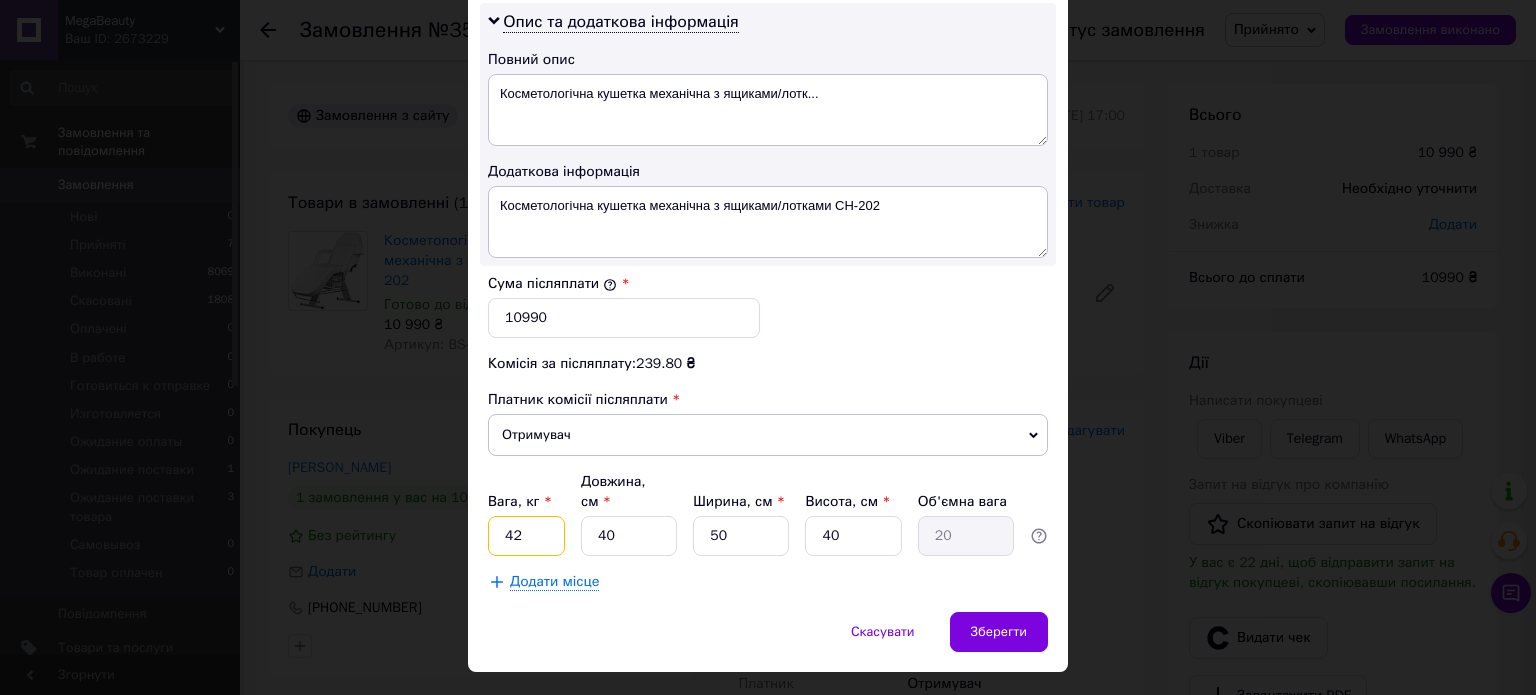 type on "42" 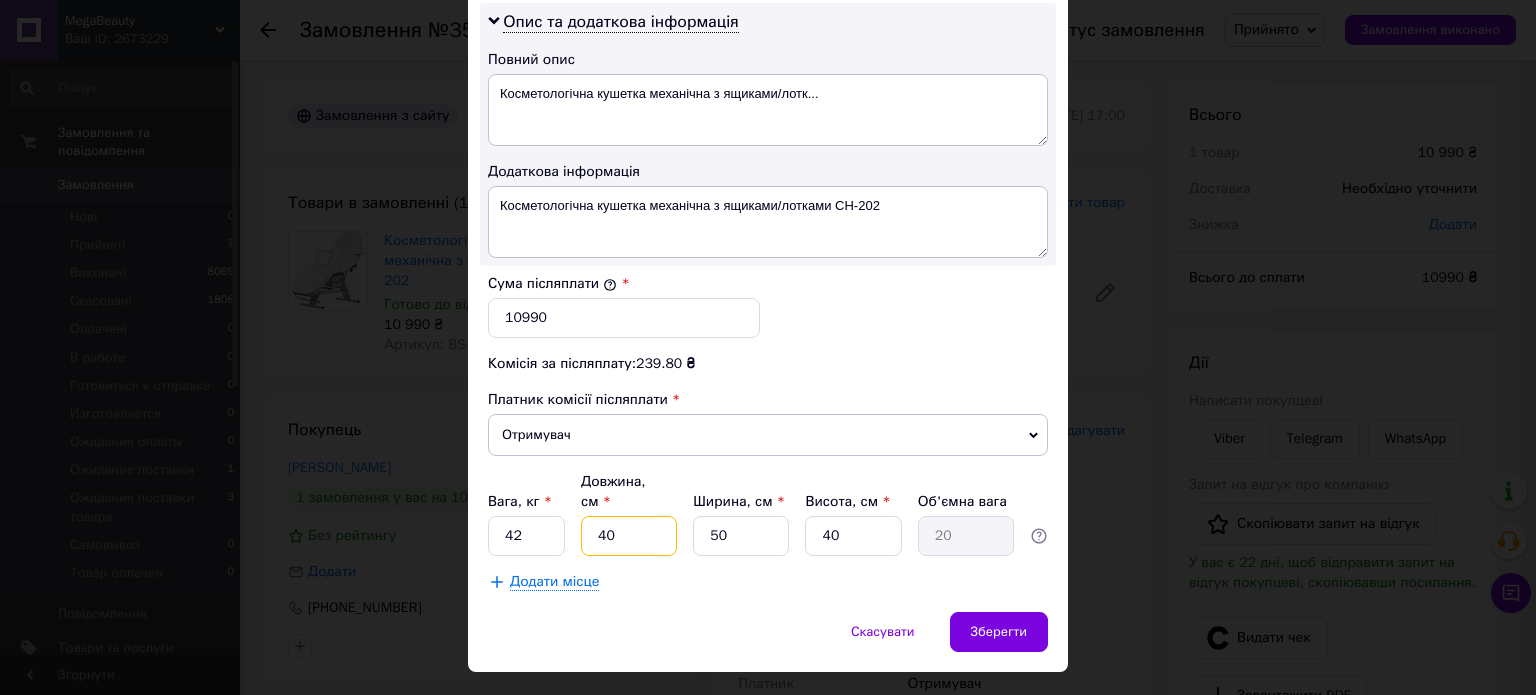 drag, startPoint x: 595, startPoint y: 482, endPoint x: 571, endPoint y: 490, distance: 25.298222 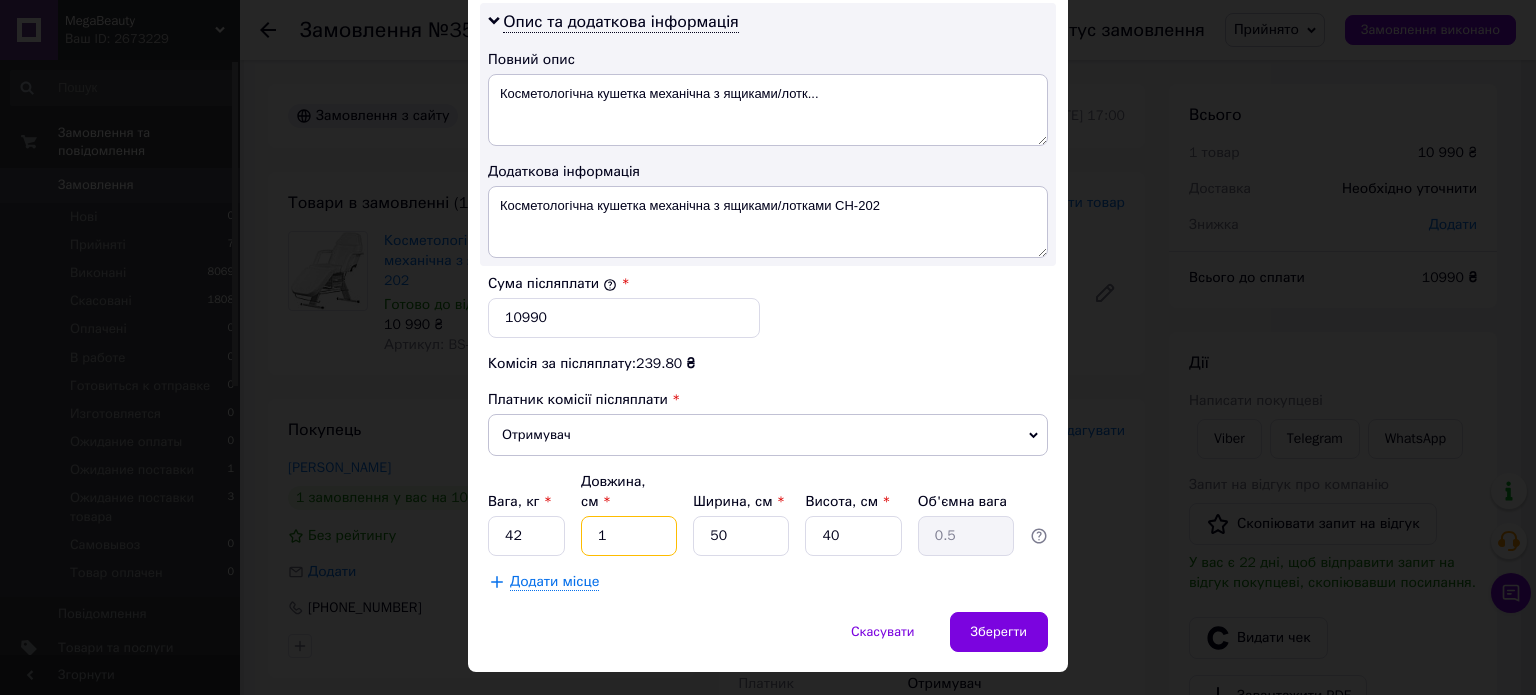 type on "11" 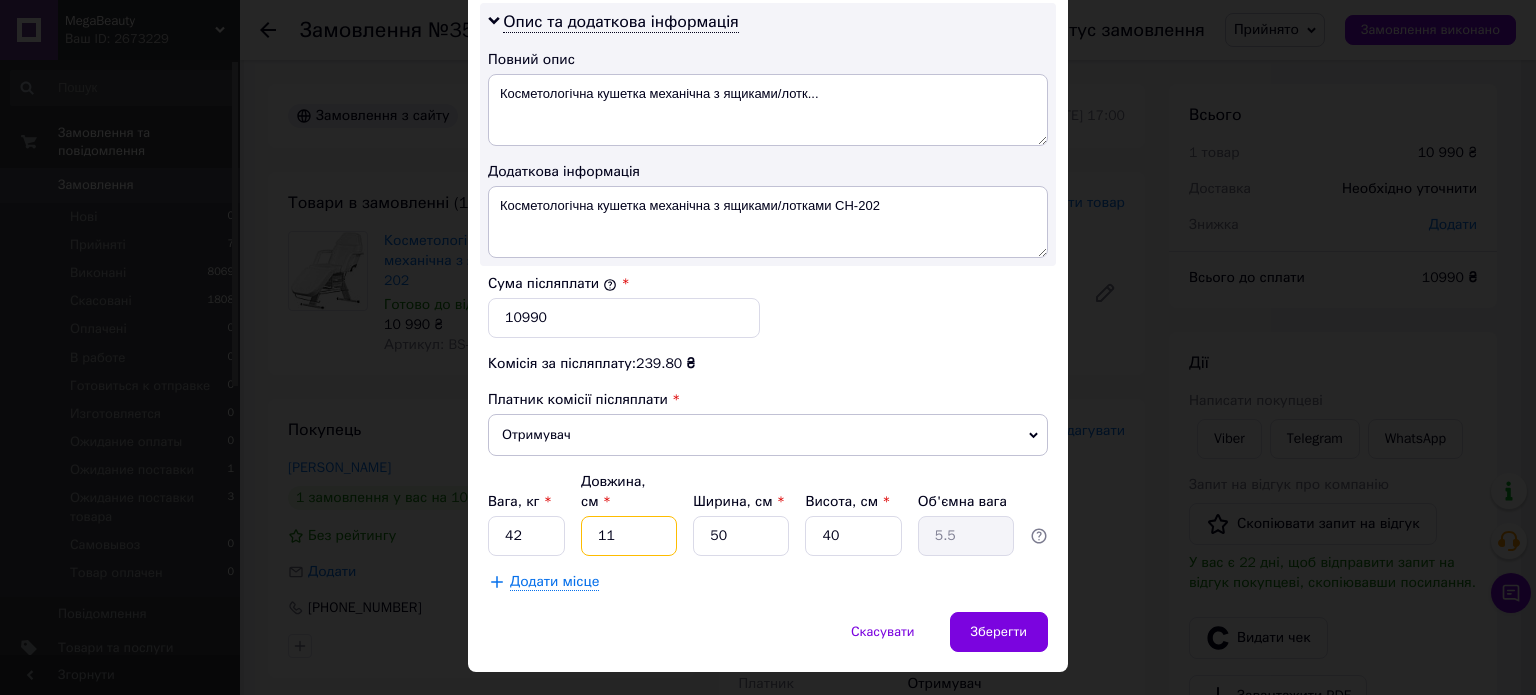 type on "115" 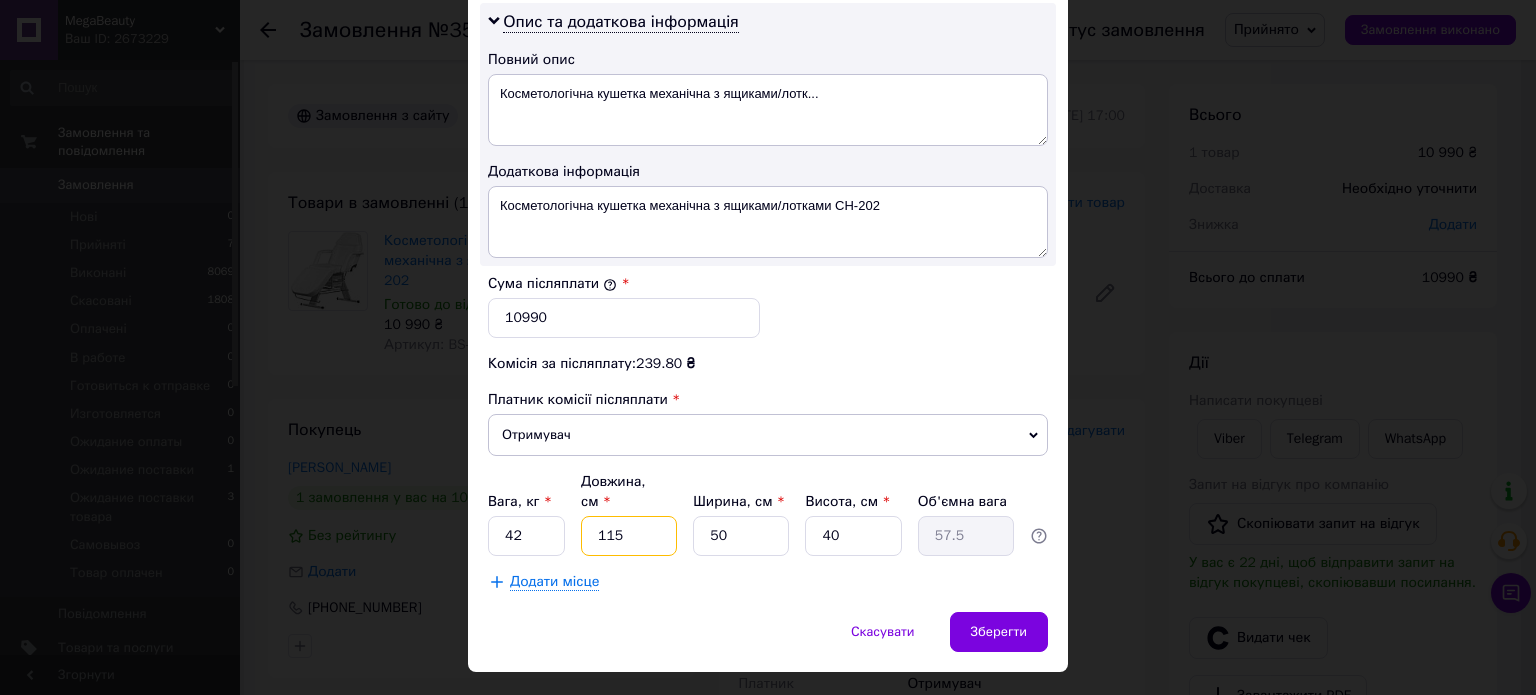 type on "115" 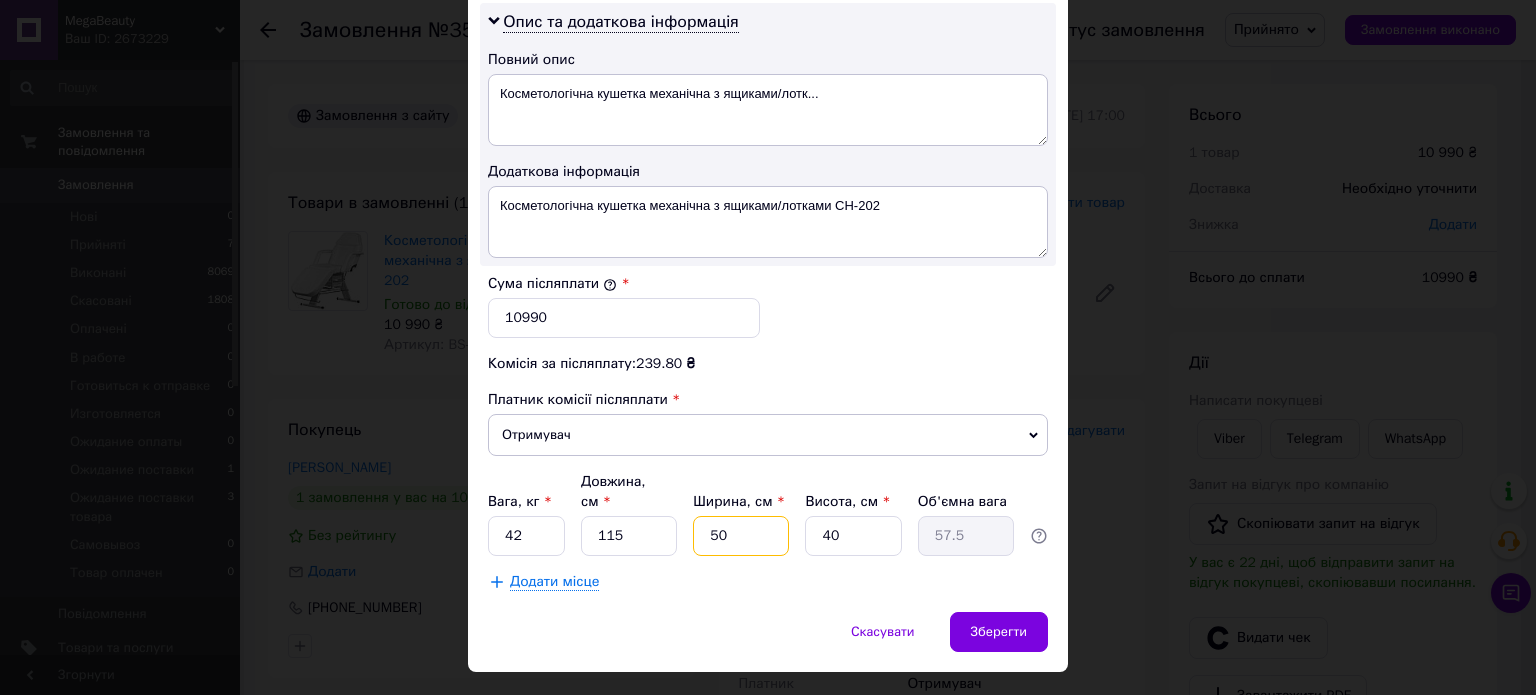 drag, startPoint x: 723, startPoint y: 485, endPoint x: 693, endPoint y: 486, distance: 30.016663 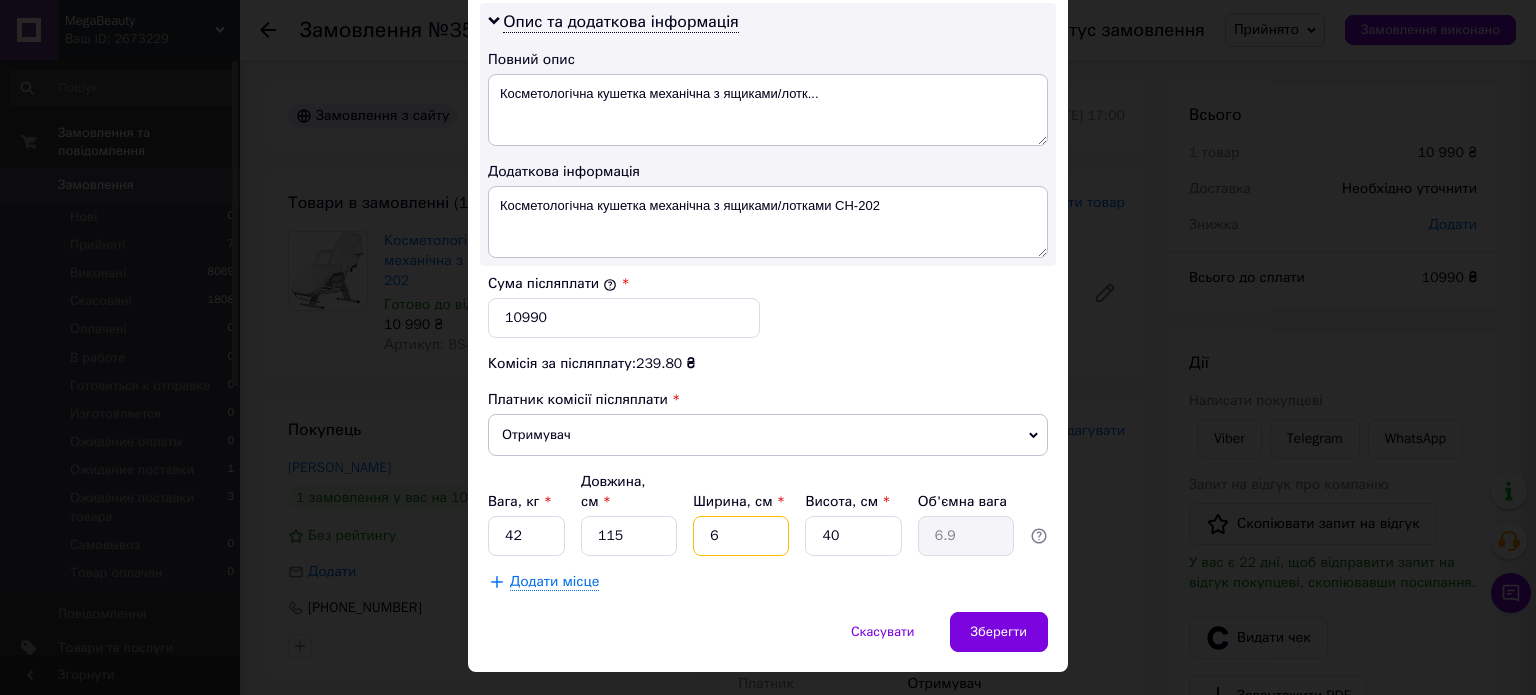 type on "65" 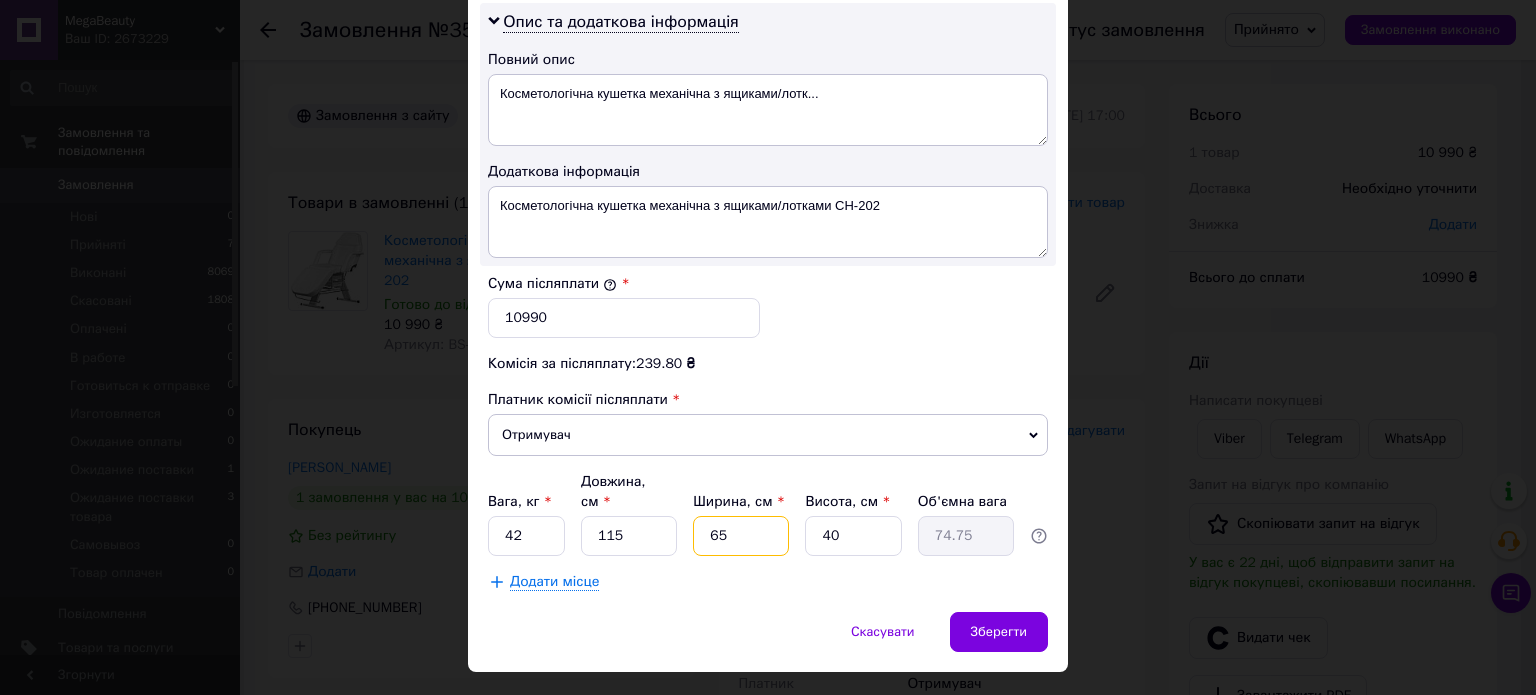 type on "65" 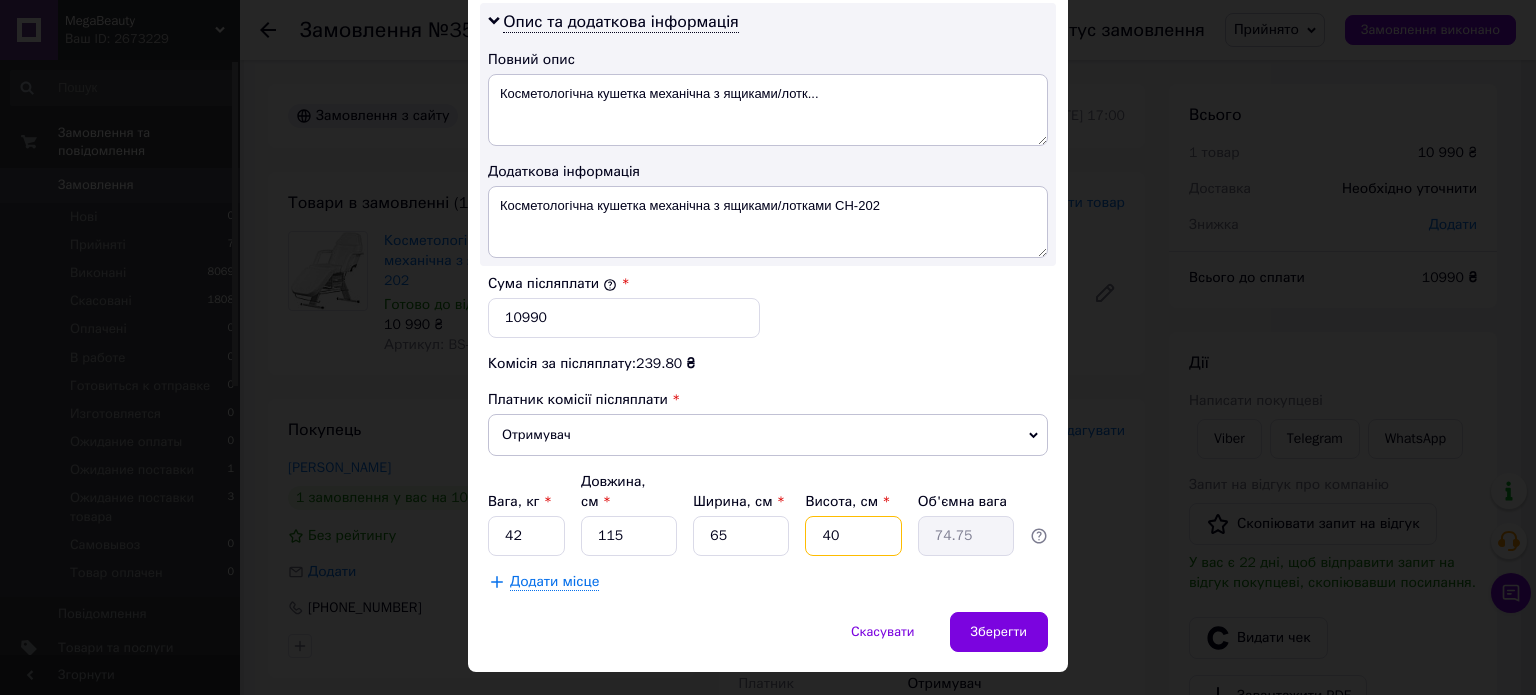 drag, startPoint x: 835, startPoint y: 489, endPoint x: 800, endPoint y: 489, distance: 35 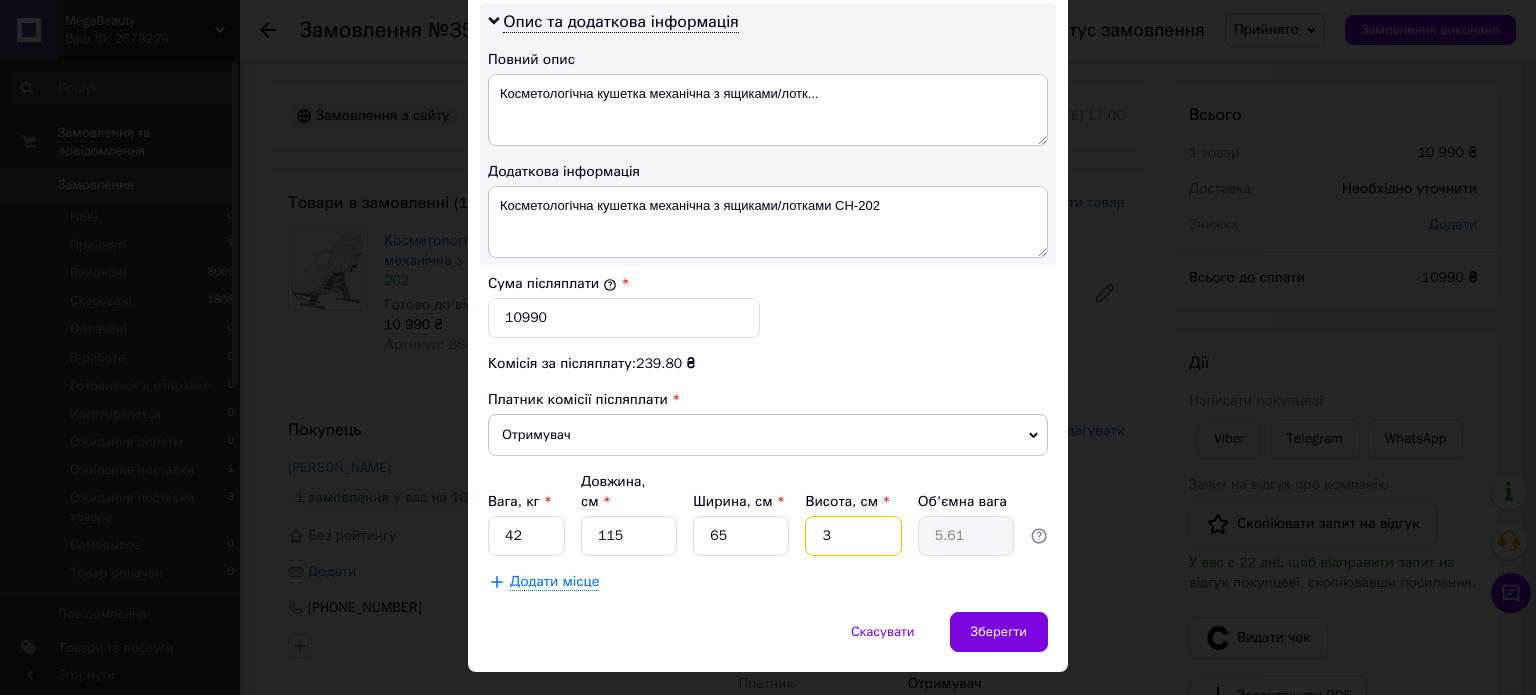 type on "36" 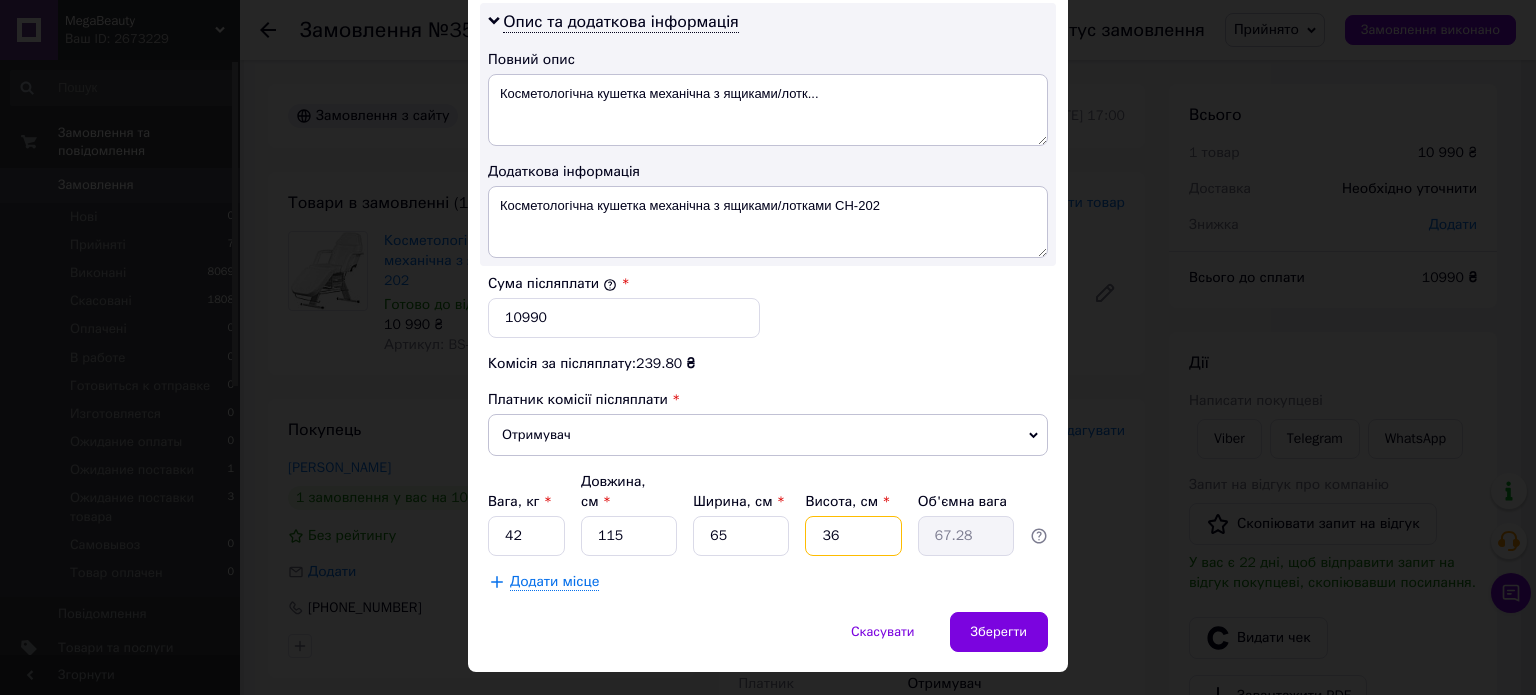 type on "36" 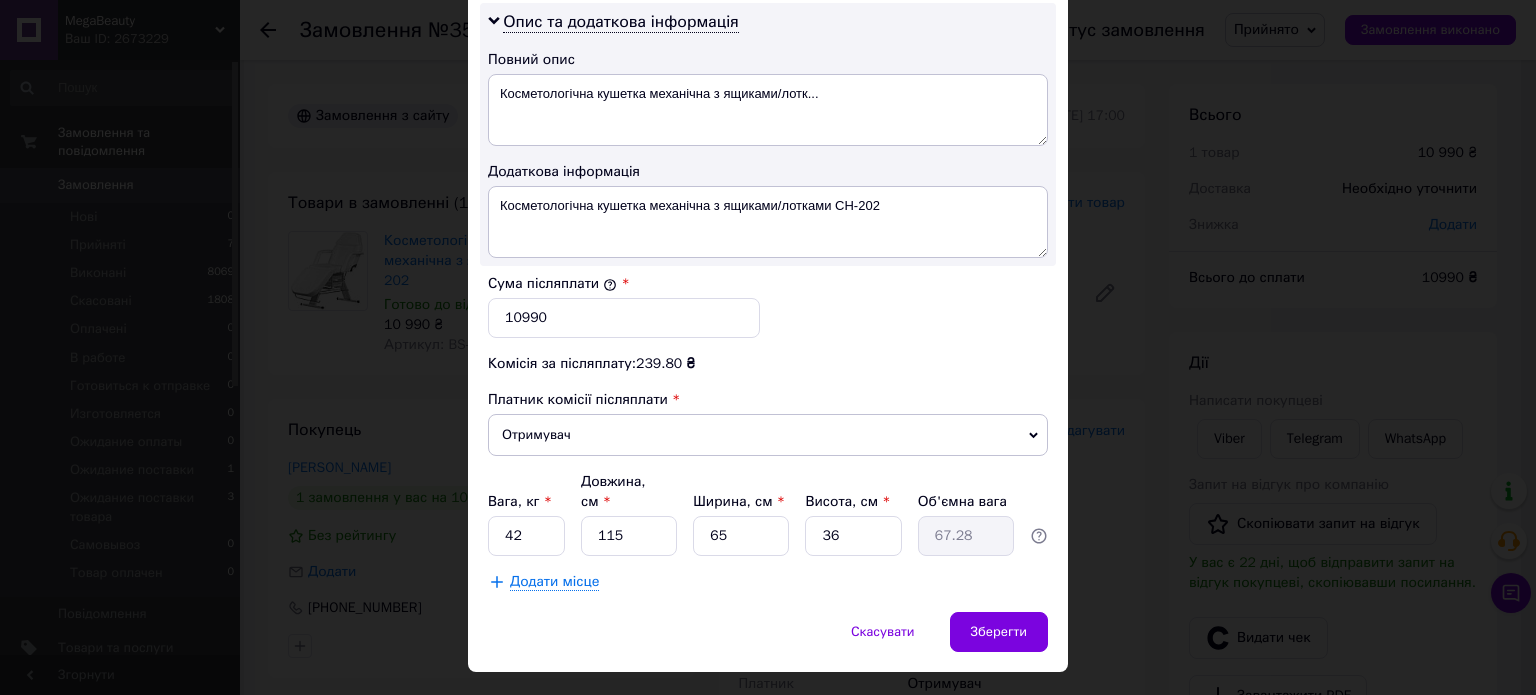 click on "Спосіб доставки Нова Пошта (платна) Платник Отримувач Відправник Прізвище отримувача Богомолова Ім'я отримувача Оксана По батькові отримувача Телефон отримувача +380987851221 Тип доставки У відділенні Кур'єром В поштоматі Місто с. Зарванці Відділення №1: вул. Молодіжна, 11-а Місце відправки м. Київ (Київська обл.): №376 (до 5 кг): вул. Сверстюка Євгена, 6 Немає збігів. Спробуйте змінити умови пошуку Додати ще місце відправки Тип посилки Вантаж Документи Номер упаковки (не обов'язково) Оціночна вартість 10990 Дата відправки 10.07.2025 < 2025 > < Июль > Пн Вт Ср Чт Пт Сб Вс 30 1 2 3 4 5 6 7" at bounding box center (768, -153) 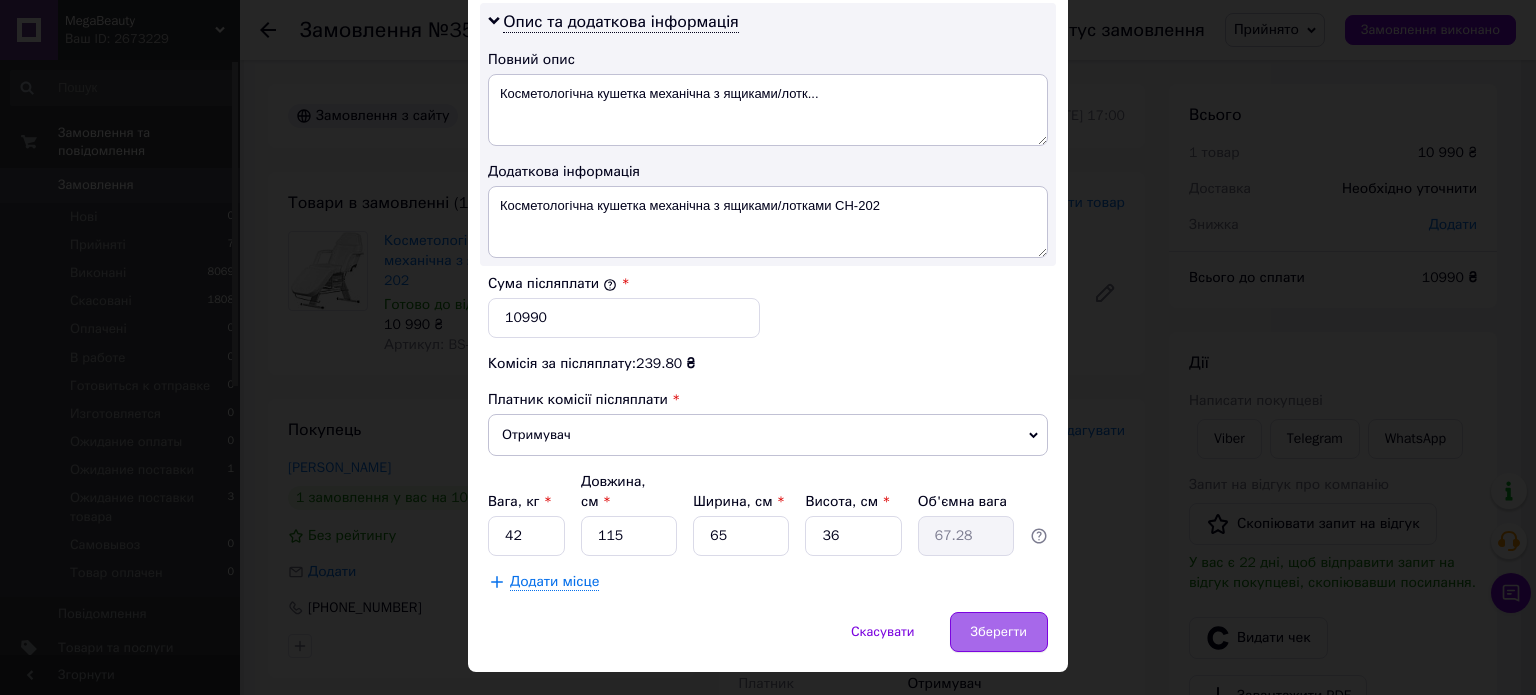 click on "Зберегти" at bounding box center (999, 632) 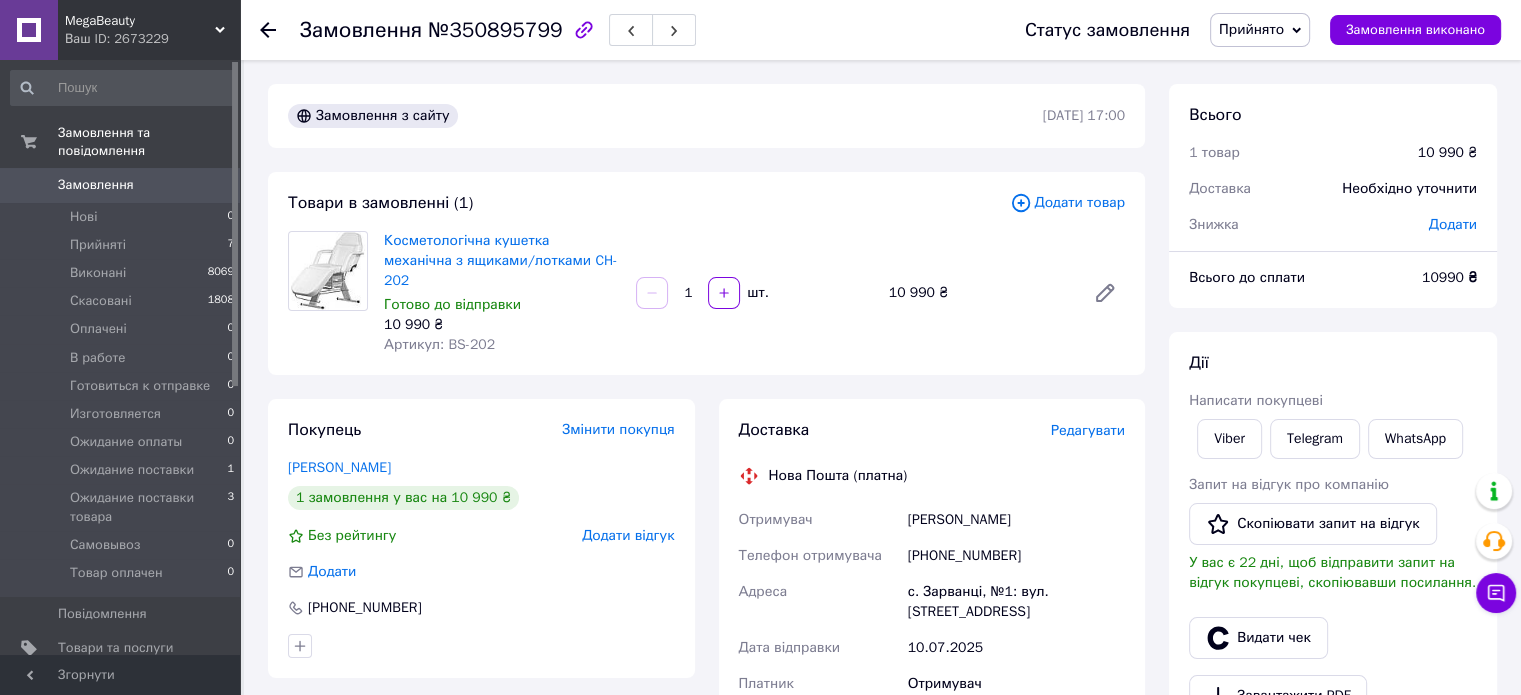 click on "Редагувати" at bounding box center [1088, 430] 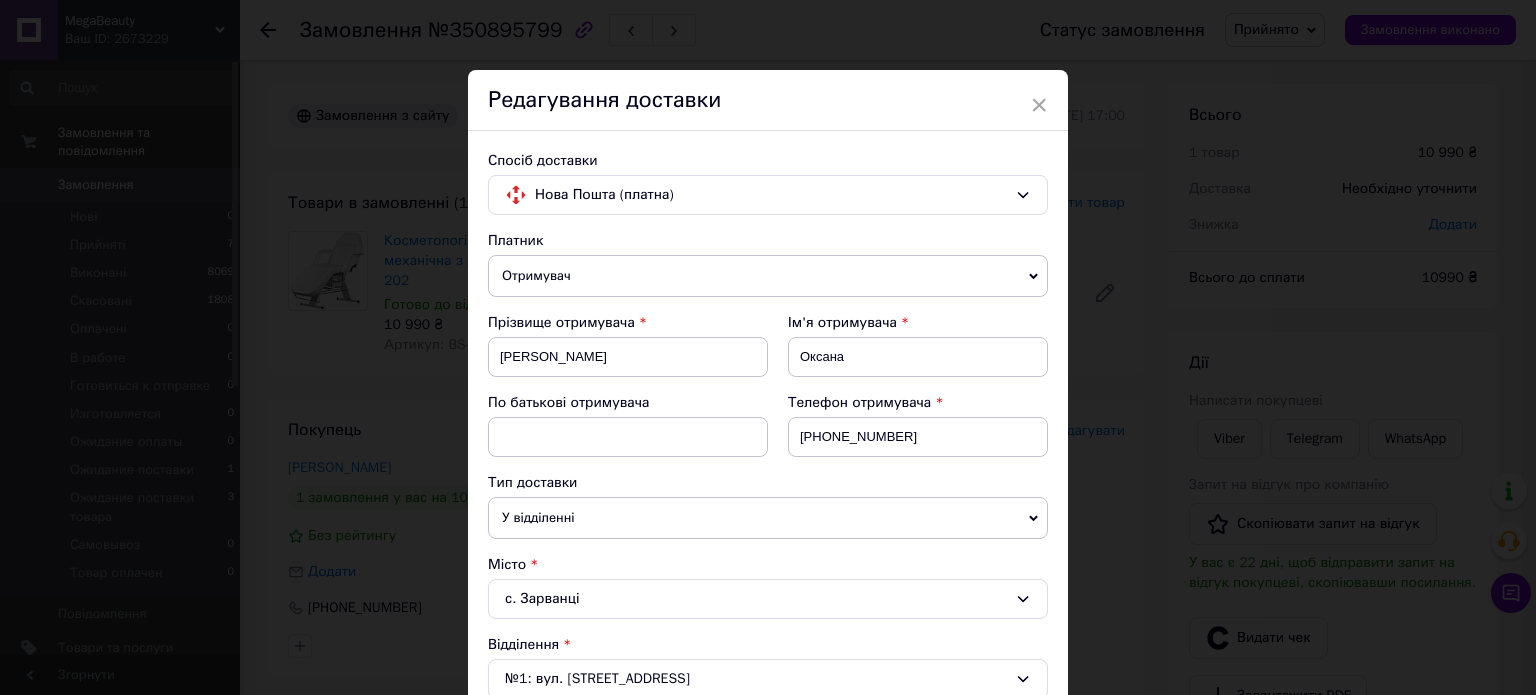 scroll, scrollTop: 100, scrollLeft: 0, axis: vertical 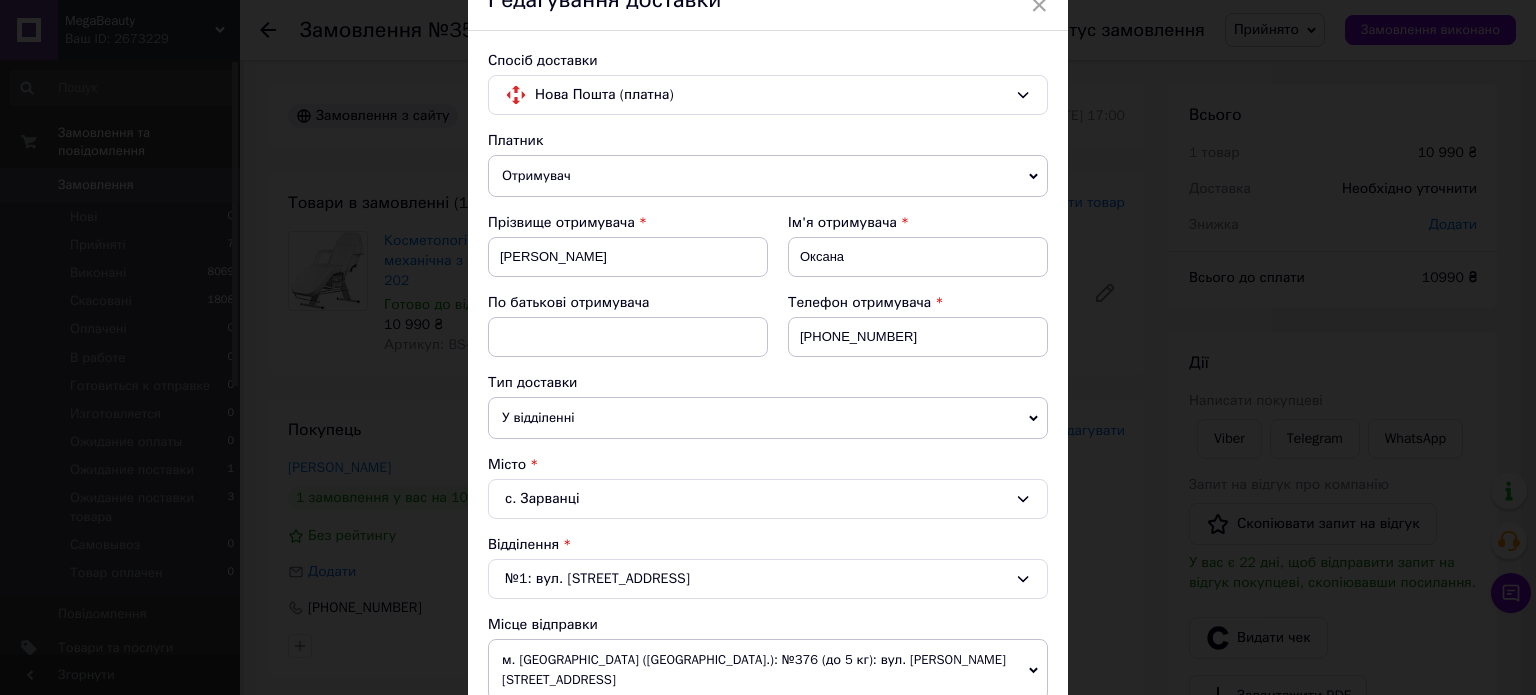 click on "с. Зарванці" at bounding box center [768, 499] 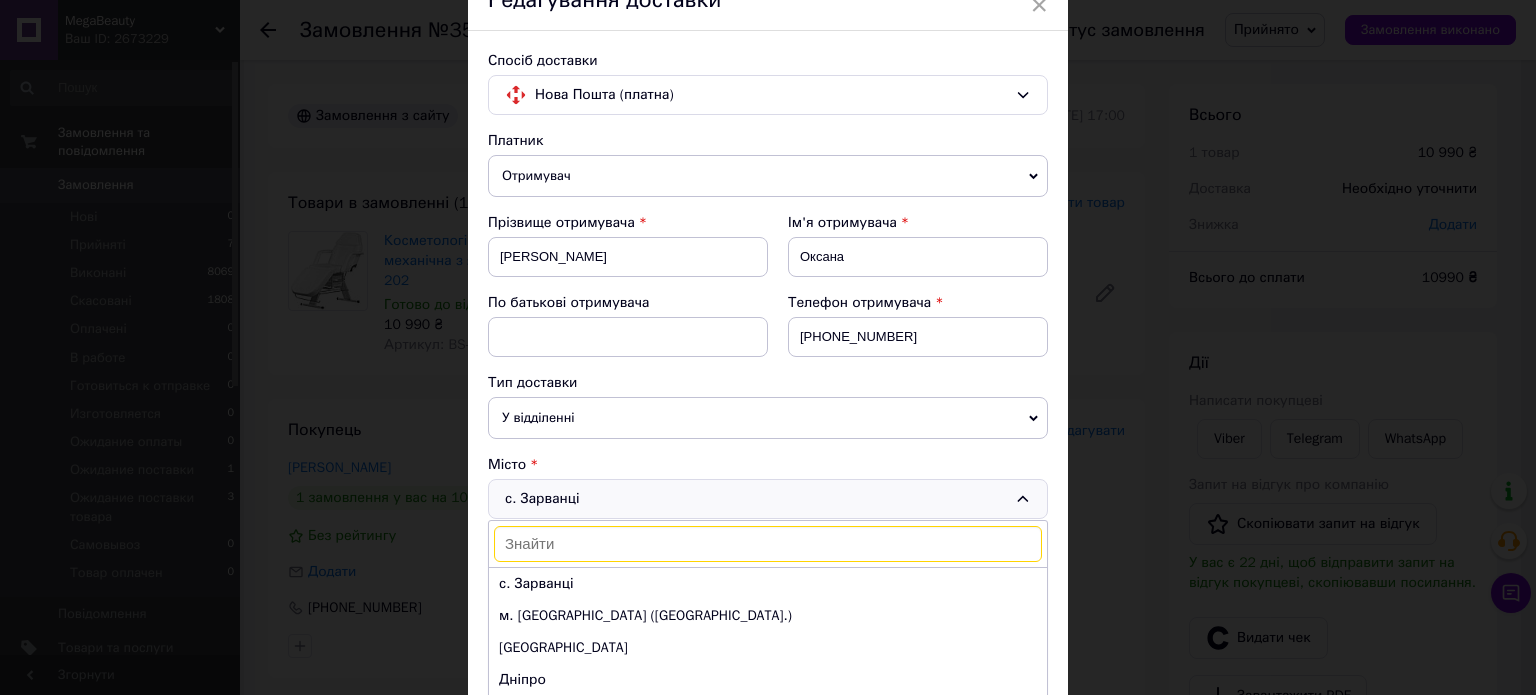 click on "Платник Отримувач Відправник Прізвище отримувача Богомолова Ім'я отримувача Оксана По батькові отримувача Телефон отримувача +380987851221 Тип доставки У відділенні Кур'єром В поштоматі Місто с. Зарванці с. Зарванці м. Київ (Київська обл.) Одеса Дніпро Харків м. Львів (Львівська обл.) м. Запоріжжя (Запорізька обл., Запорізький р-н.) м. Кривий Ріг (Дніпропетровська обл.) м. Миколаїв (Миколаївська обл.) Вінниця м. Полтава (Полтавська обл.) м. Хмельницький (Хмельницька обл.) м. Черкаси (Черкаська обл.) м. Чернівці (Чернівецька обл.) Суми Житомир Івано-Франківськ Чернігів 10990" at bounding box center (768, 835) 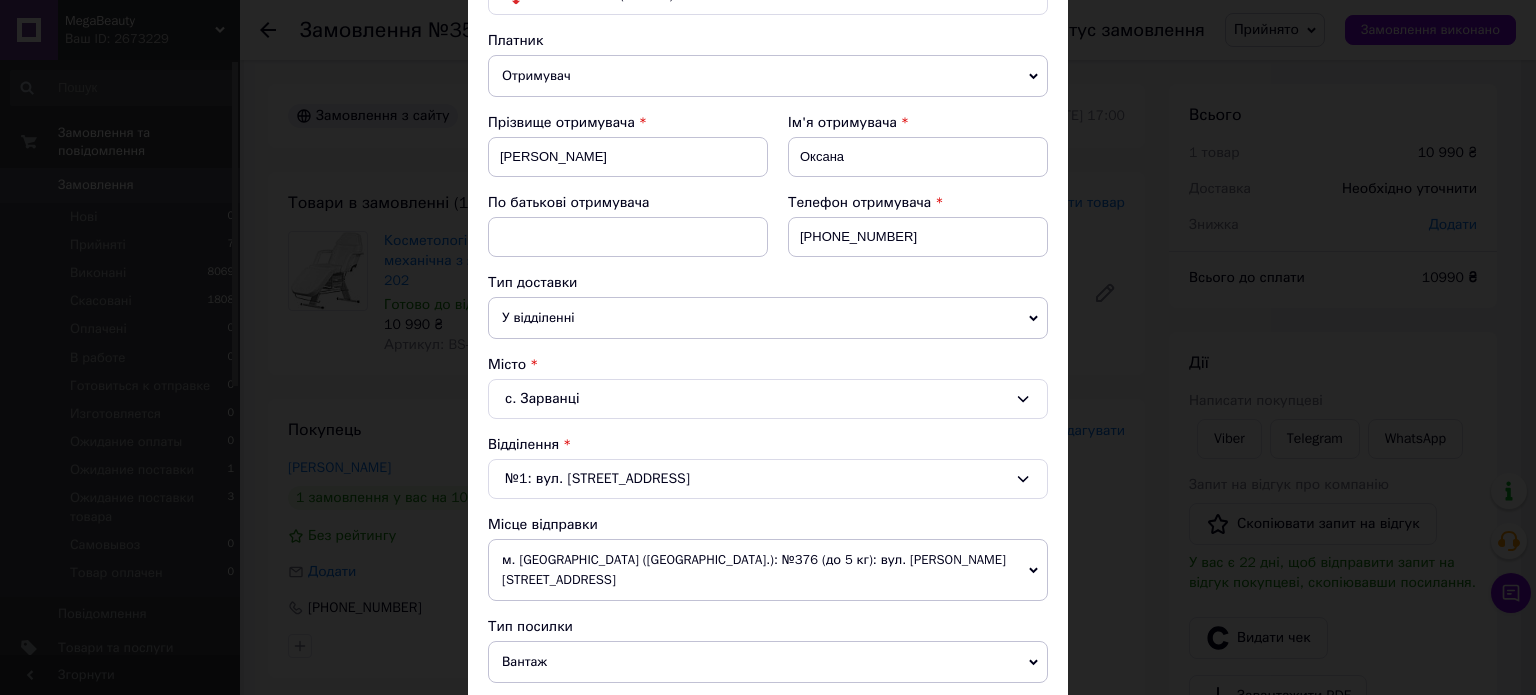 scroll, scrollTop: 300, scrollLeft: 0, axis: vertical 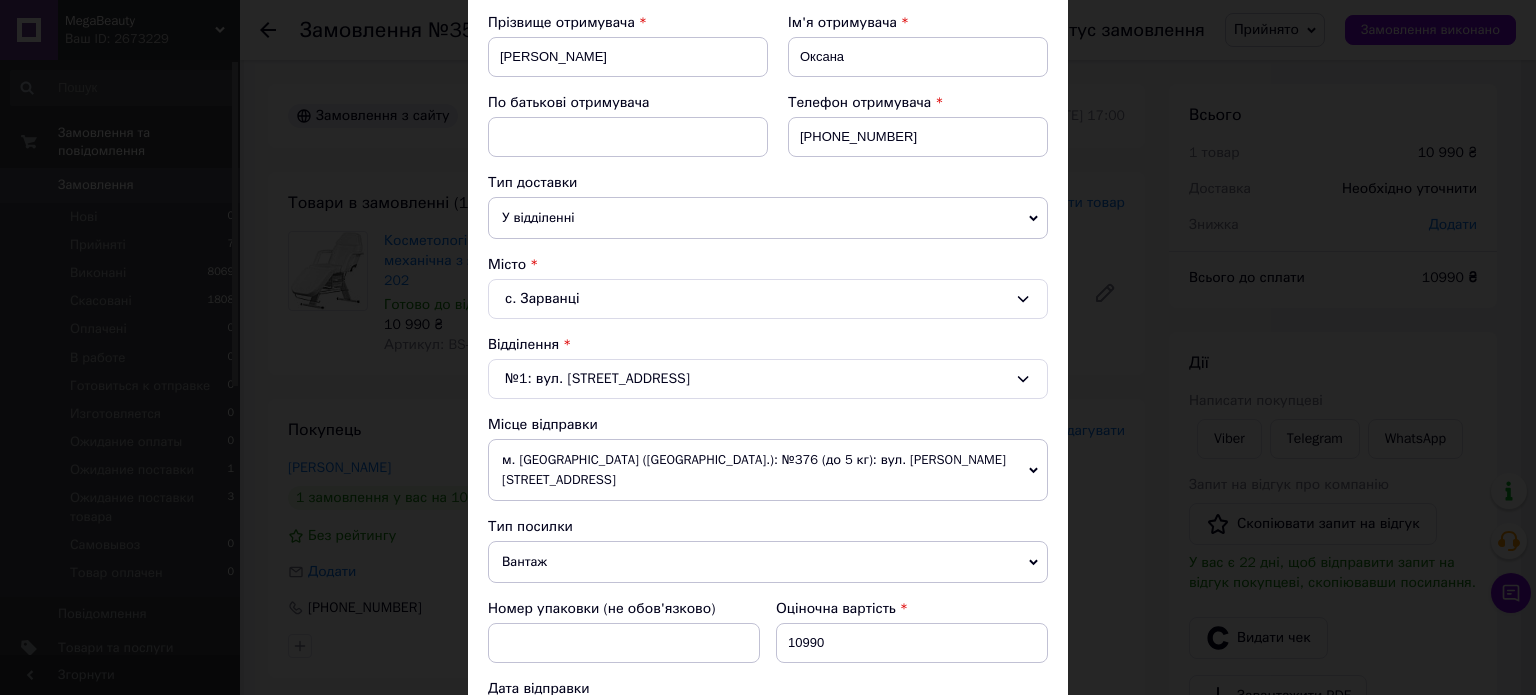 click on "м. Київ (Київська обл.): №376 (до 5 кг): вул. Сверстюка Євгена, 6" at bounding box center [768, 470] 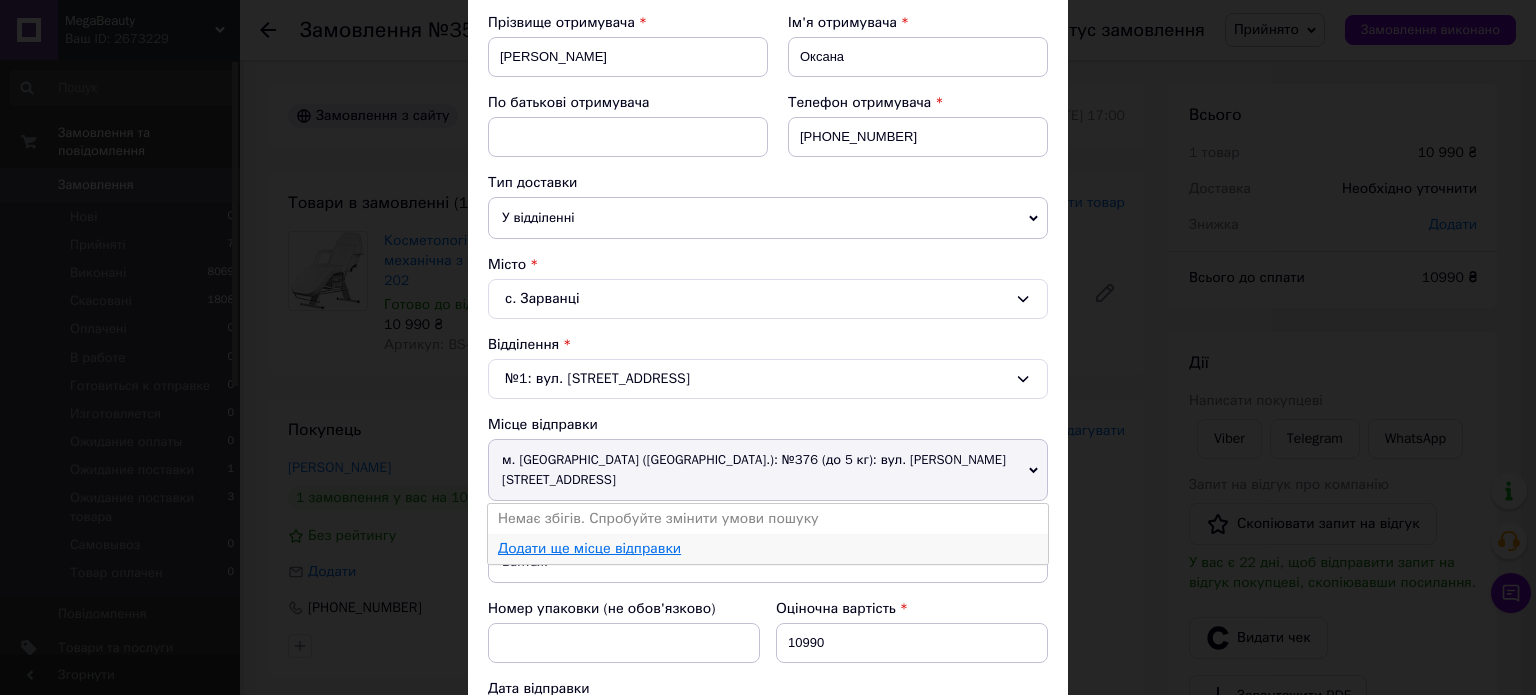 click on "Додати ще місце відправки" at bounding box center [589, 548] 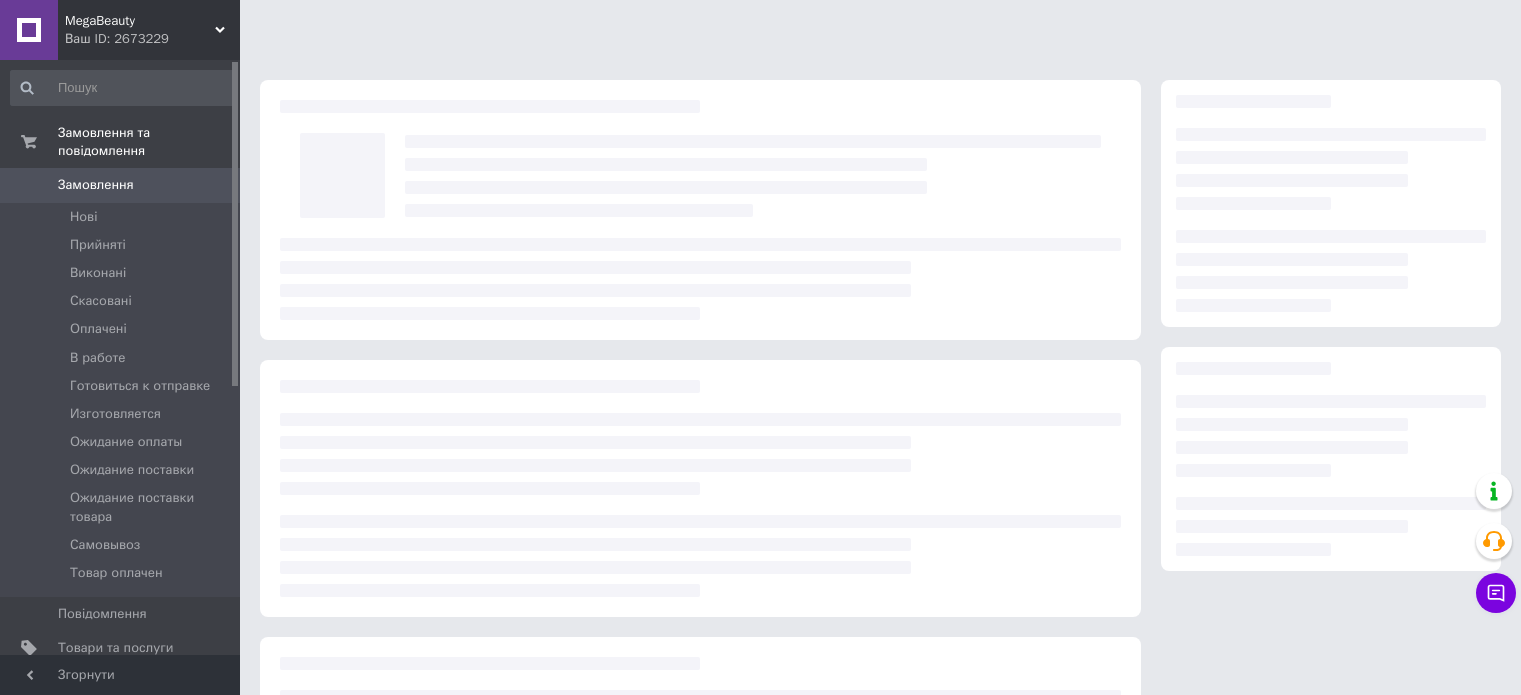 scroll, scrollTop: 0, scrollLeft: 0, axis: both 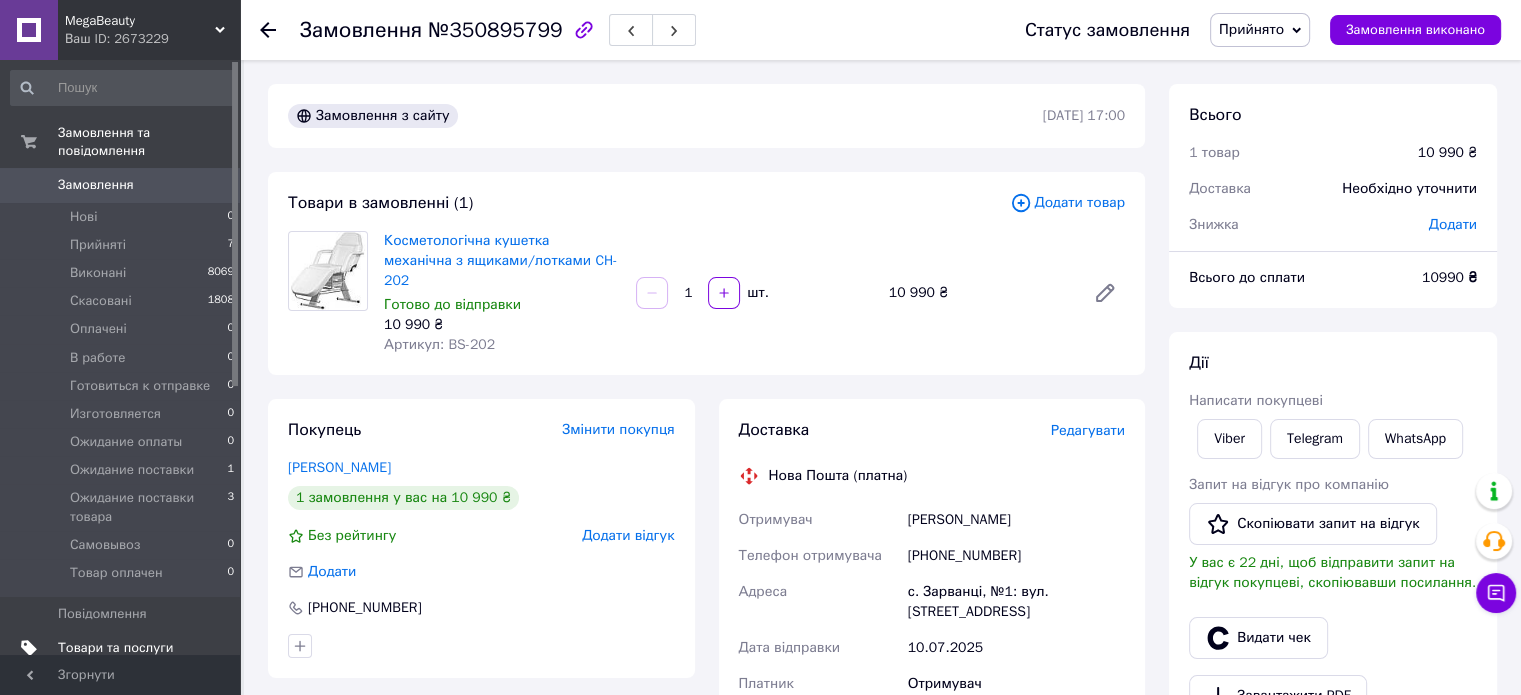 click on "Товари та послуги" at bounding box center (115, 648) 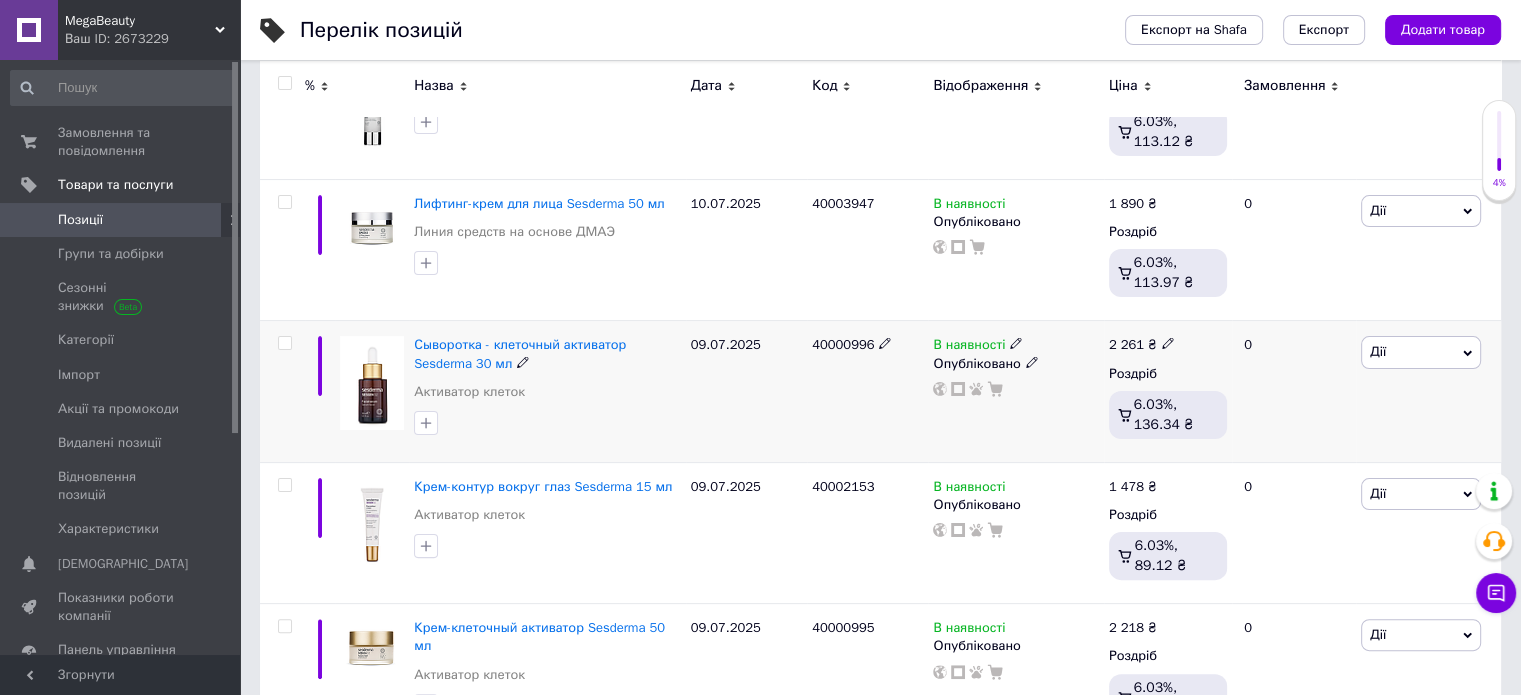 scroll, scrollTop: 400, scrollLeft: 0, axis: vertical 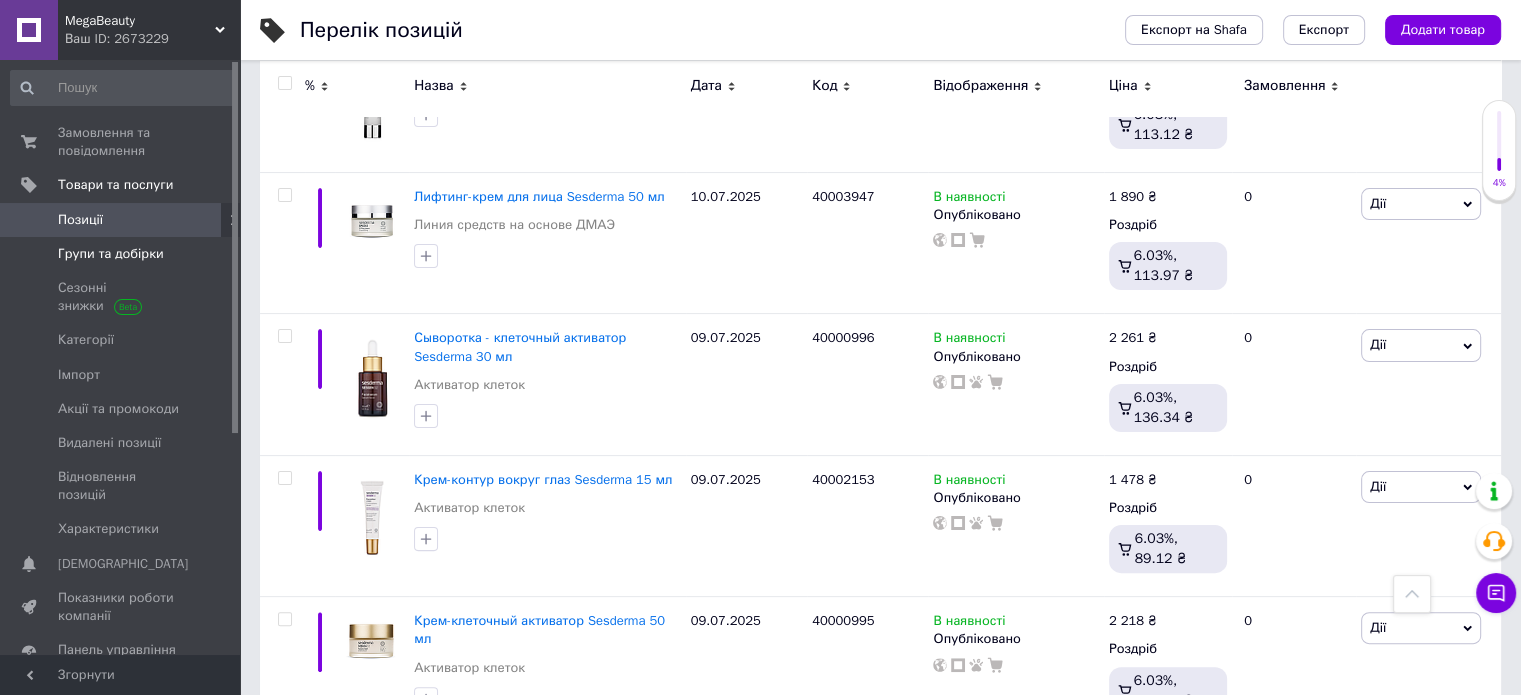 click on "Групи та добірки" at bounding box center [111, 254] 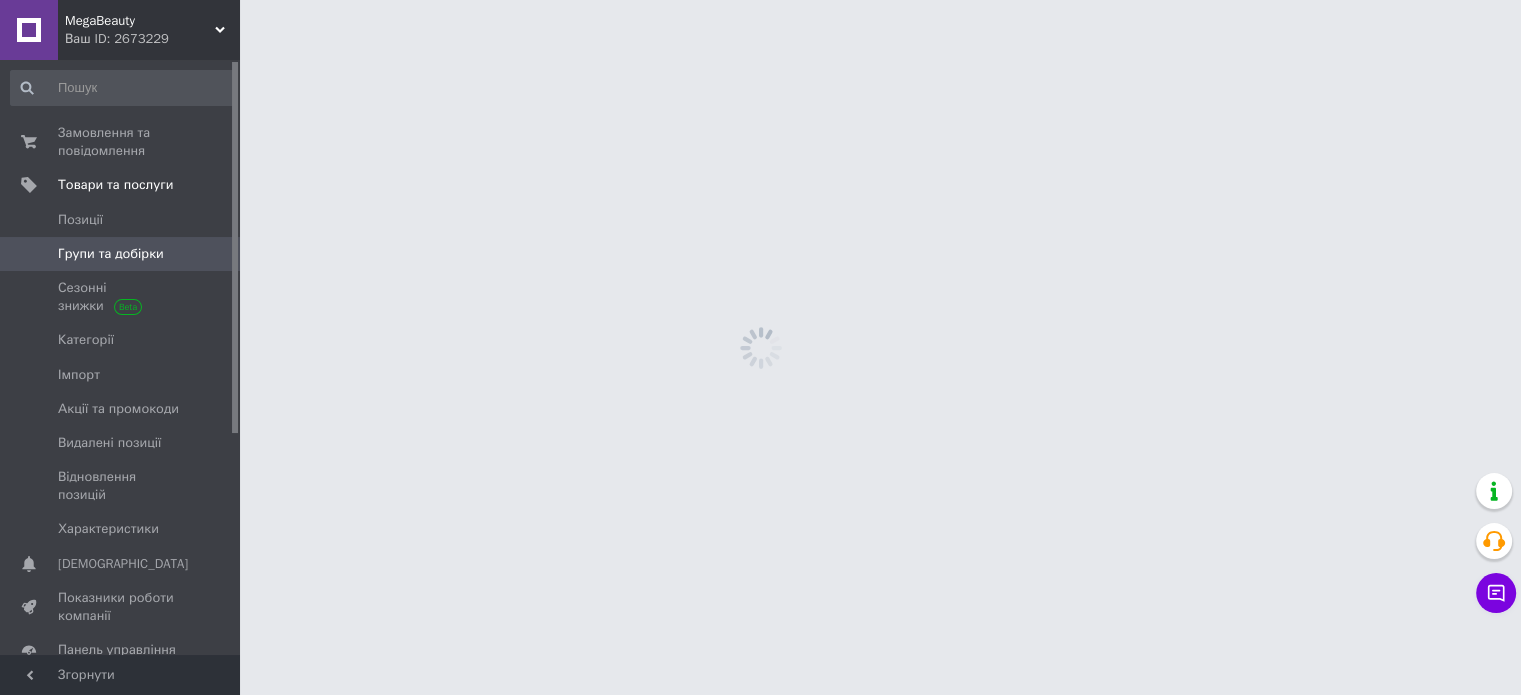 scroll, scrollTop: 0, scrollLeft: 0, axis: both 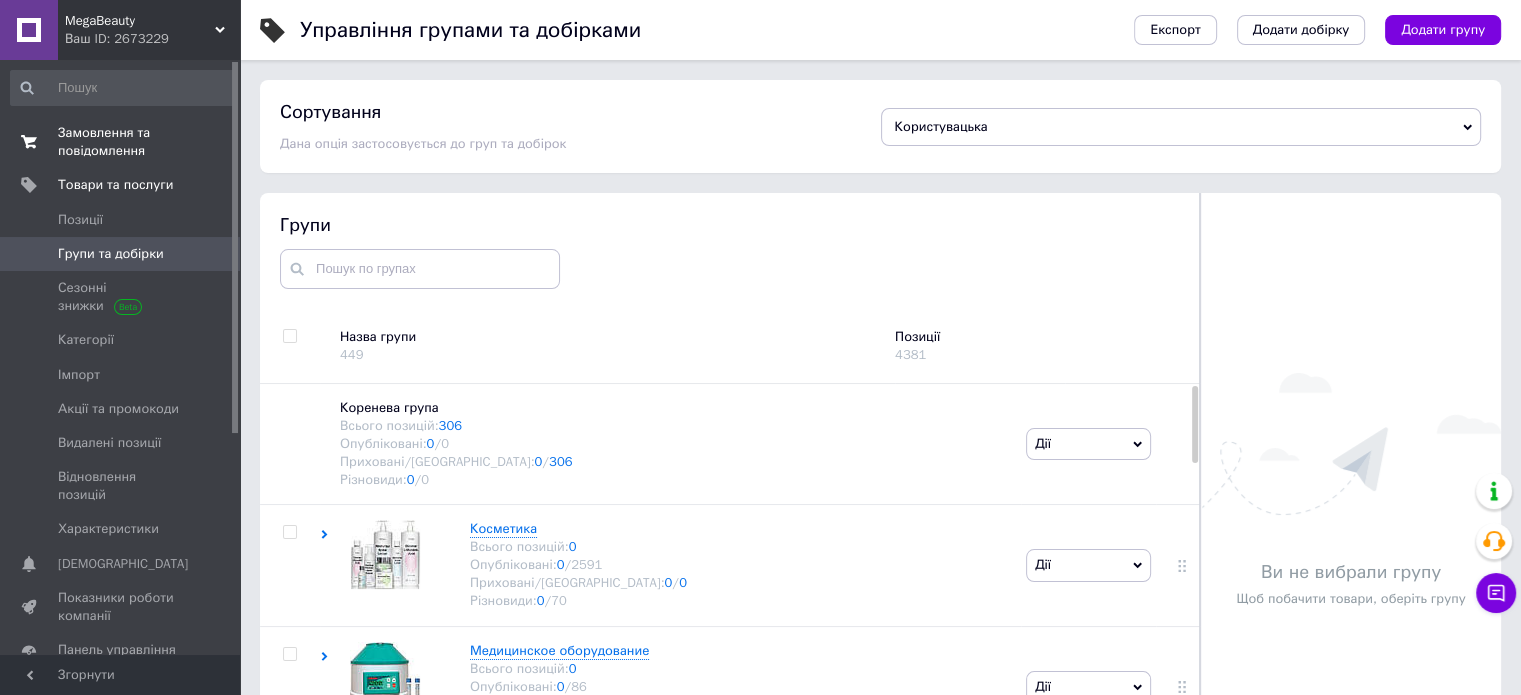 click on "Замовлення та повідомлення" at bounding box center (121, 142) 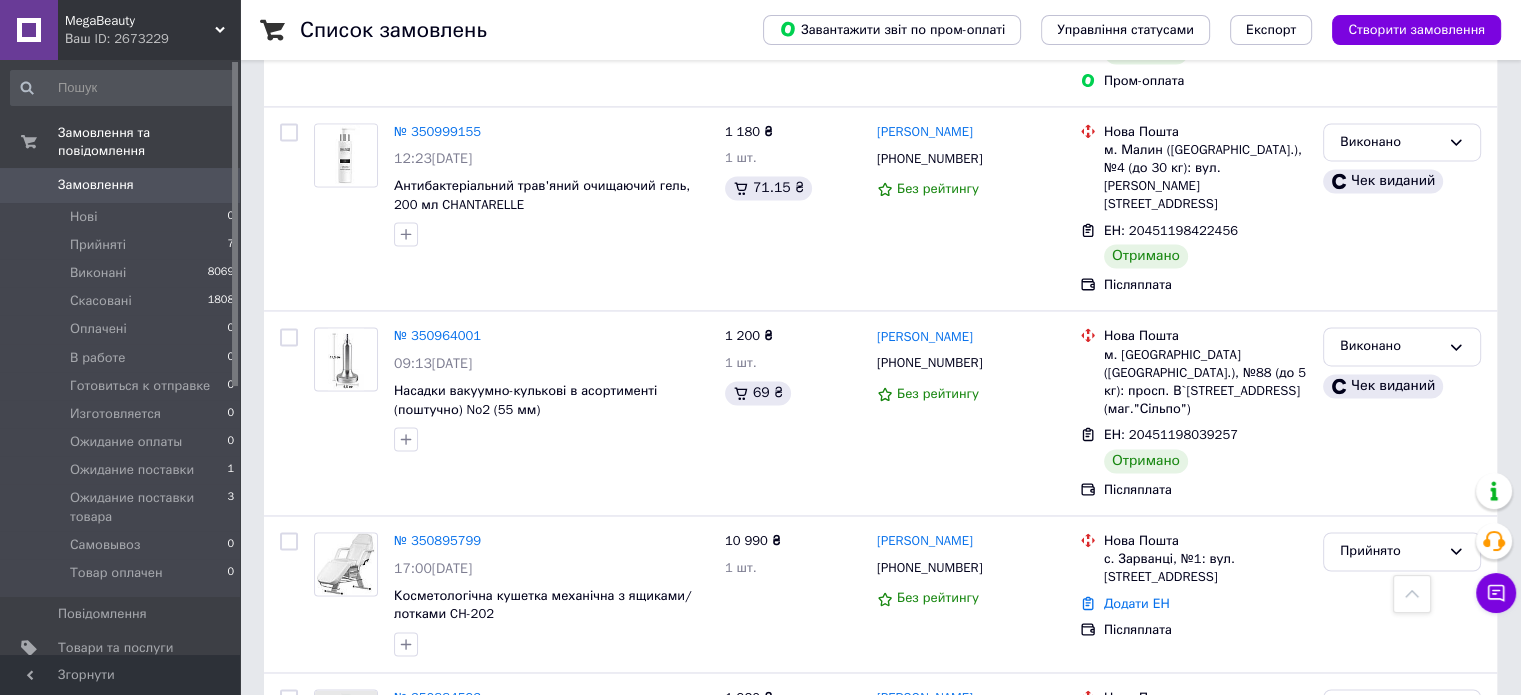 scroll, scrollTop: 3200, scrollLeft: 0, axis: vertical 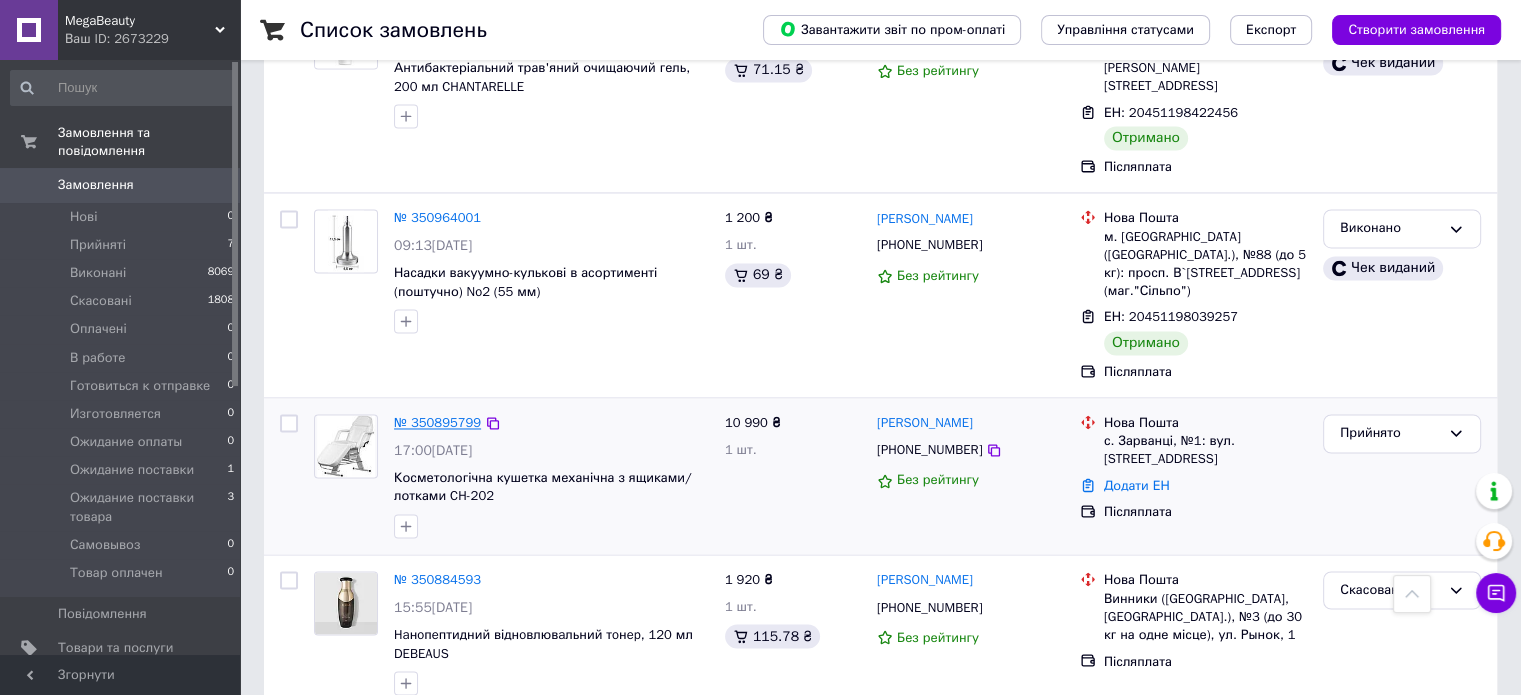 click on "№ 350895799" at bounding box center (437, 422) 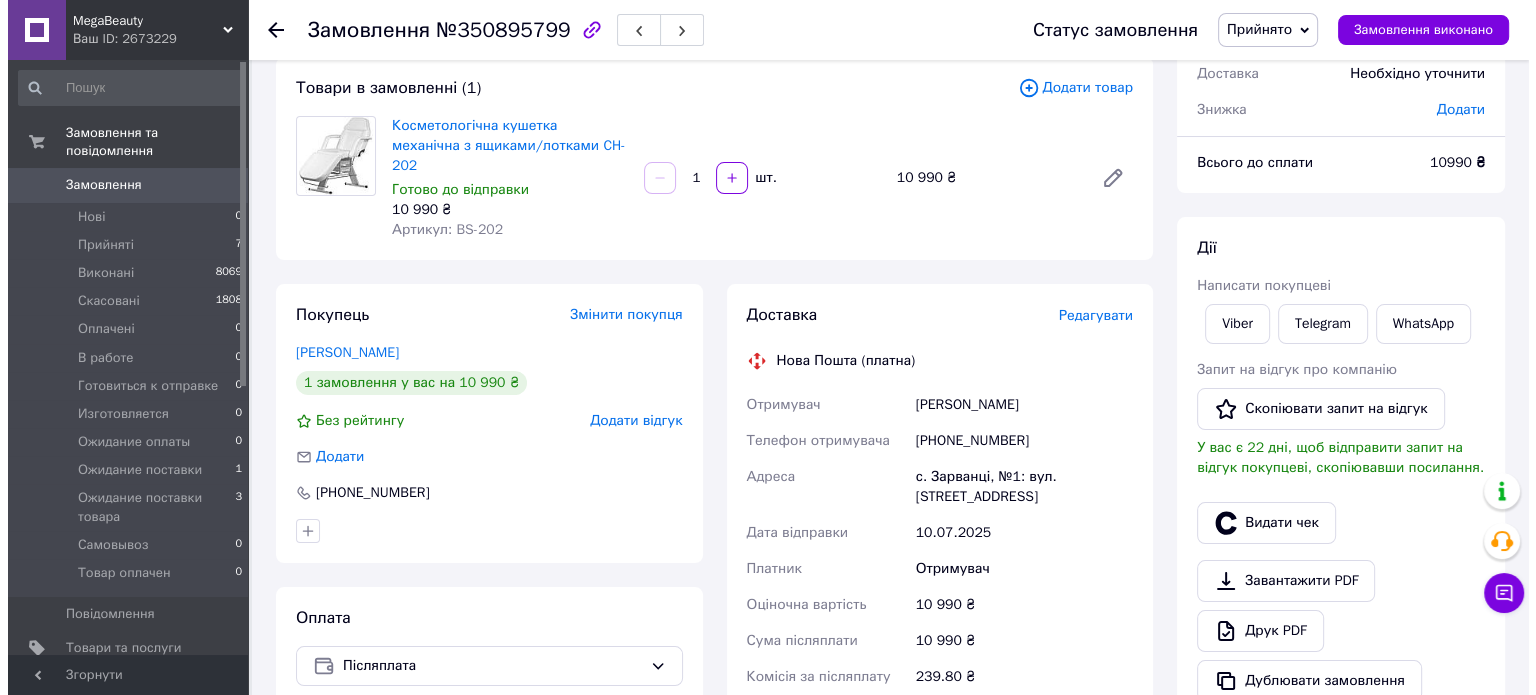 scroll, scrollTop: 53, scrollLeft: 0, axis: vertical 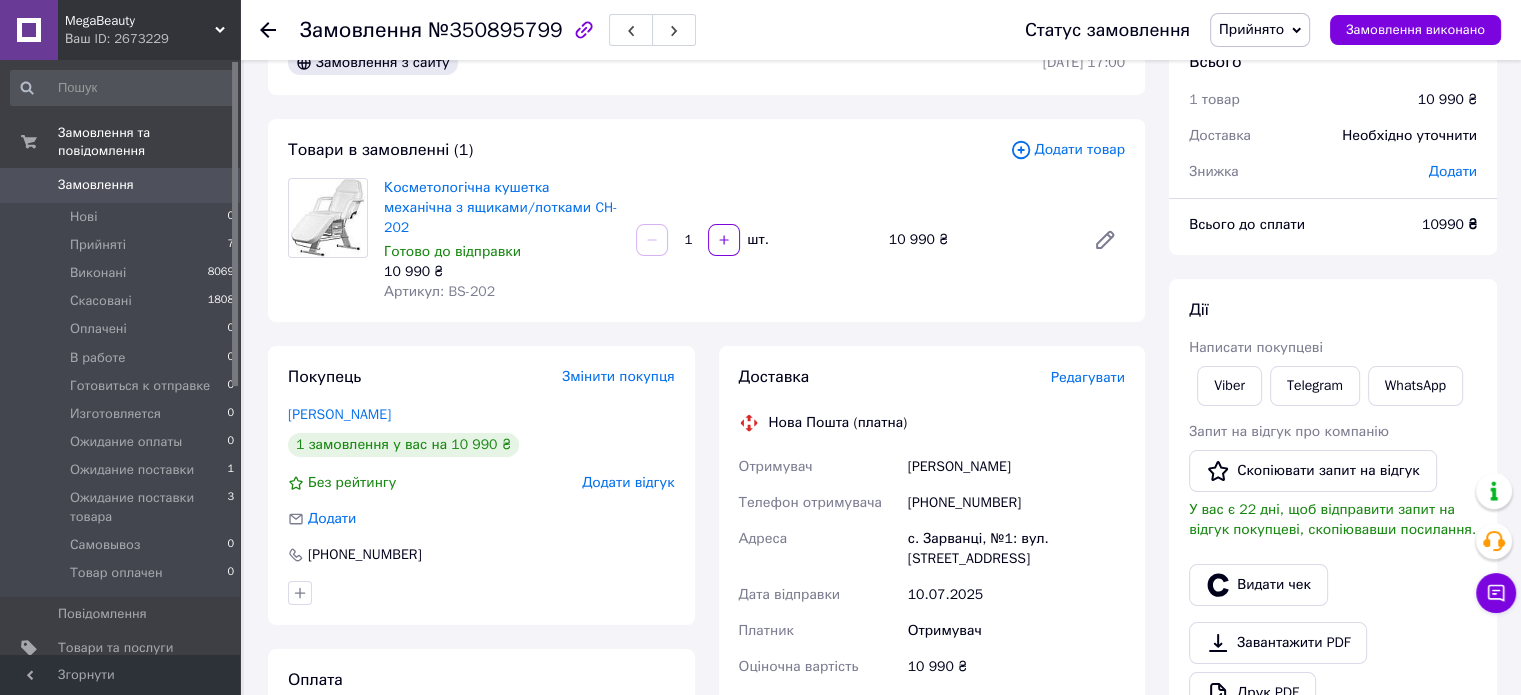 click on "Редагувати" at bounding box center (1088, 377) 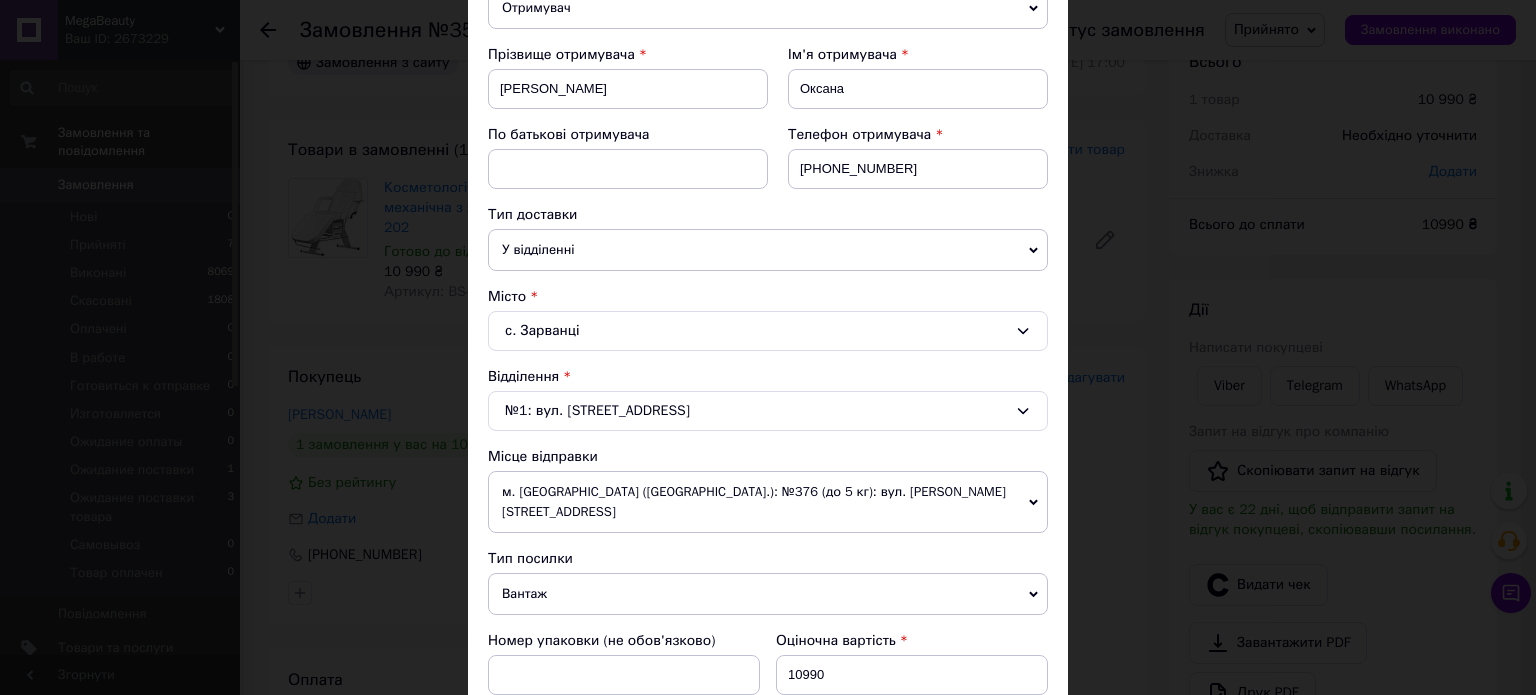 scroll, scrollTop: 300, scrollLeft: 0, axis: vertical 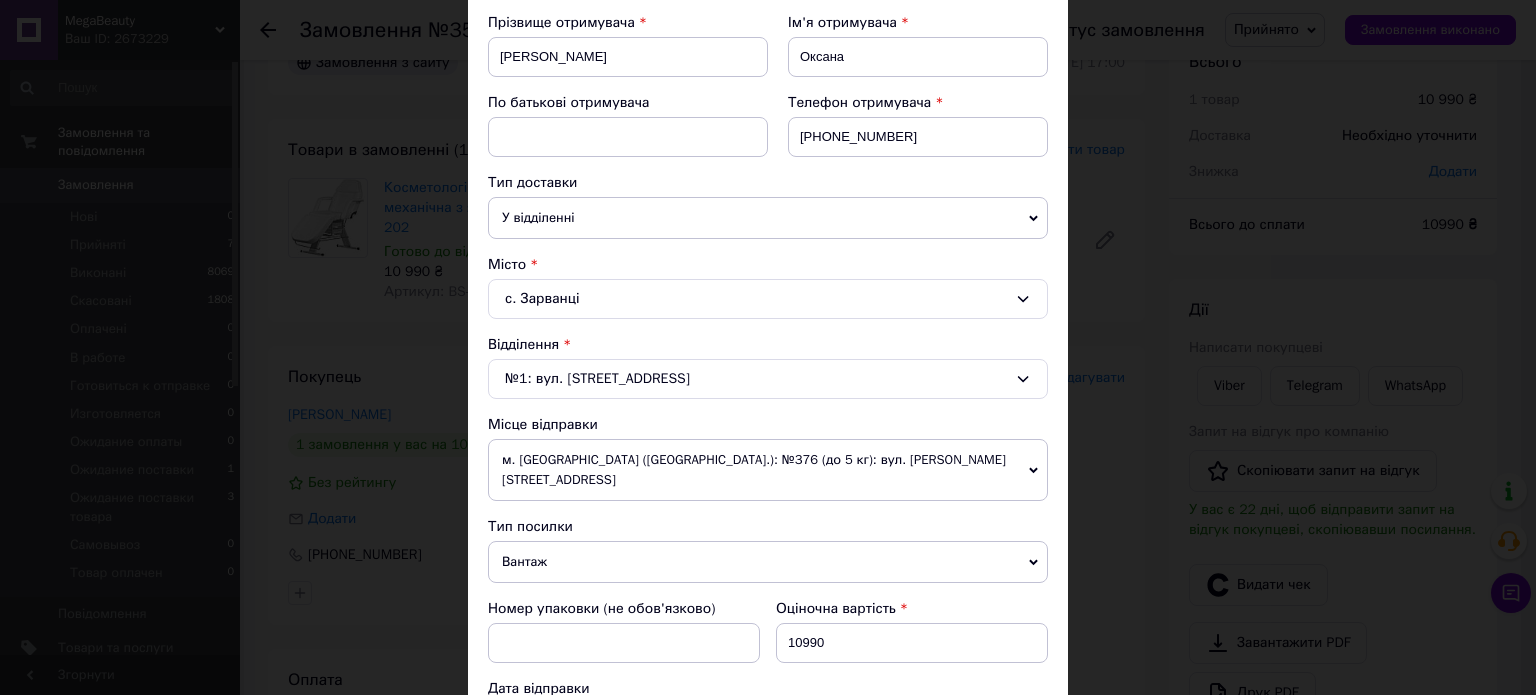 click on "м. Київ (Київська обл.): №376 (до 5 кг): вул. Сверстюка Євгена, 6" at bounding box center [768, 470] 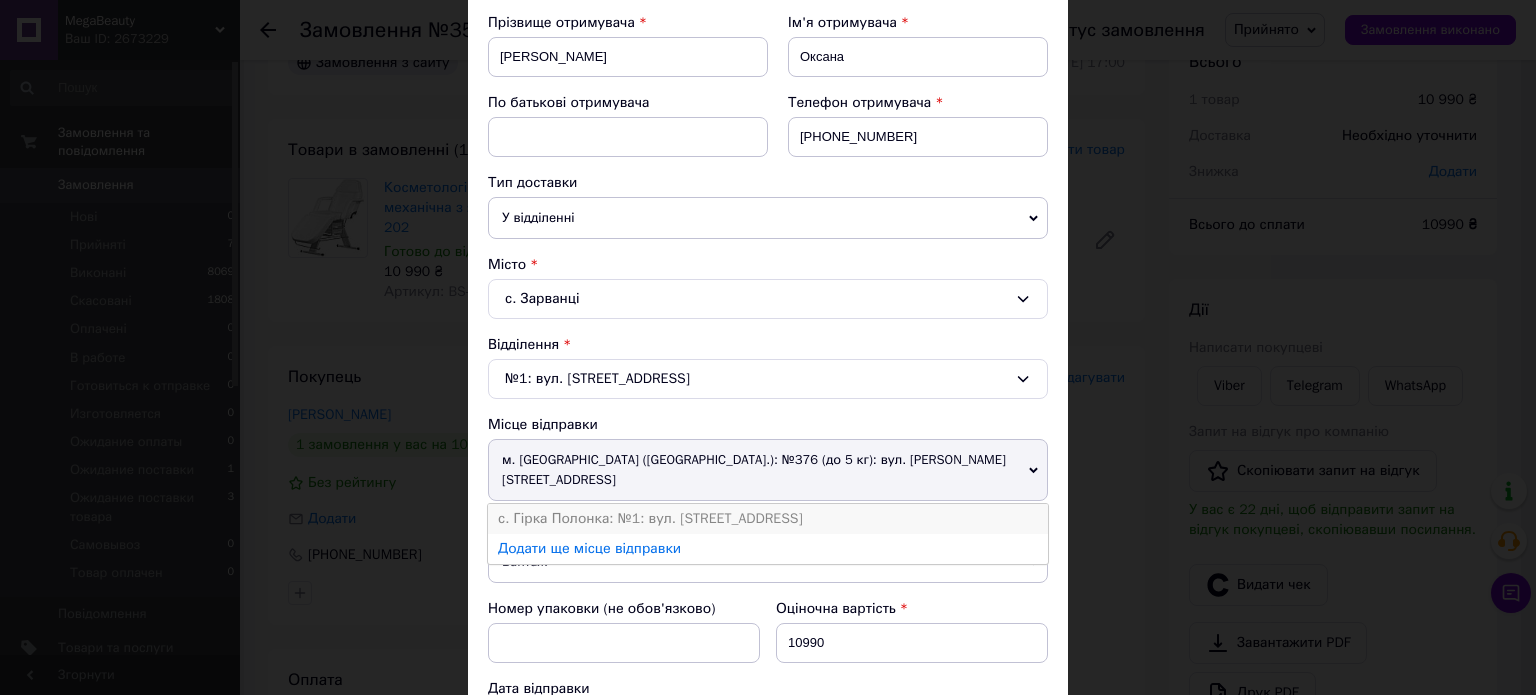 click on "с. Гірка Полонка: №1: вул. Луцька, 12-А" at bounding box center [768, 519] 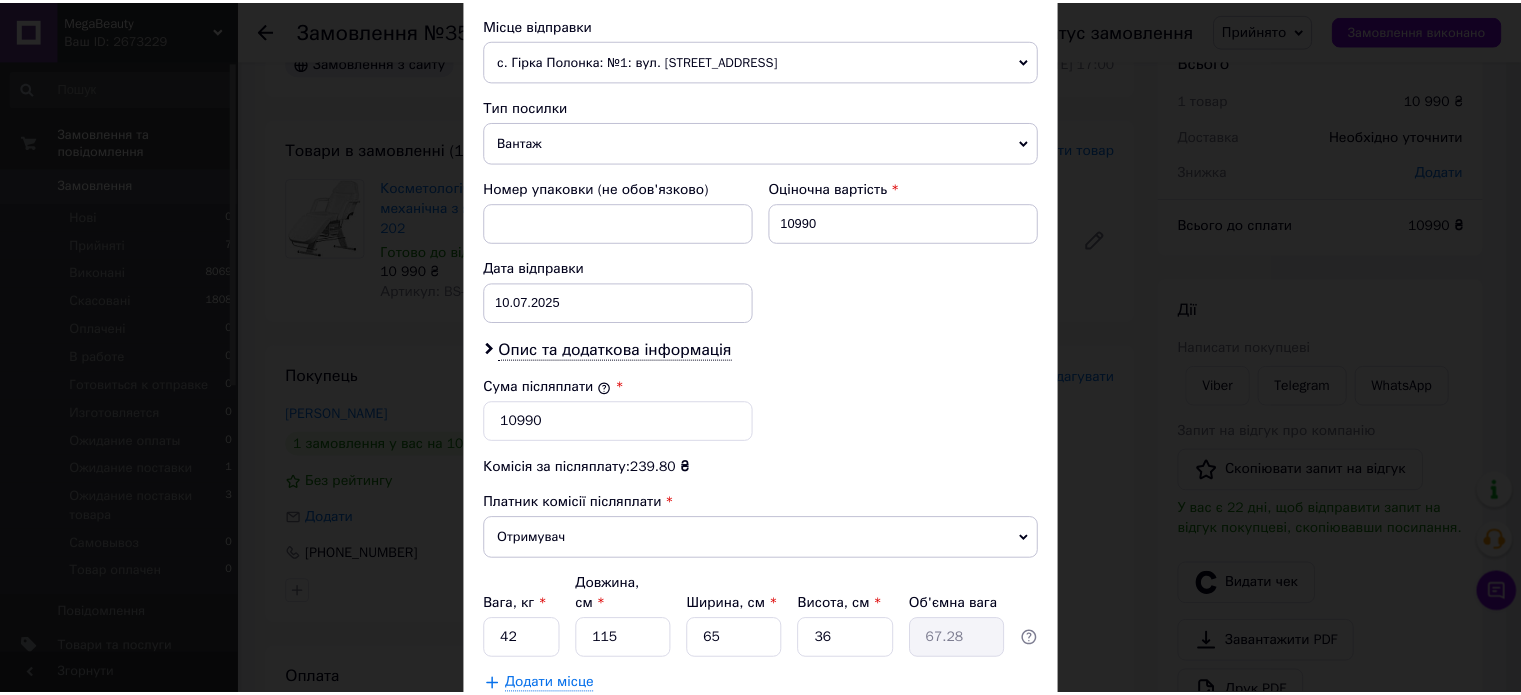 scroll, scrollTop: 800, scrollLeft: 0, axis: vertical 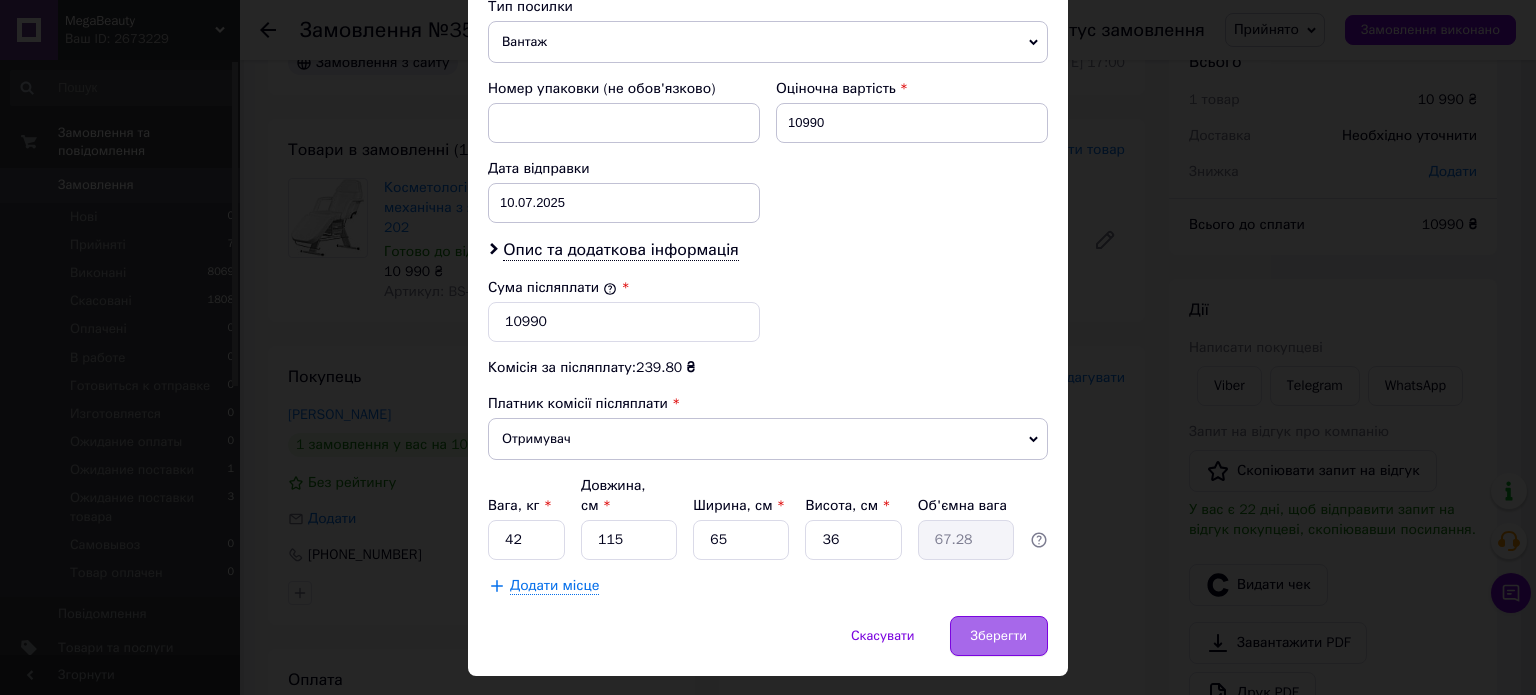 click on "Зберегти" at bounding box center [999, 636] 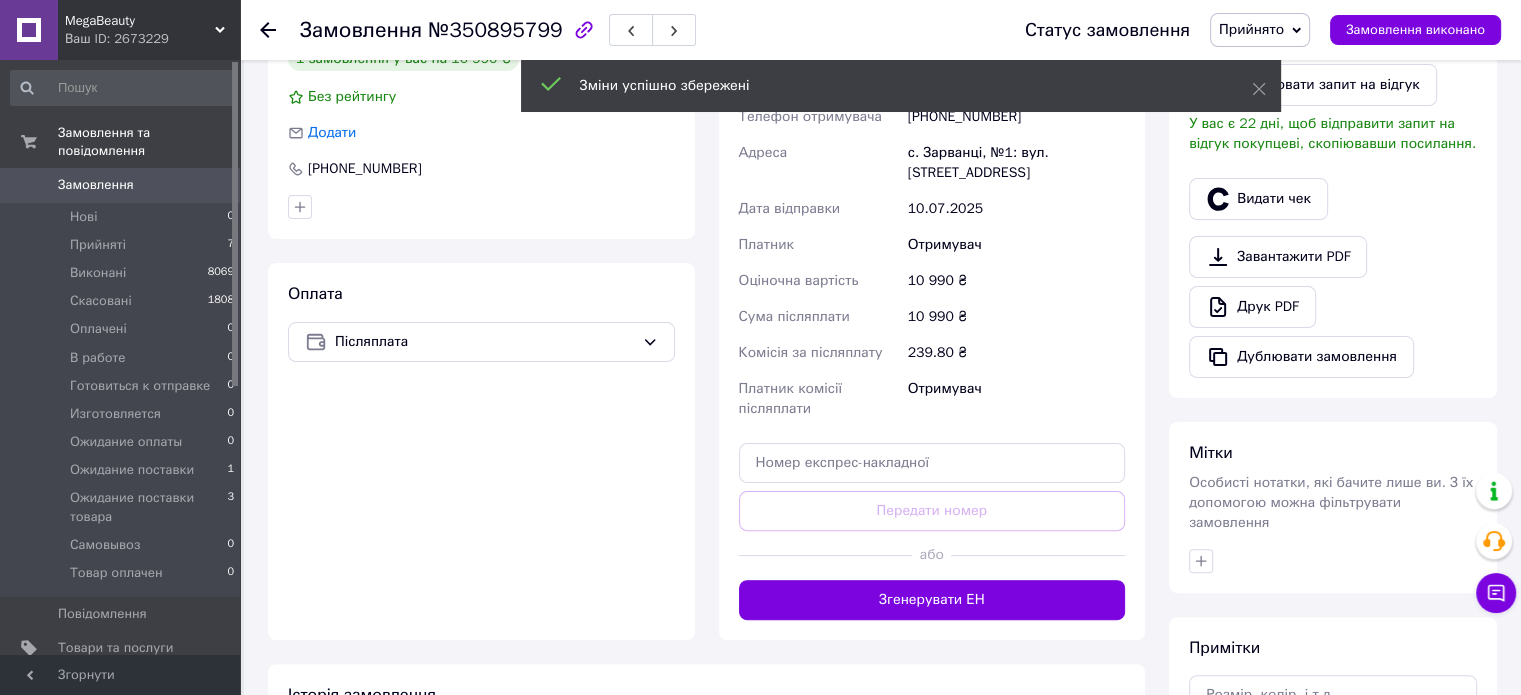 scroll, scrollTop: 453, scrollLeft: 0, axis: vertical 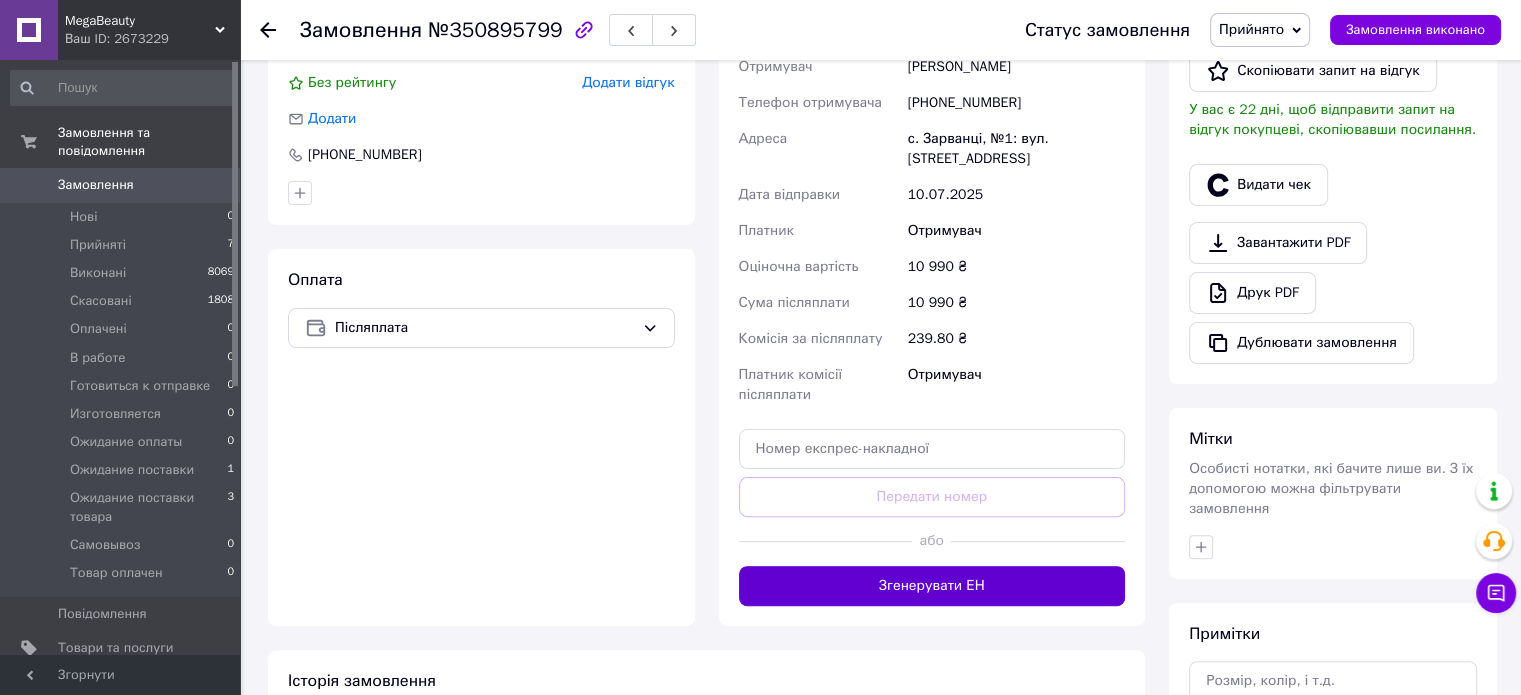 click on "Згенерувати ЕН" at bounding box center [932, 586] 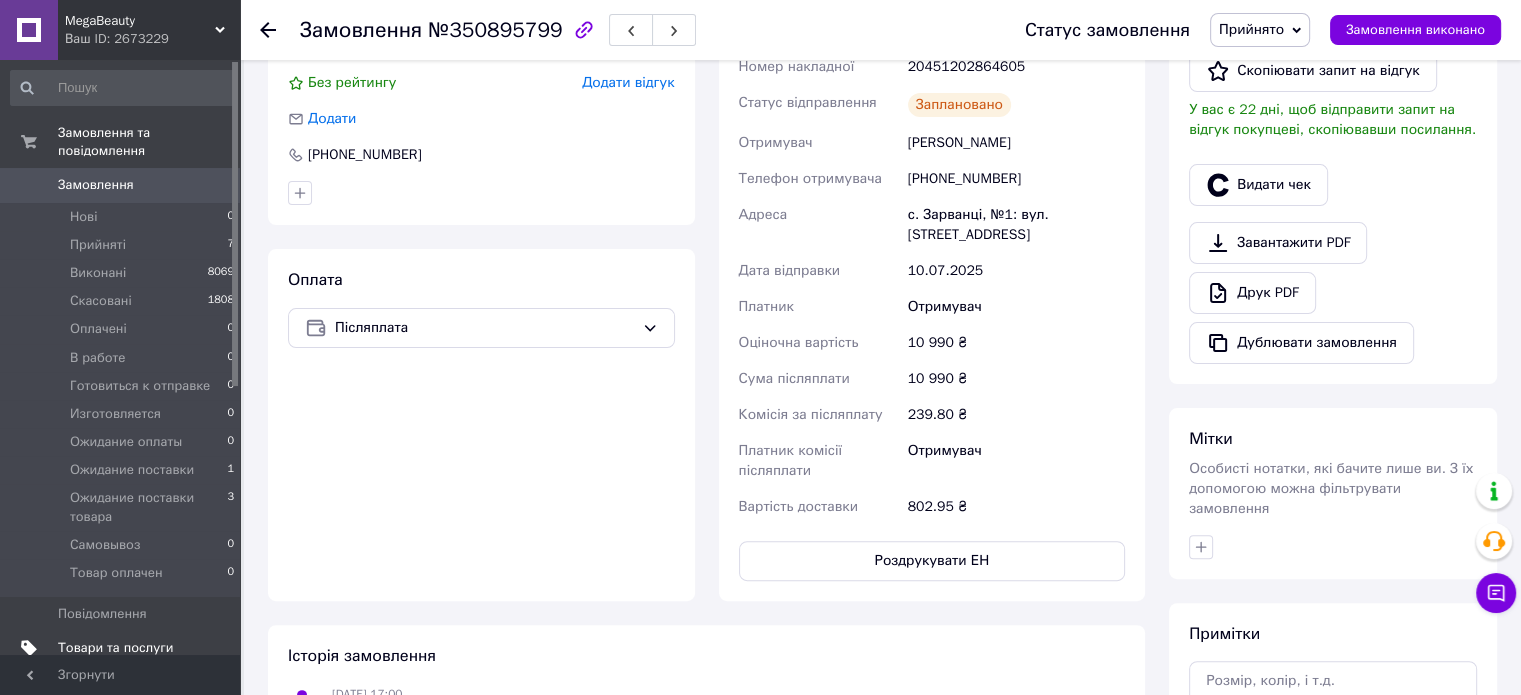 click on "Товари та послуги" at bounding box center (115, 648) 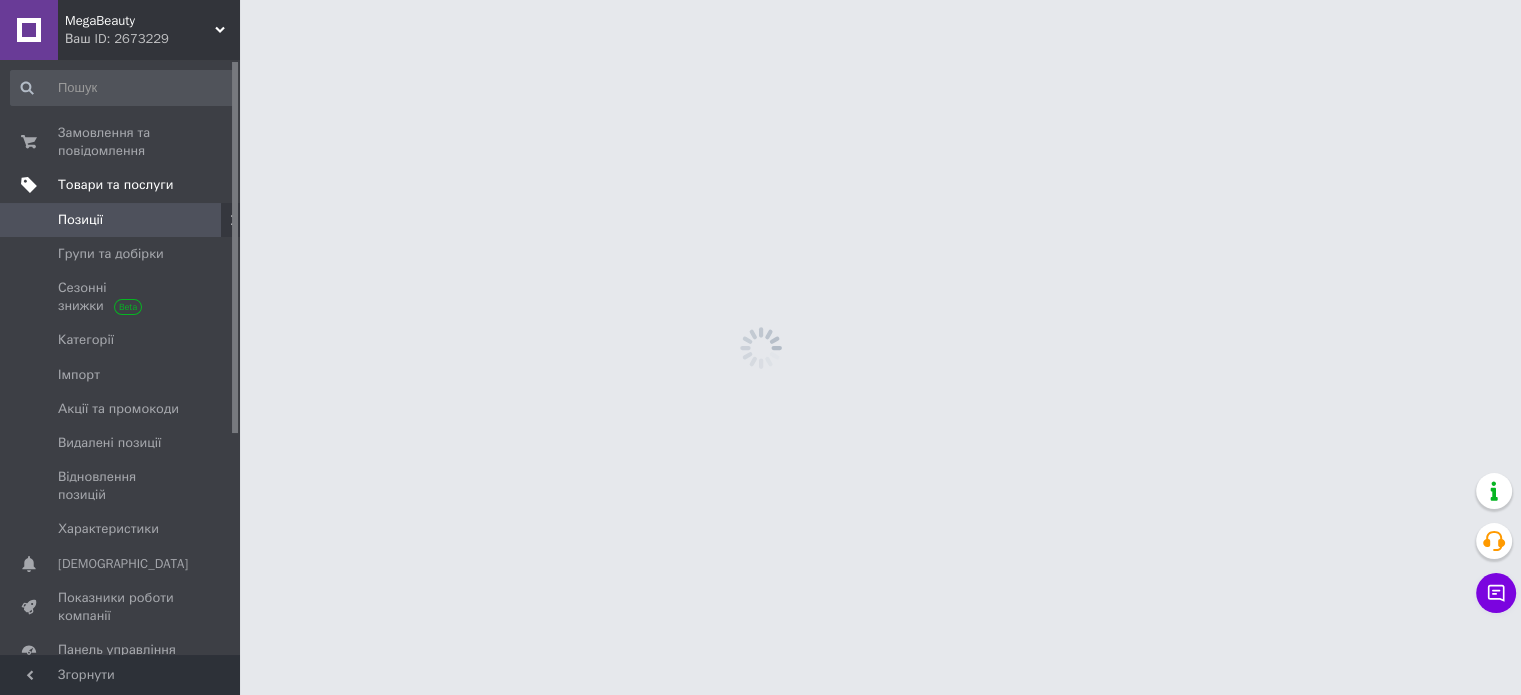 scroll, scrollTop: 0, scrollLeft: 0, axis: both 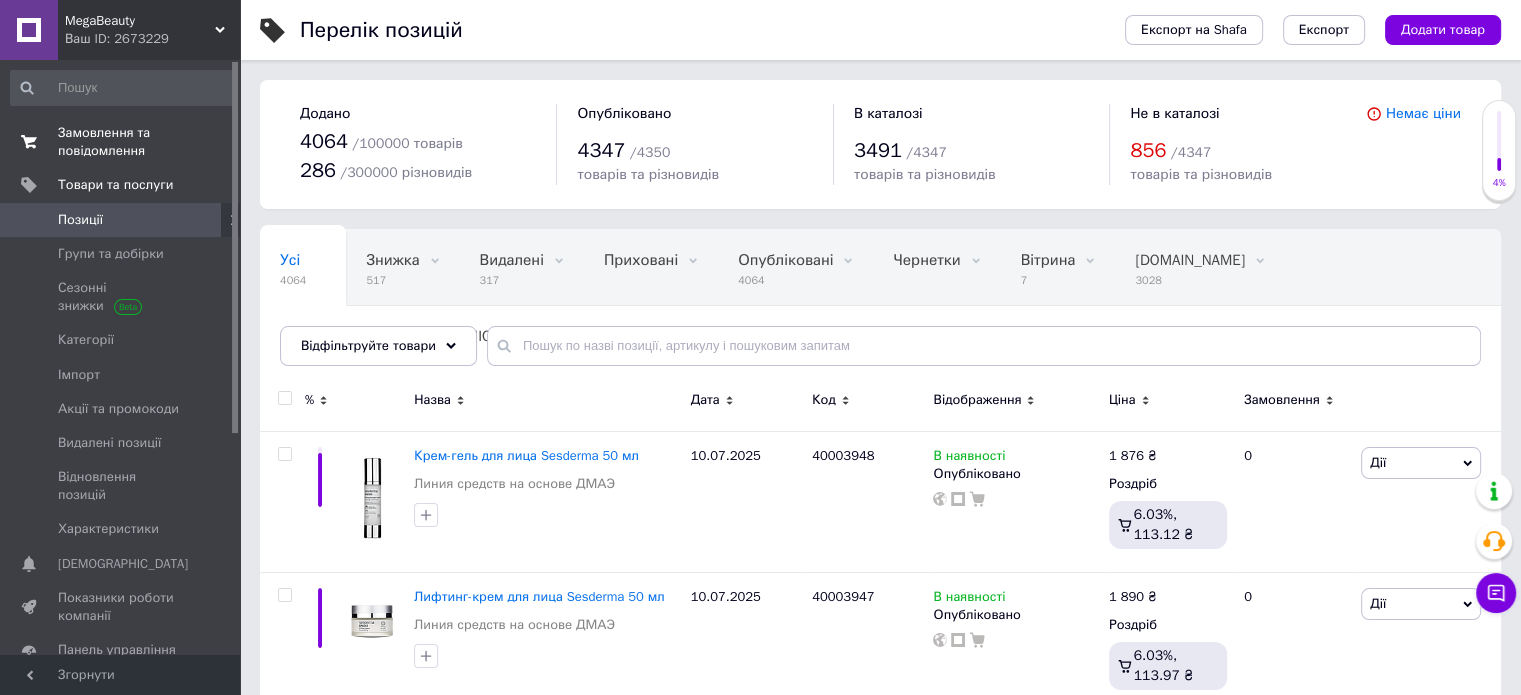 click on "Замовлення та повідомлення" at bounding box center [121, 142] 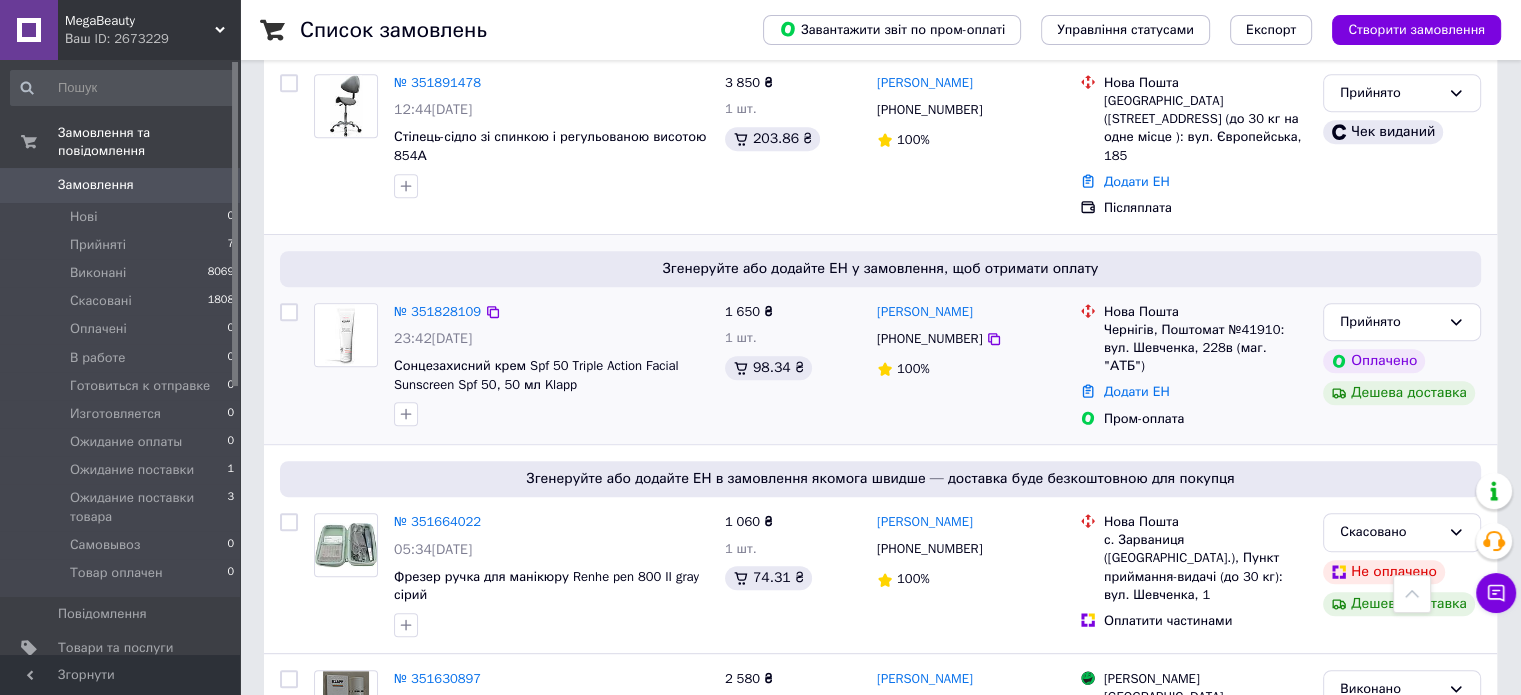 scroll, scrollTop: 900, scrollLeft: 0, axis: vertical 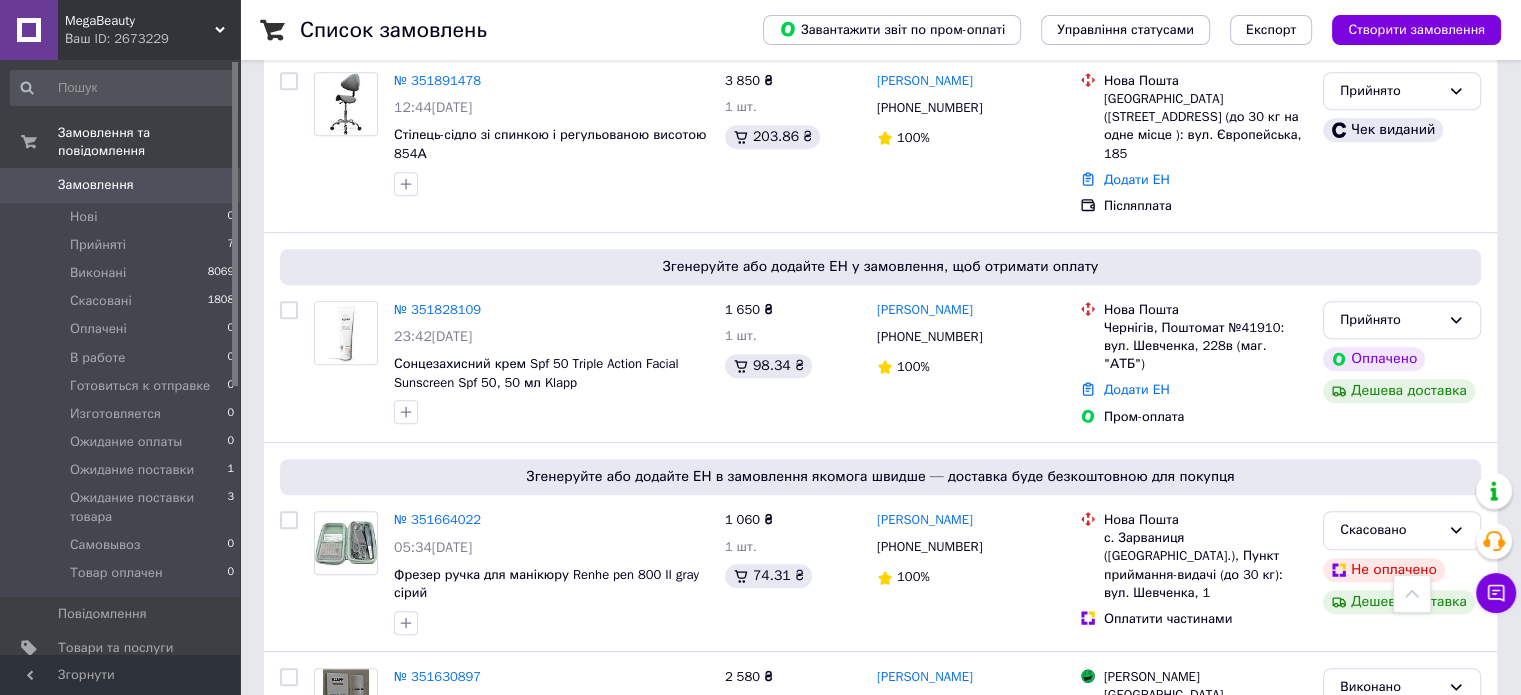click on "MegaBeauty" at bounding box center (140, 21) 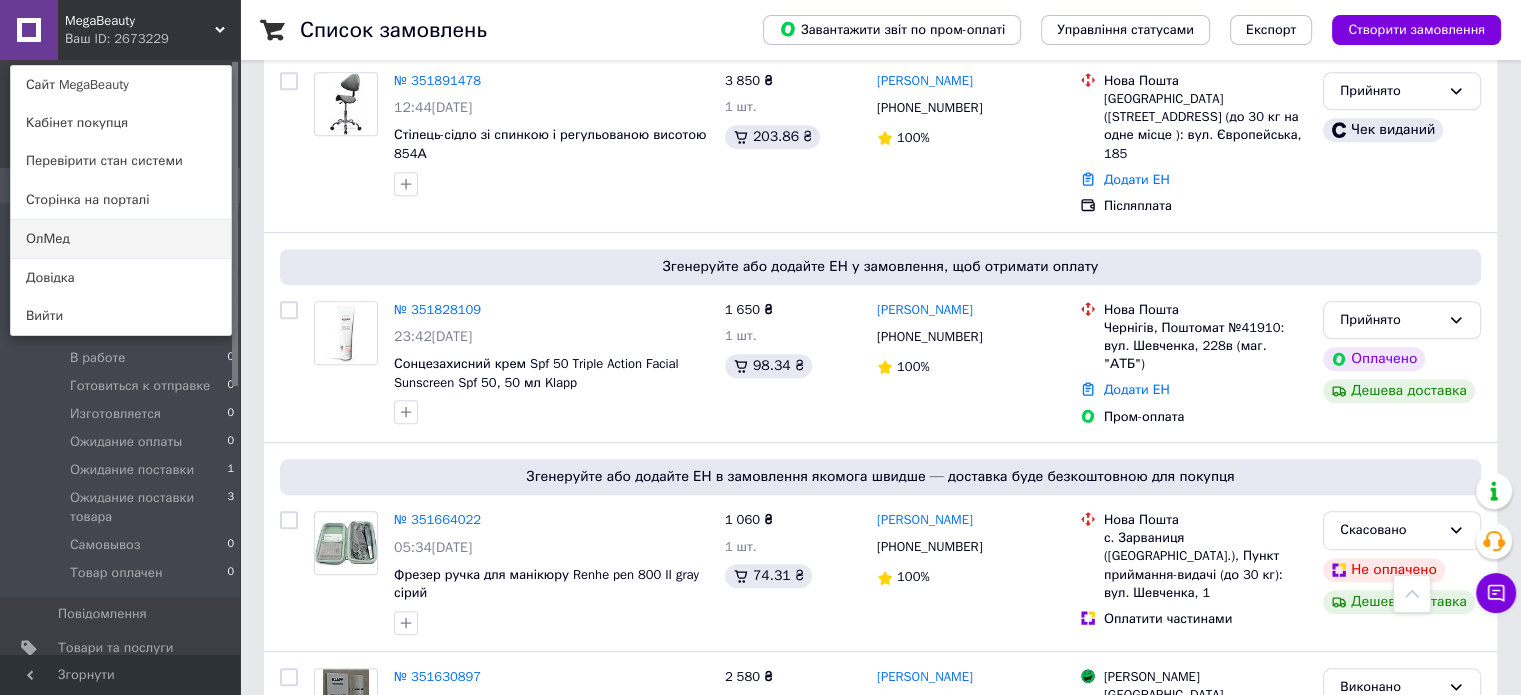 click on "ОлМед" at bounding box center (121, 239) 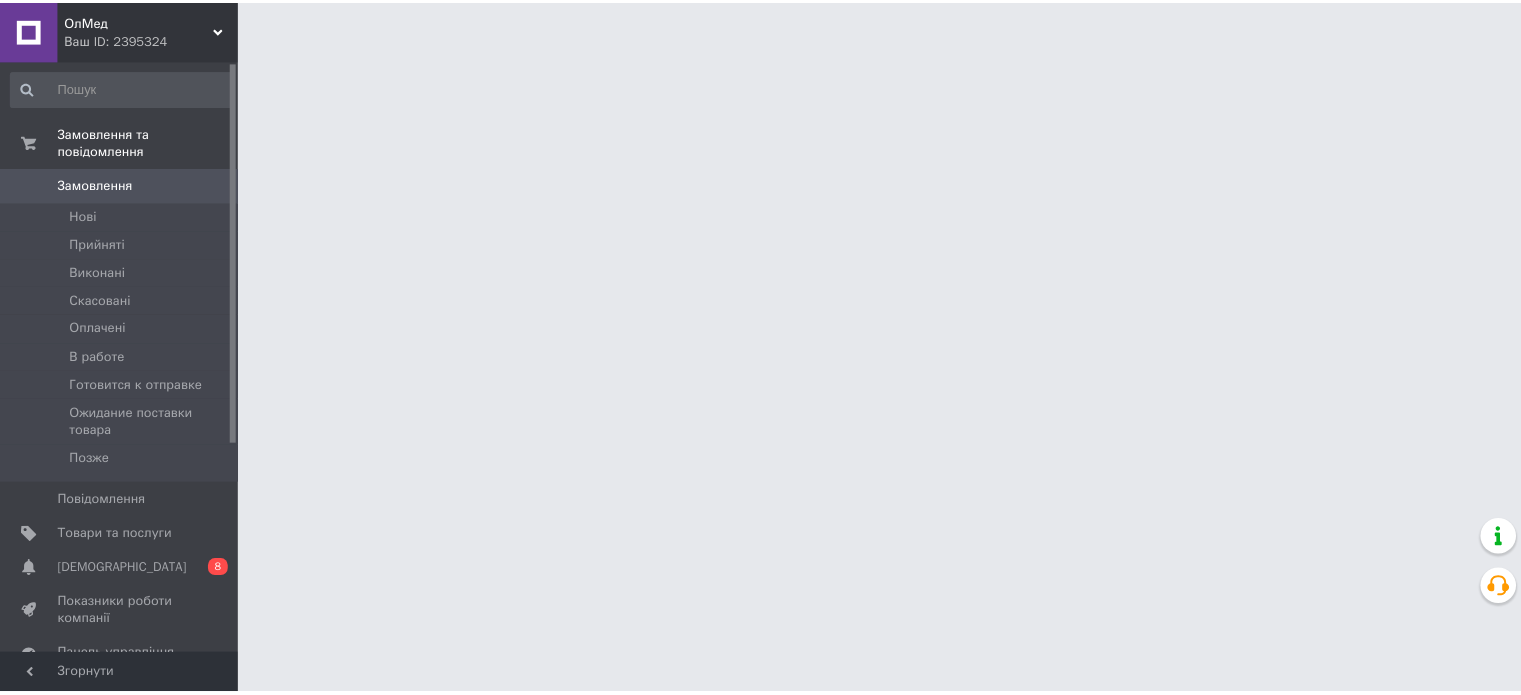 scroll, scrollTop: 0, scrollLeft: 0, axis: both 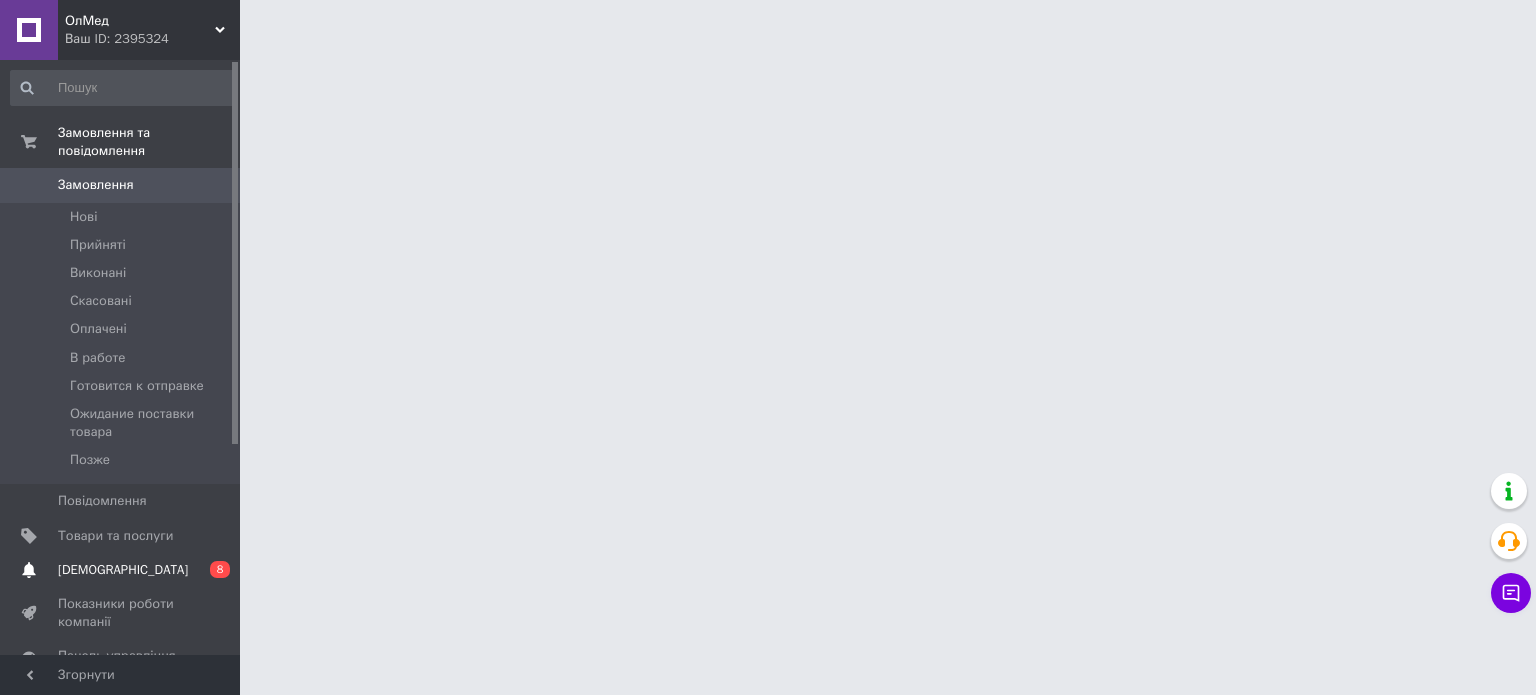 click on "[DEMOGRAPHIC_DATA]" at bounding box center (121, 570) 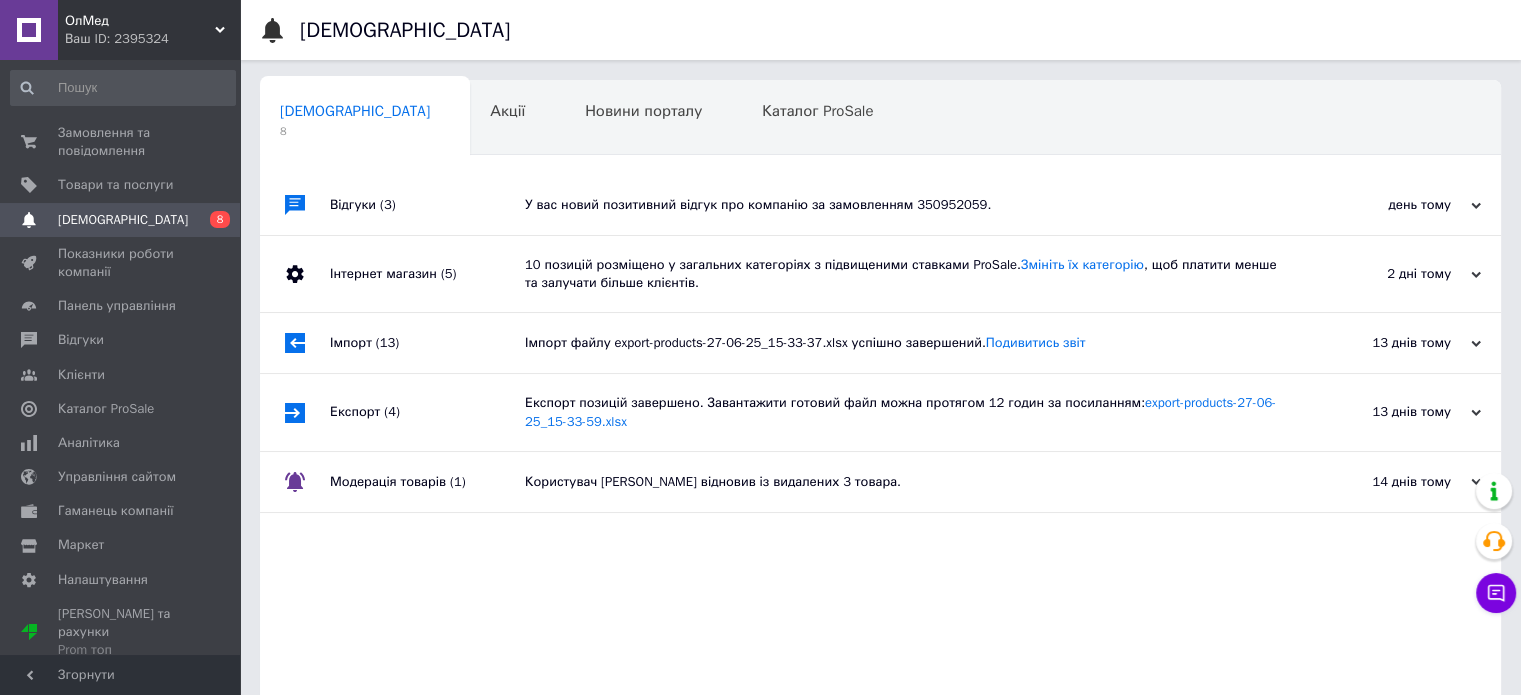 click on "[DEMOGRAPHIC_DATA]" at bounding box center (121, 220) 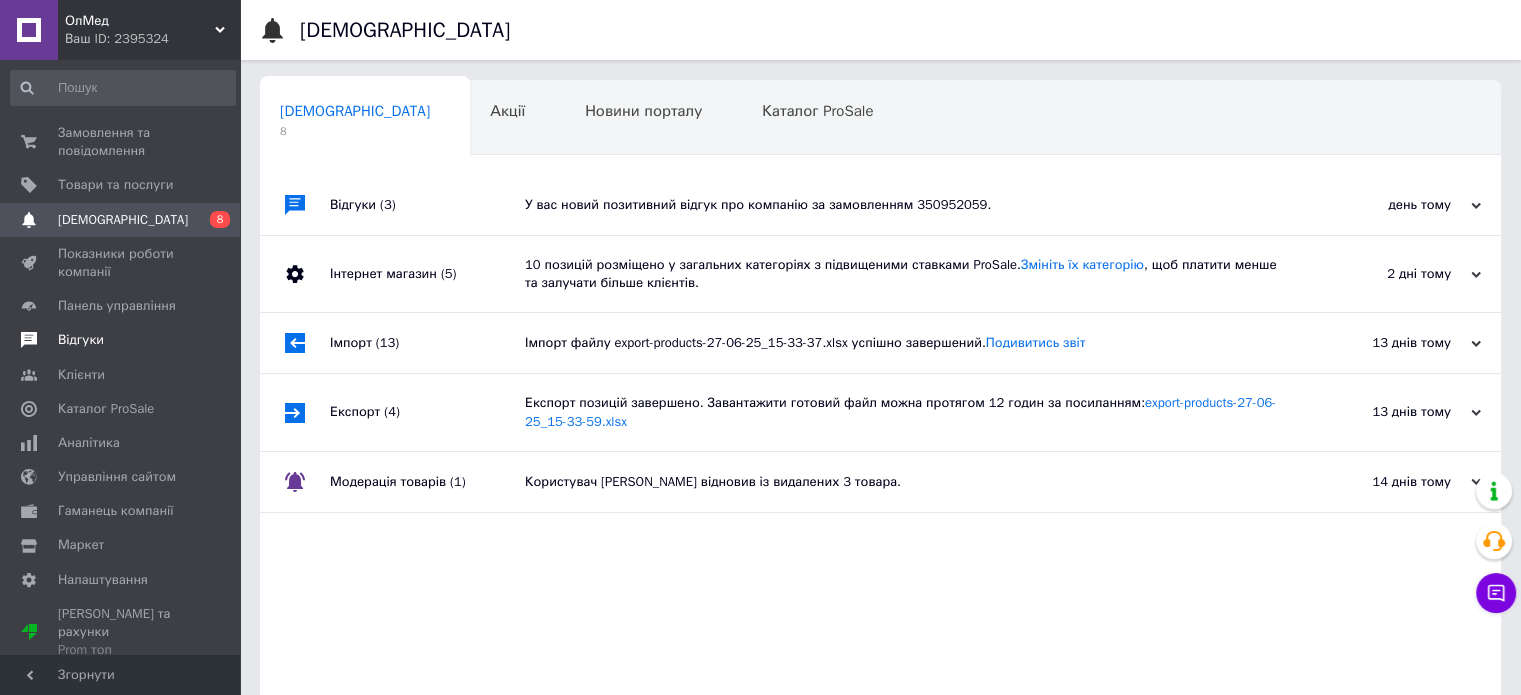 click on "Відгуки" at bounding box center (81, 340) 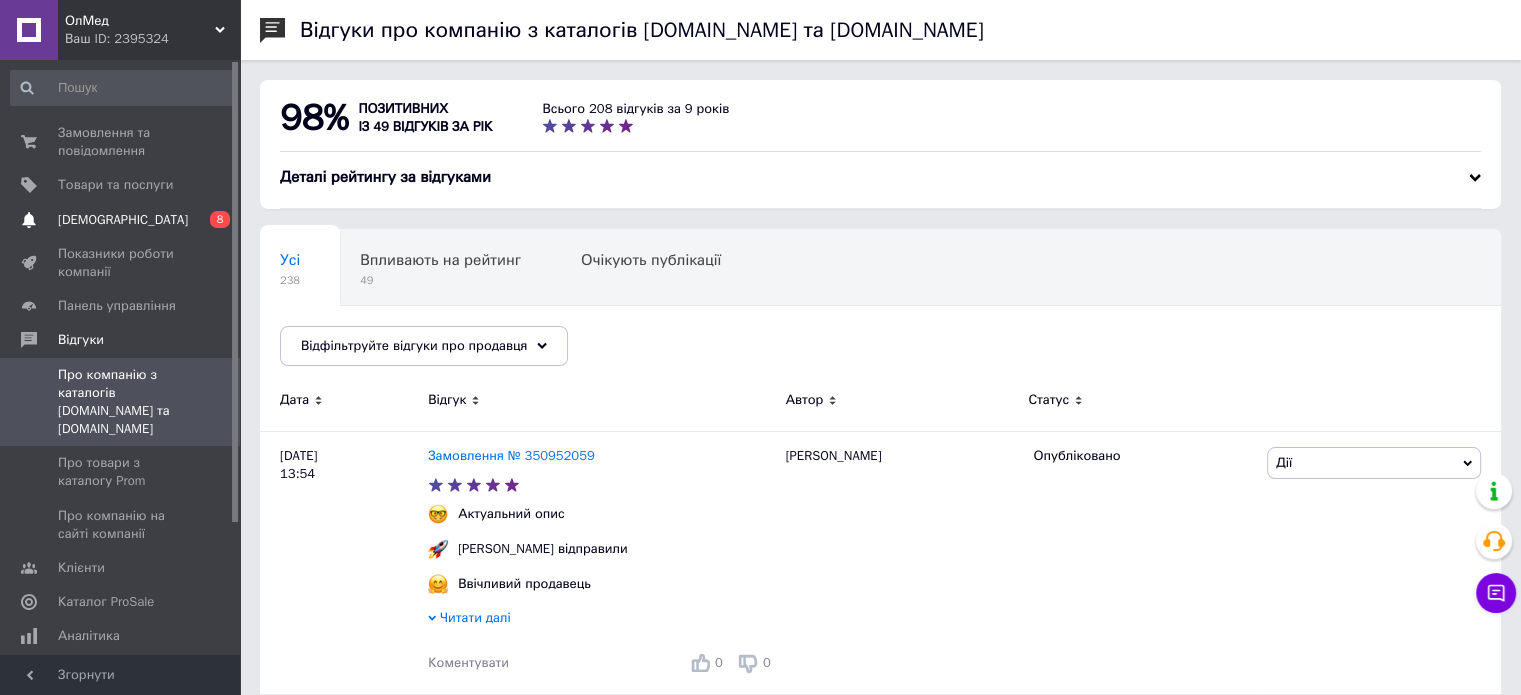 click on "[DEMOGRAPHIC_DATA]" at bounding box center [121, 220] 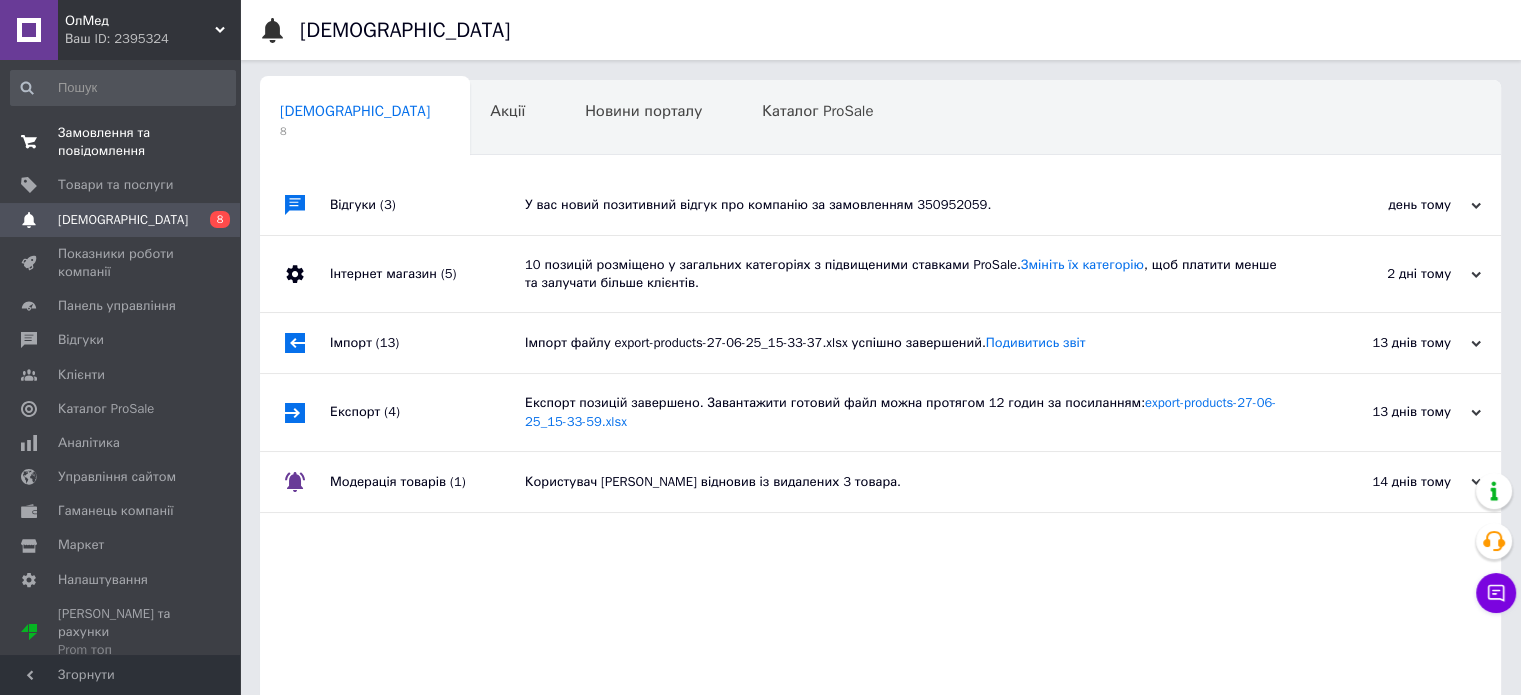 click on "Замовлення та повідомлення" at bounding box center [121, 142] 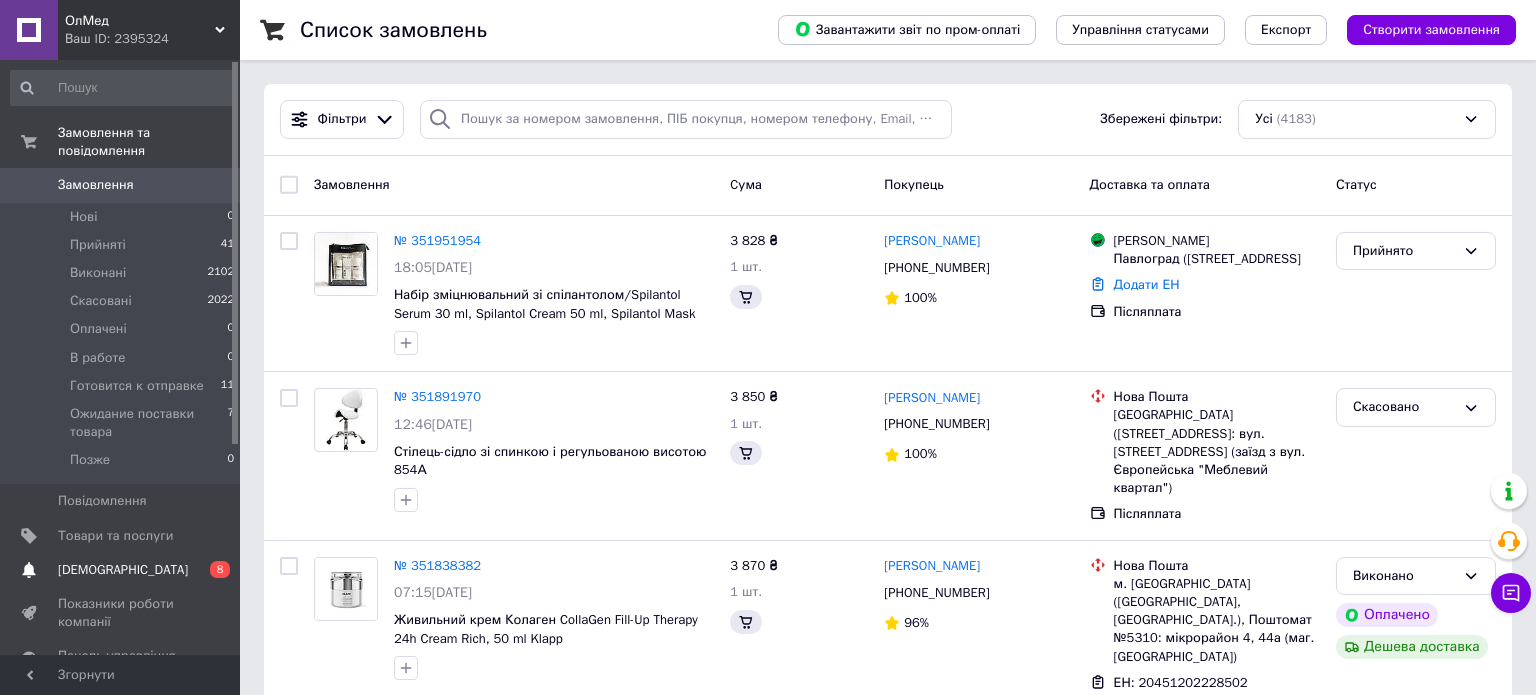 click on "[DEMOGRAPHIC_DATA]" at bounding box center [121, 570] 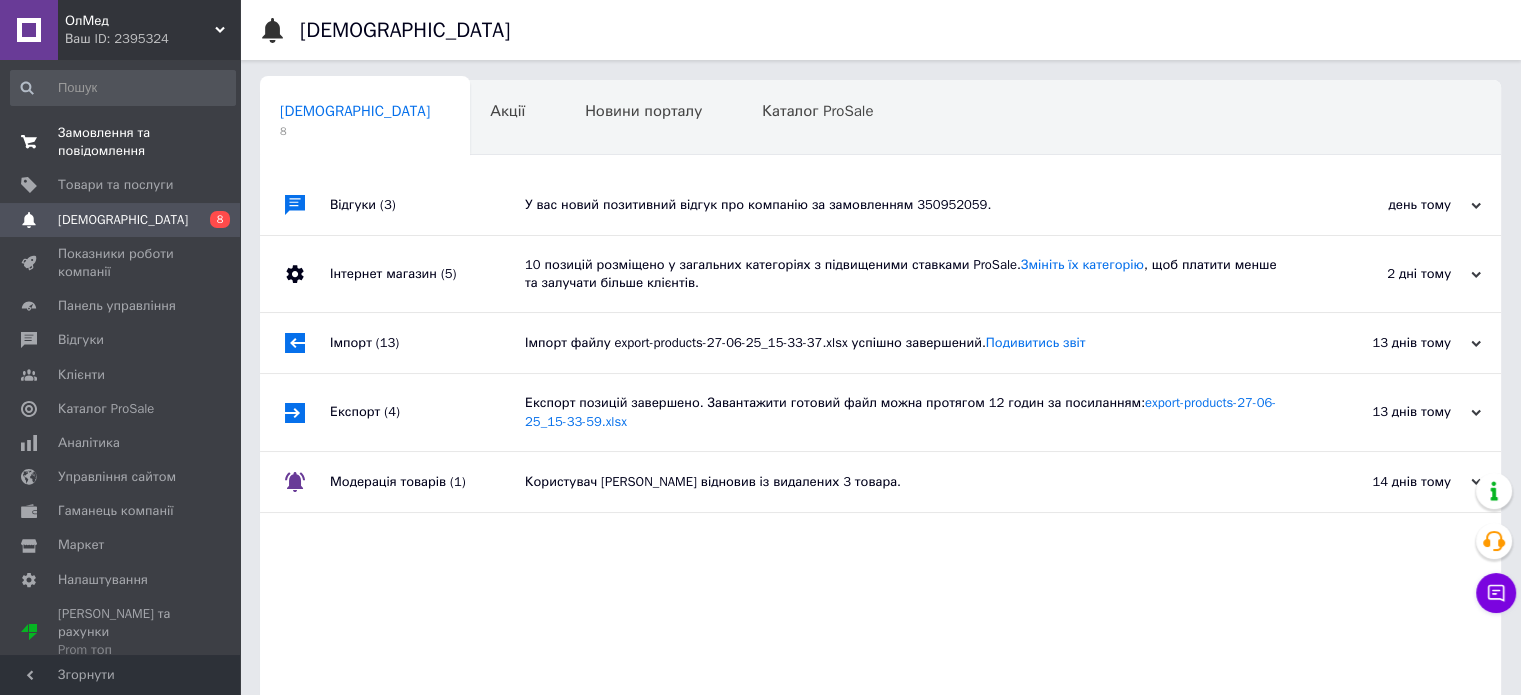 click on "Замовлення та повідомлення" at bounding box center (121, 142) 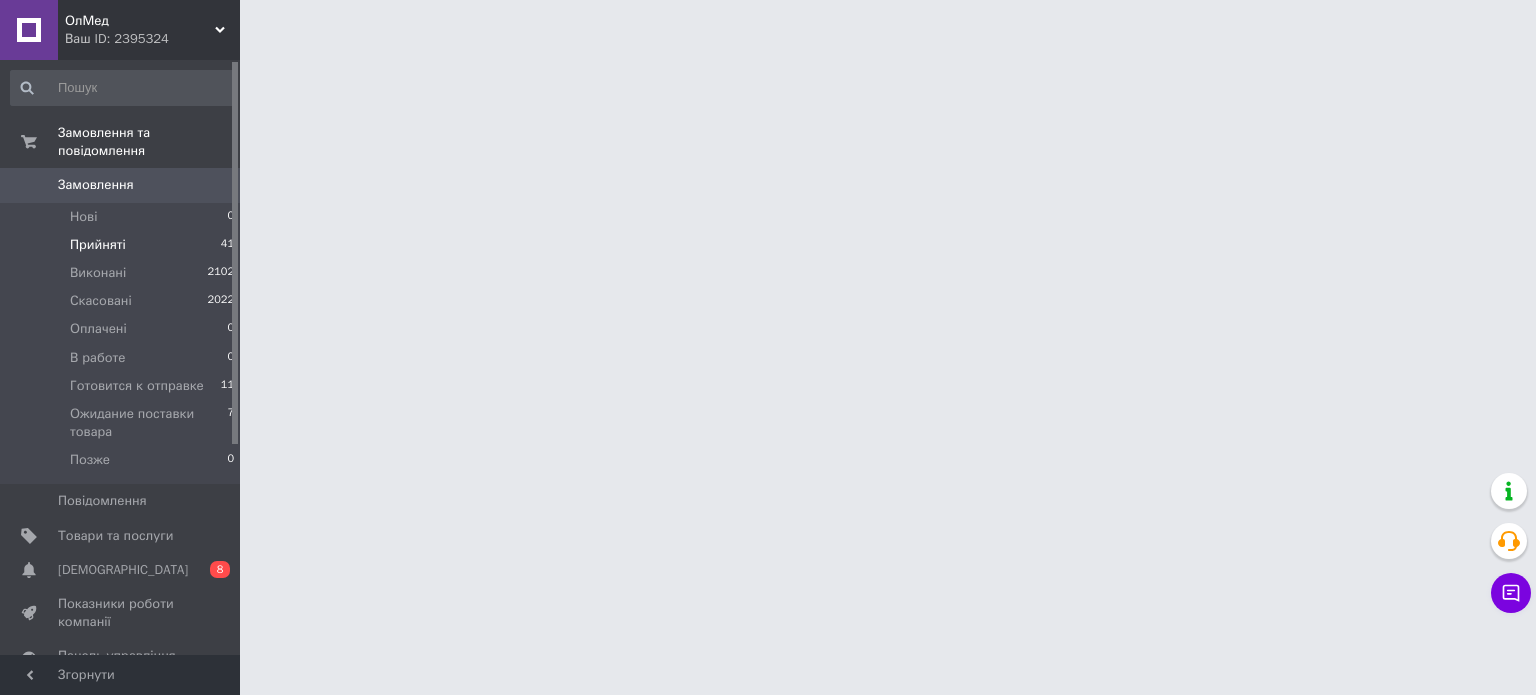 click on "Прийняті 41" at bounding box center (123, 245) 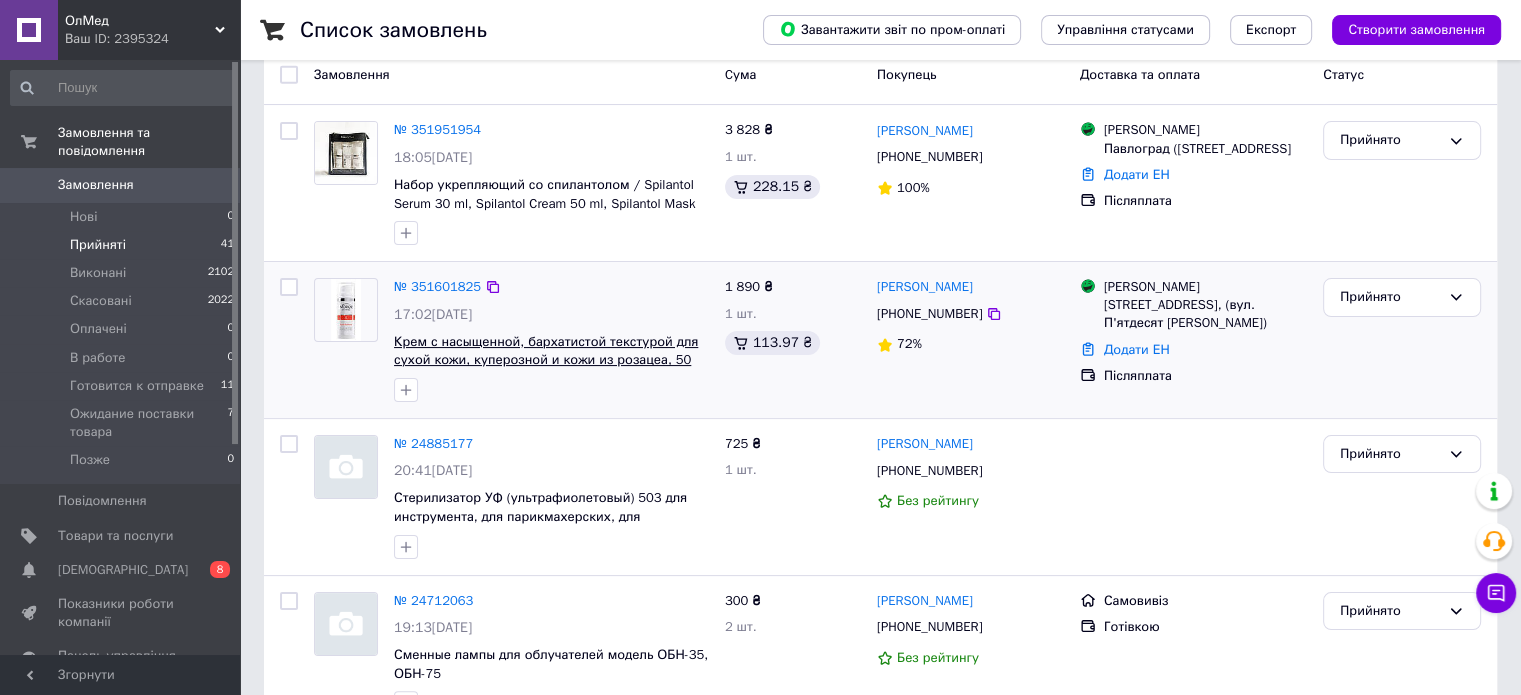 scroll, scrollTop: 300, scrollLeft: 0, axis: vertical 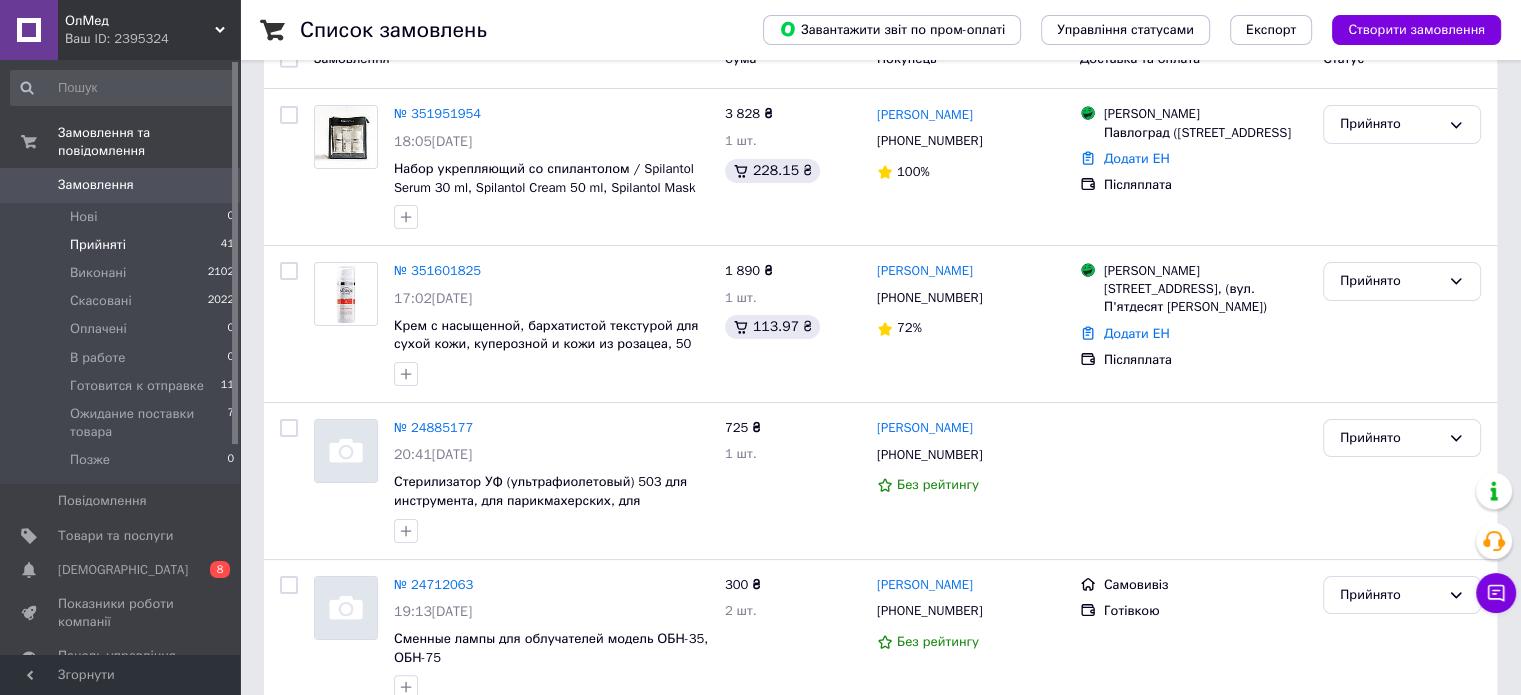 click on "Ваш ID: 2395324" at bounding box center (152, 39) 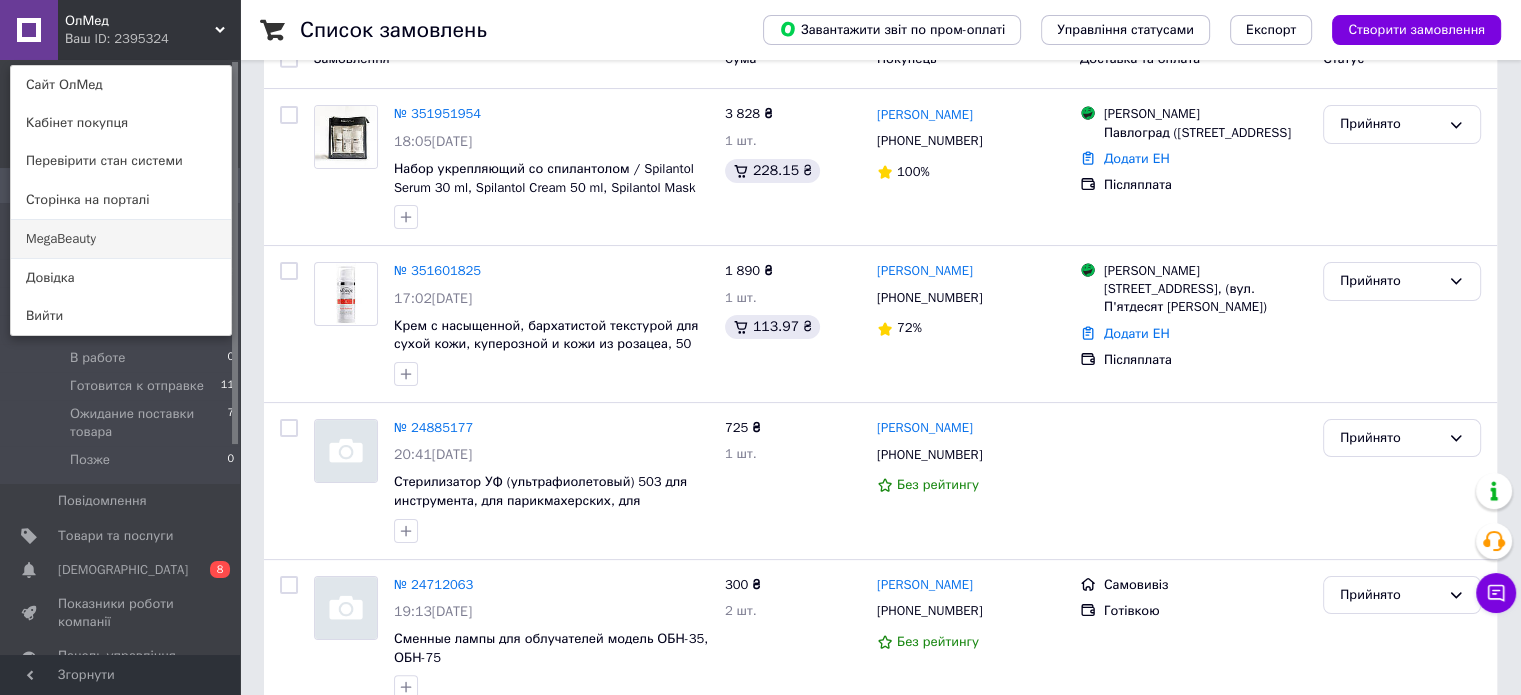 click on "MegaBeauty" at bounding box center (121, 239) 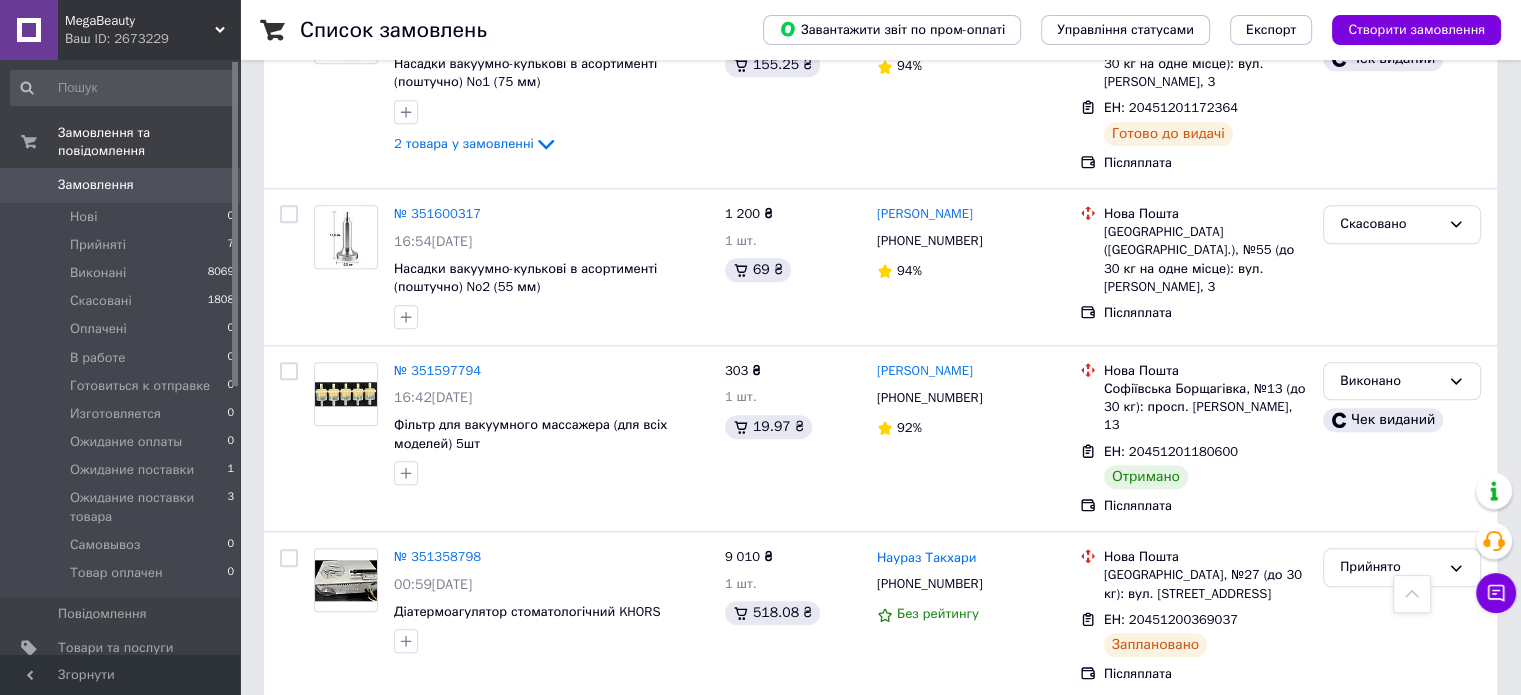 scroll, scrollTop: 1800, scrollLeft: 0, axis: vertical 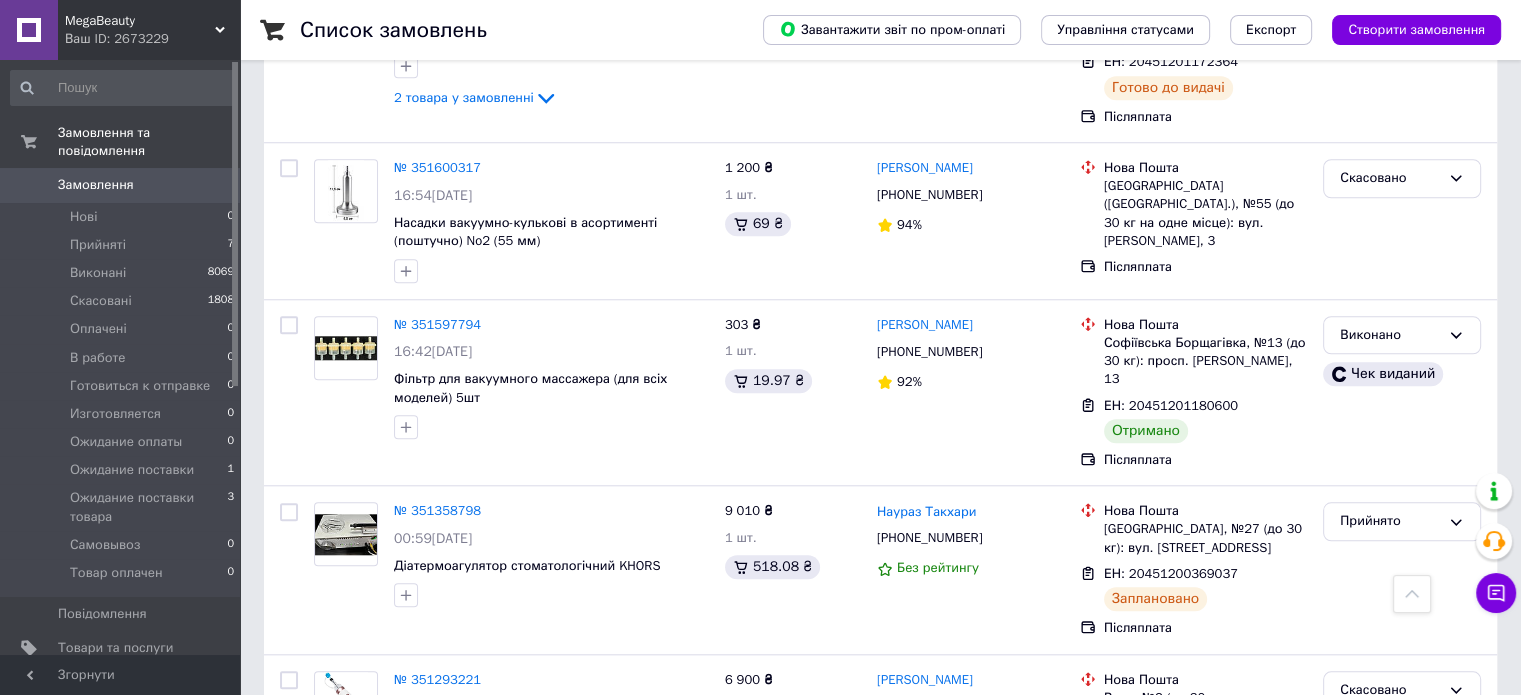 click on "Ваш ID: 2673229" at bounding box center [152, 39] 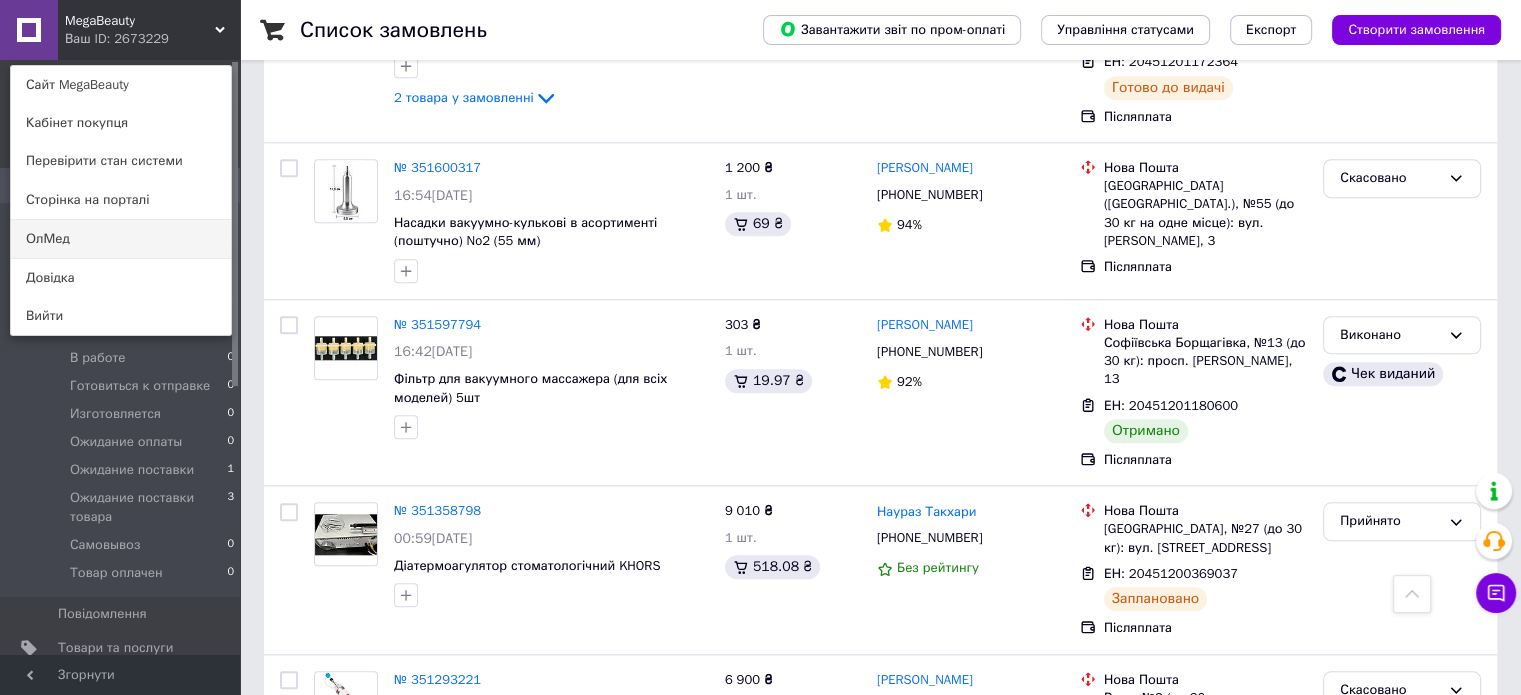 click on "ОлМед" at bounding box center (121, 239) 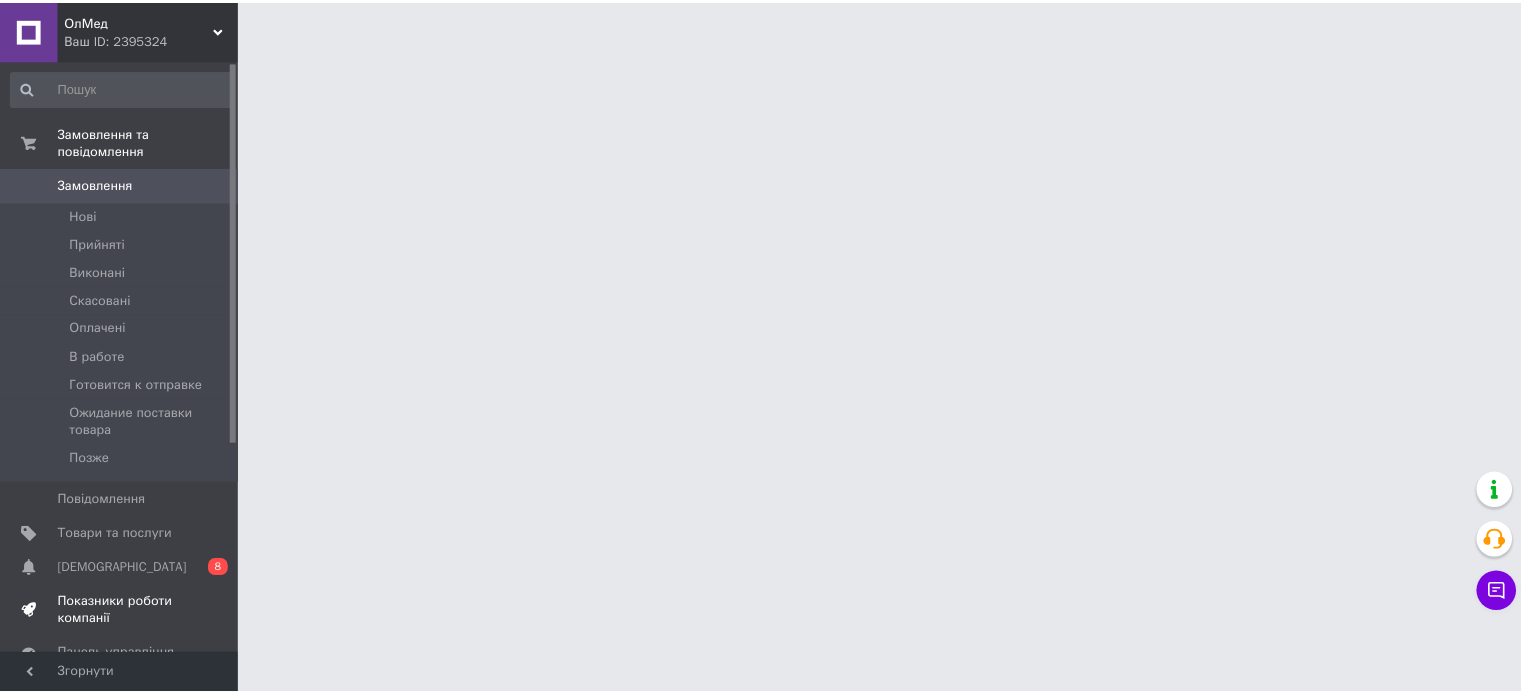 scroll, scrollTop: 0, scrollLeft: 0, axis: both 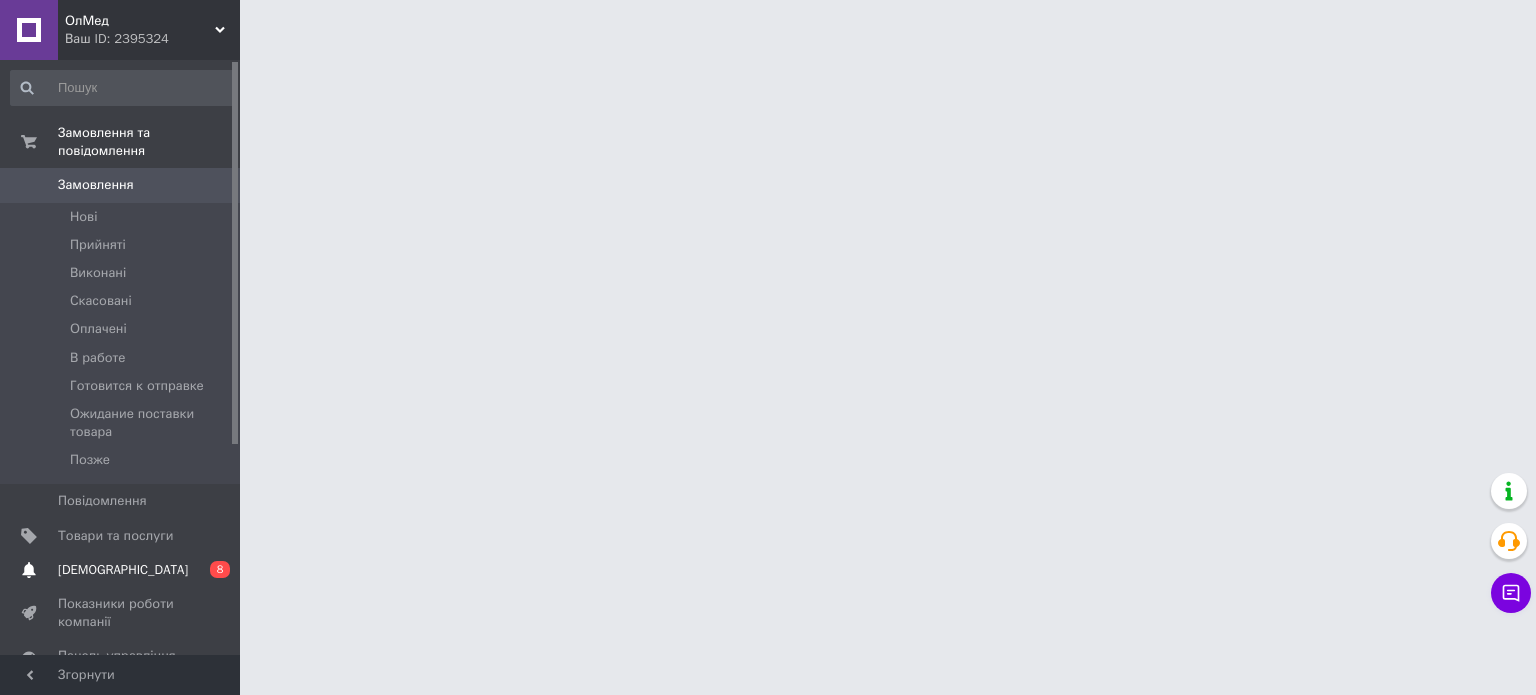 click on "[DEMOGRAPHIC_DATA]" at bounding box center (123, 570) 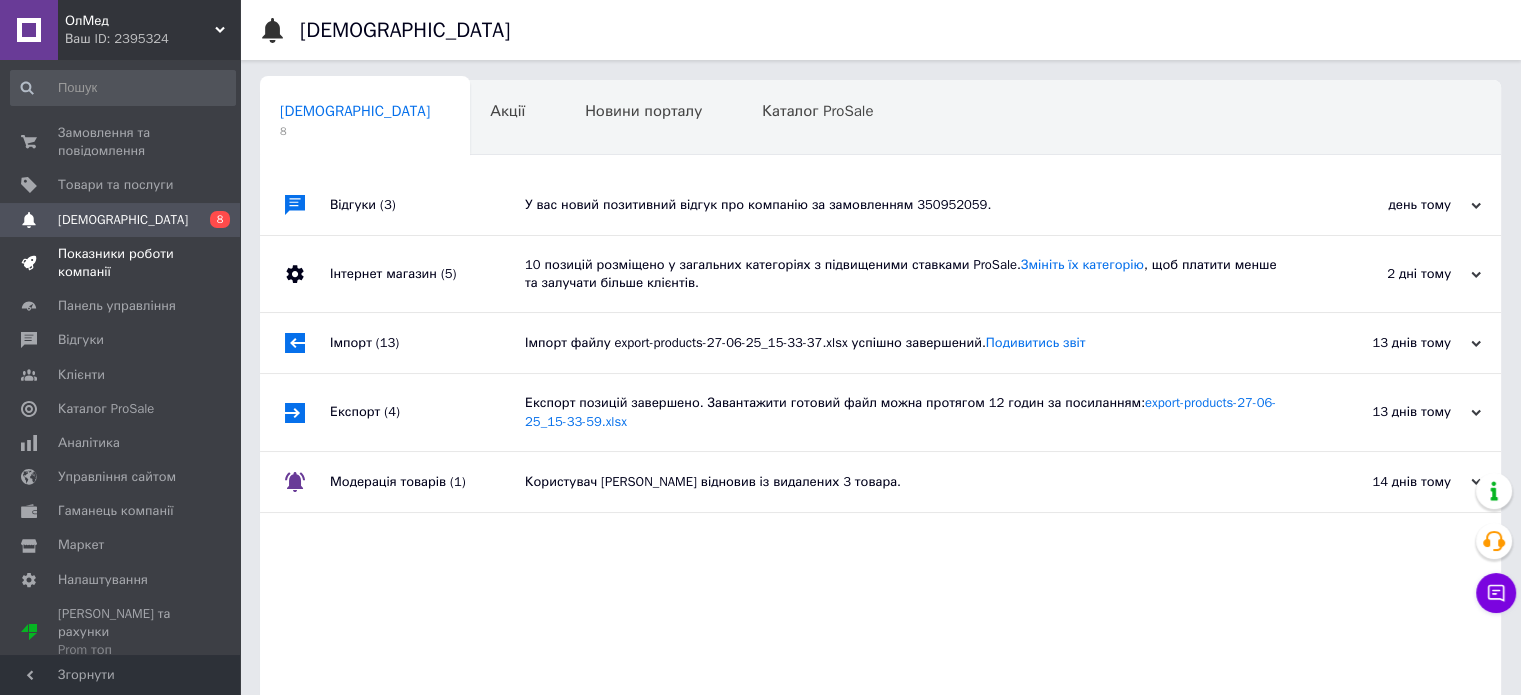click on "Показники роботи компанії" at bounding box center (121, 263) 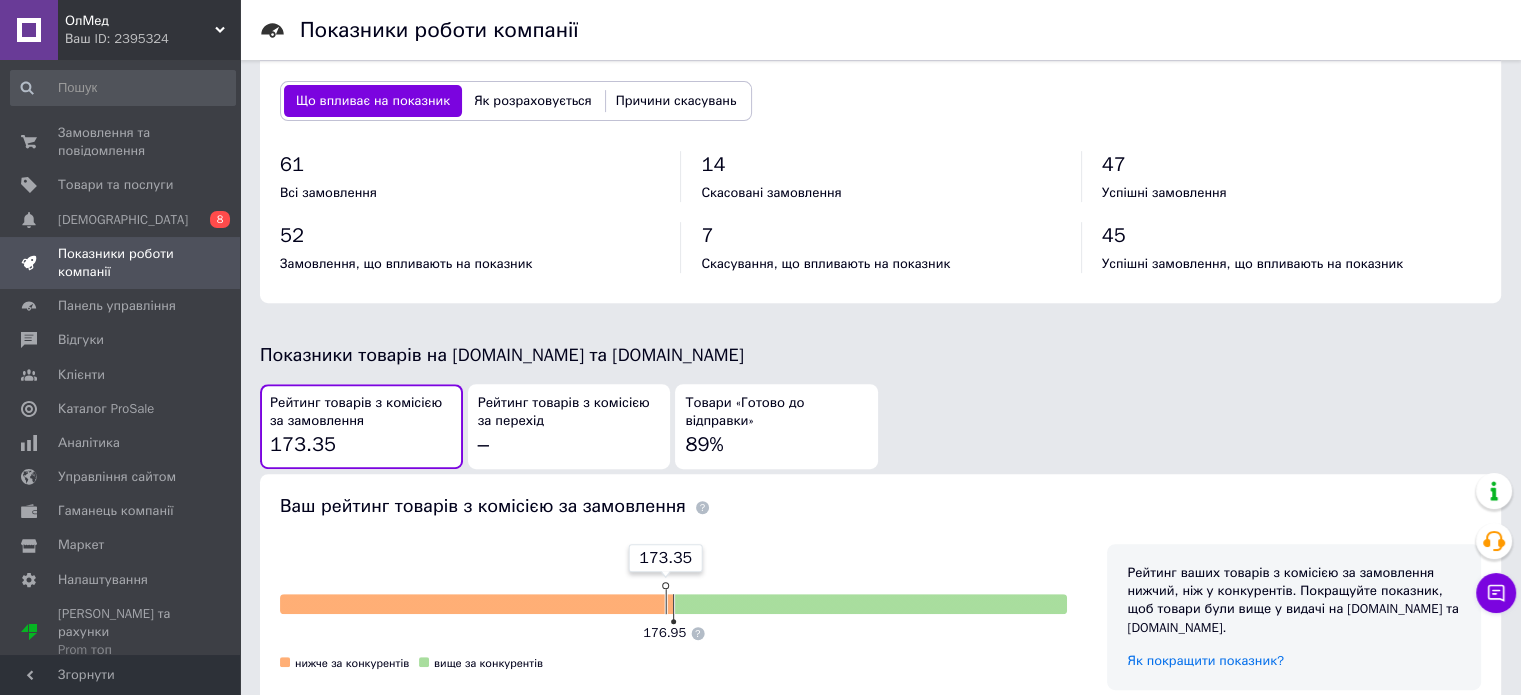 scroll, scrollTop: 1073, scrollLeft: 0, axis: vertical 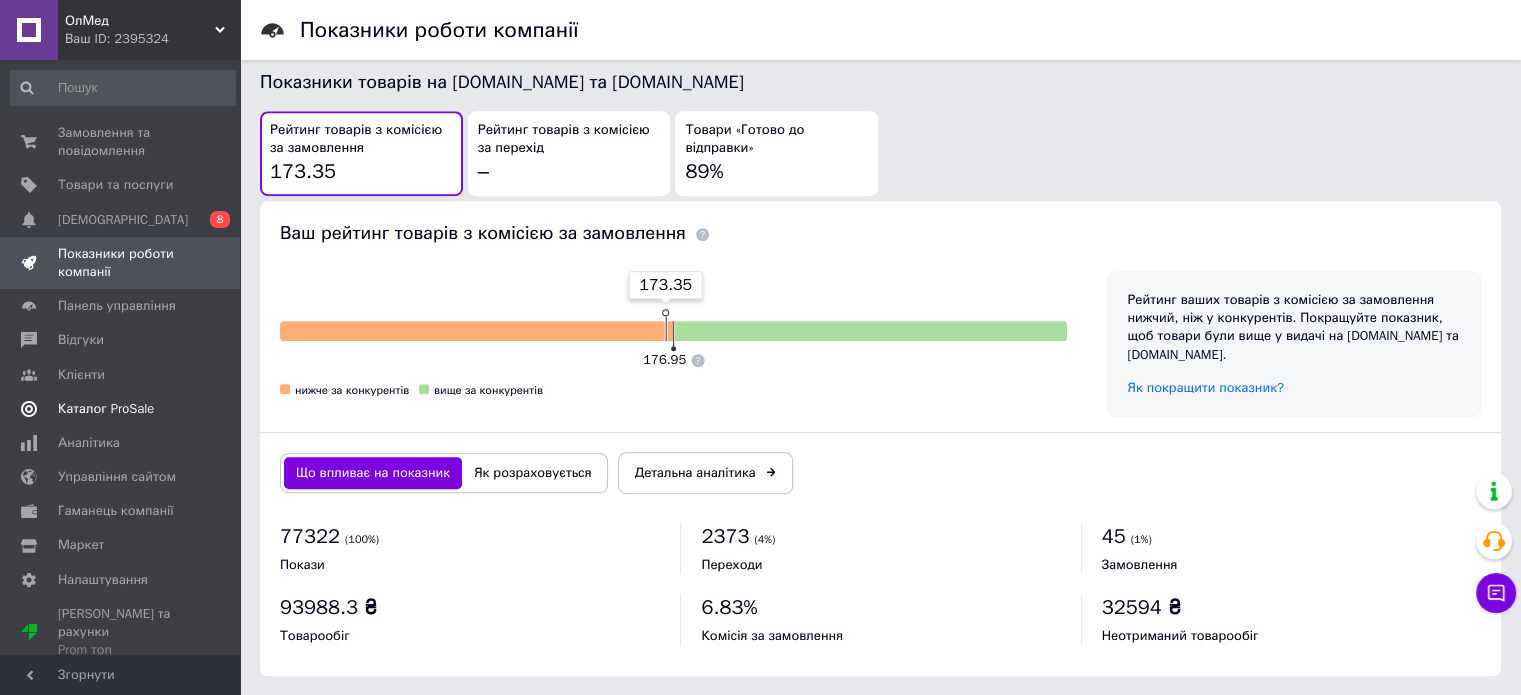 click on "Каталог ProSale" at bounding box center [106, 409] 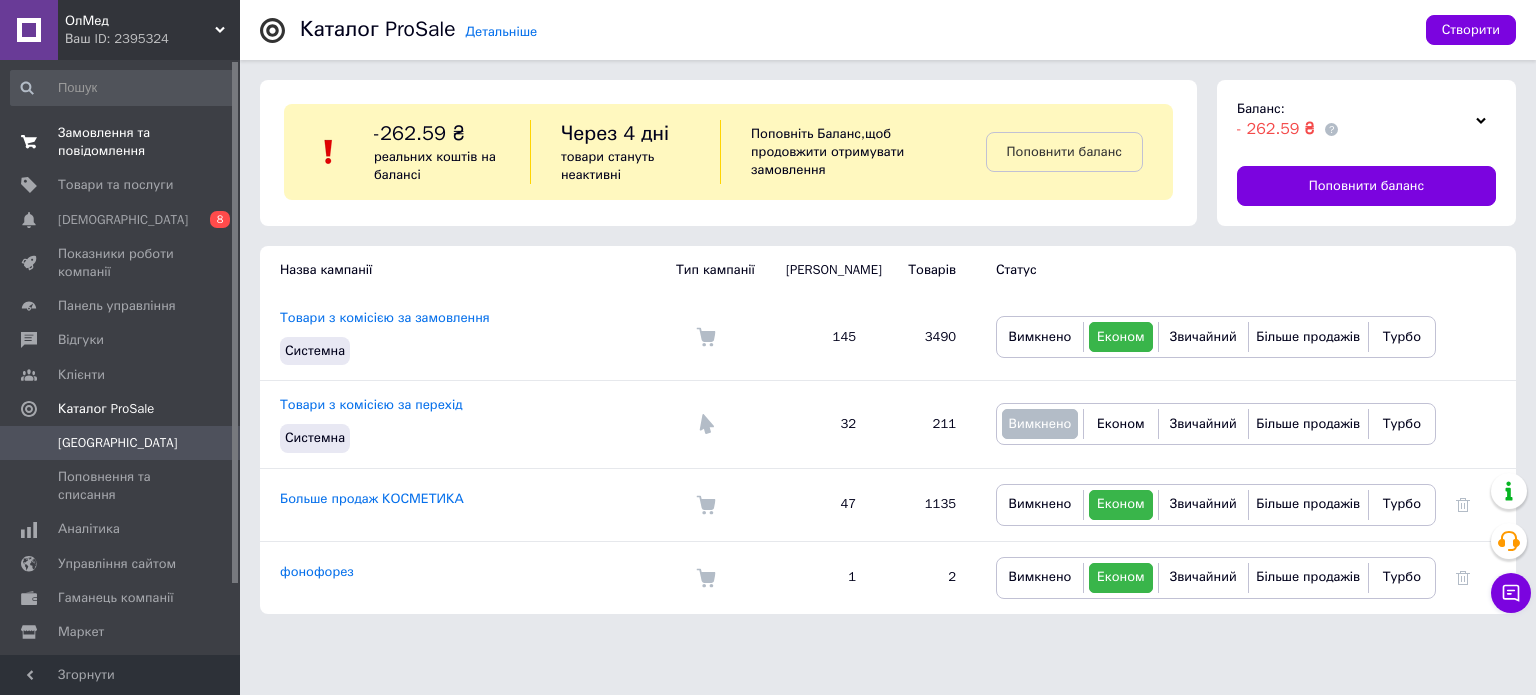 click on "Замовлення та повідомлення" at bounding box center (121, 142) 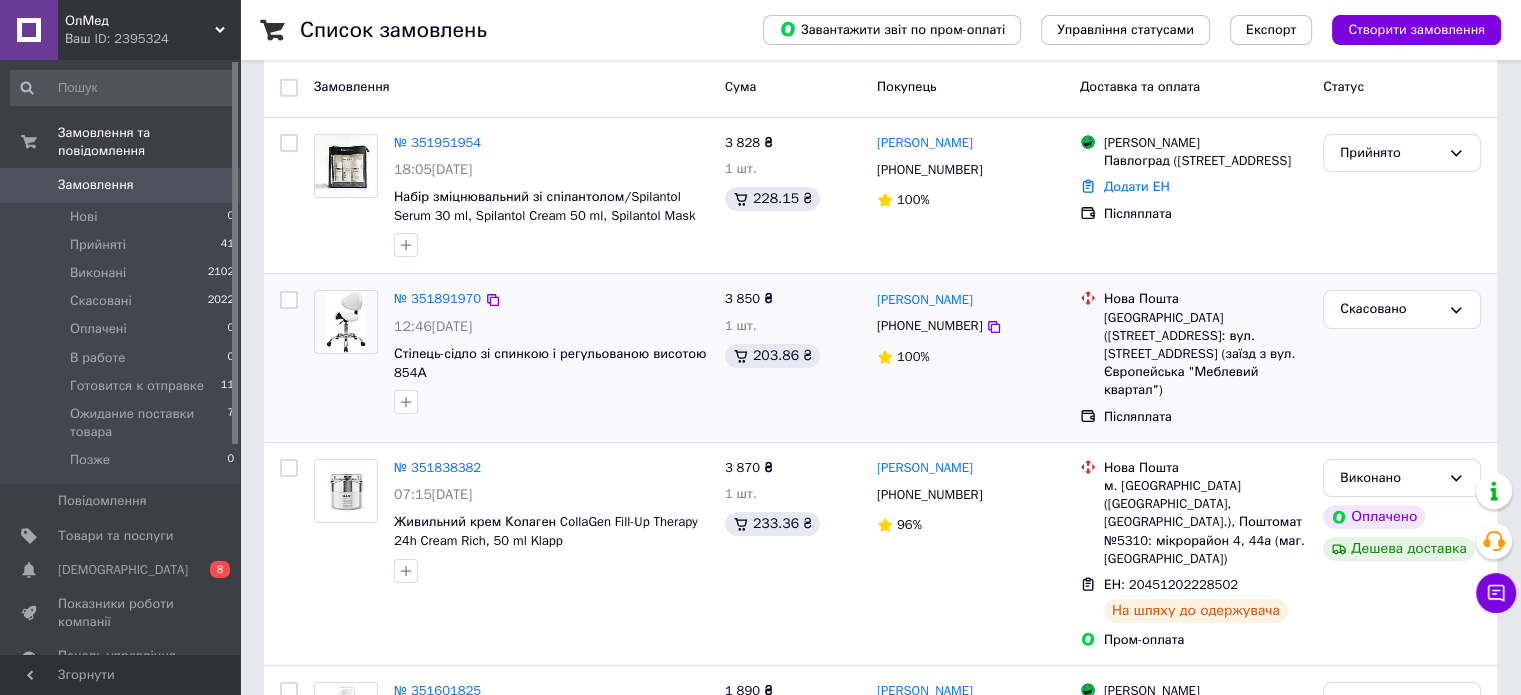 scroll, scrollTop: 0, scrollLeft: 0, axis: both 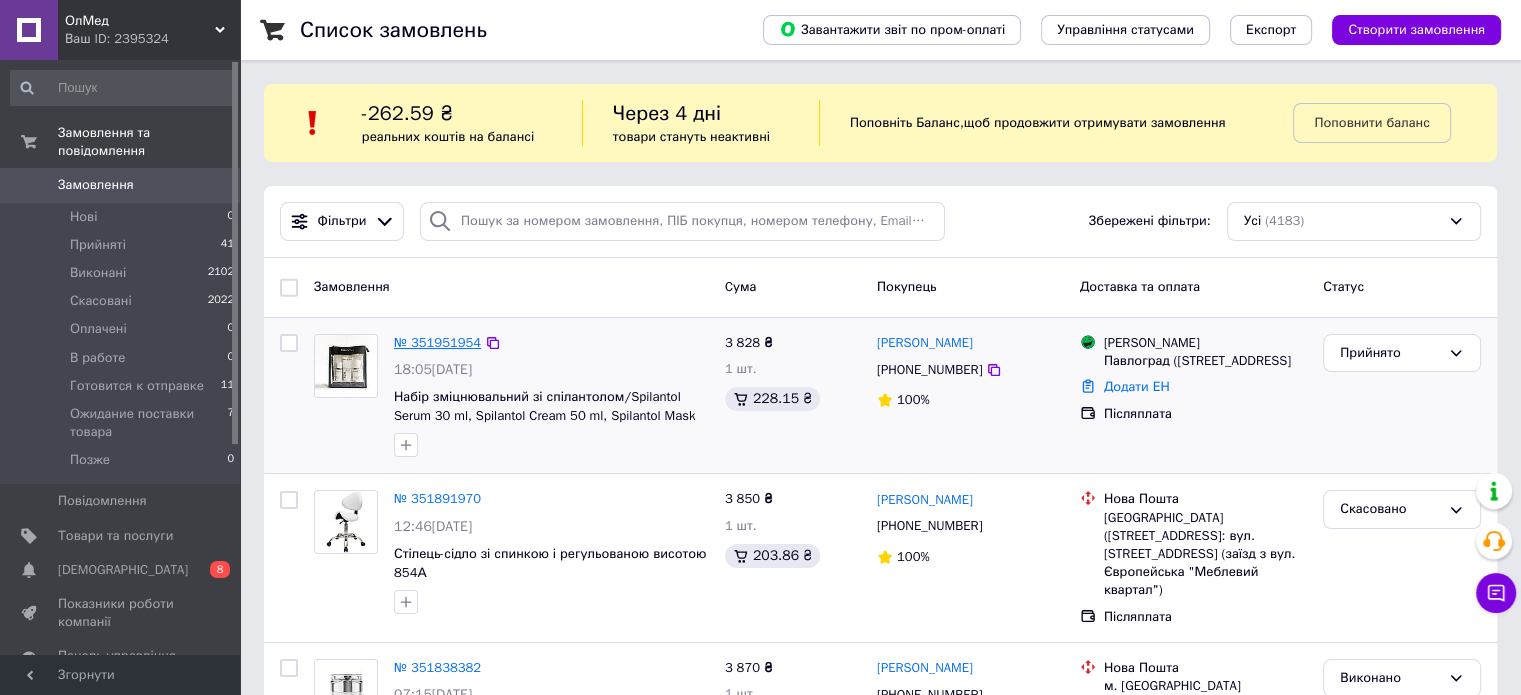 click on "№ 351951954" at bounding box center [437, 342] 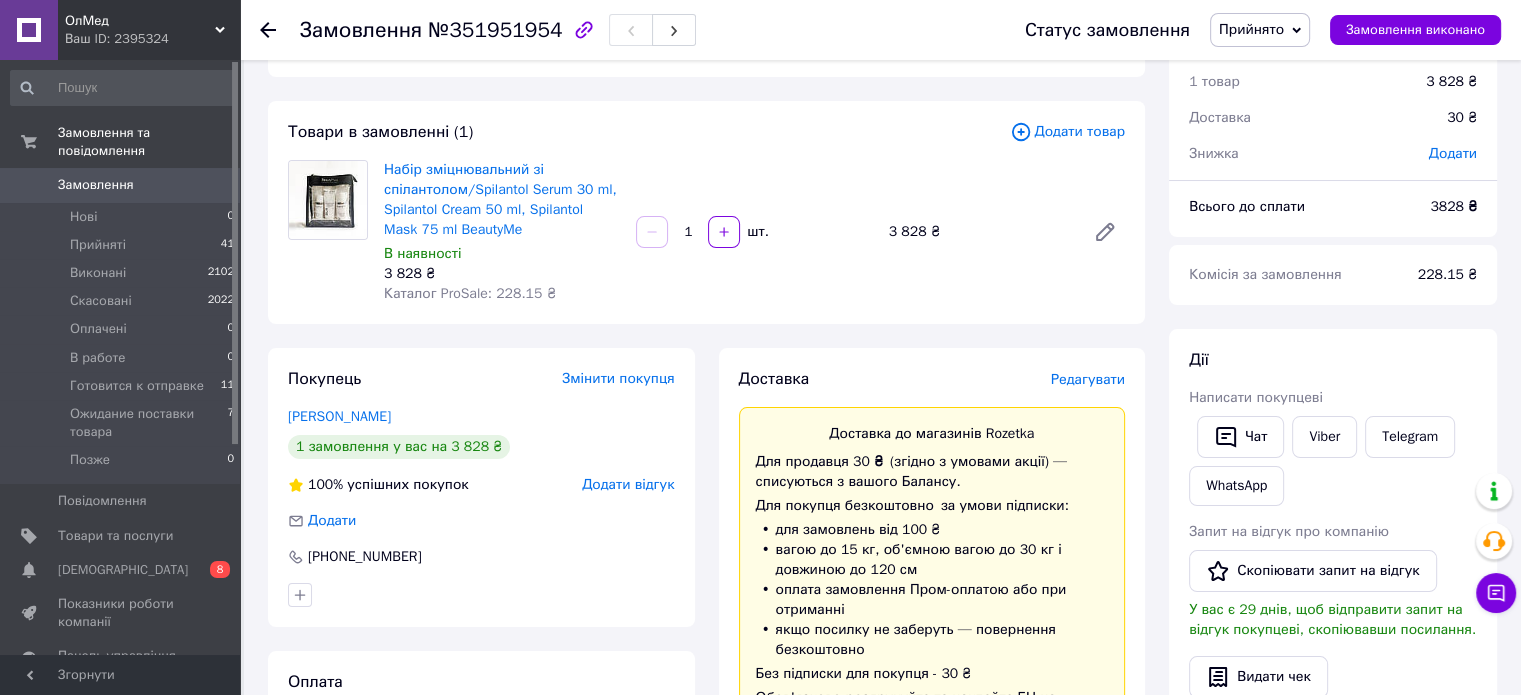 scroll, scrollTop: 0, scrollLeft: 0, axis: both 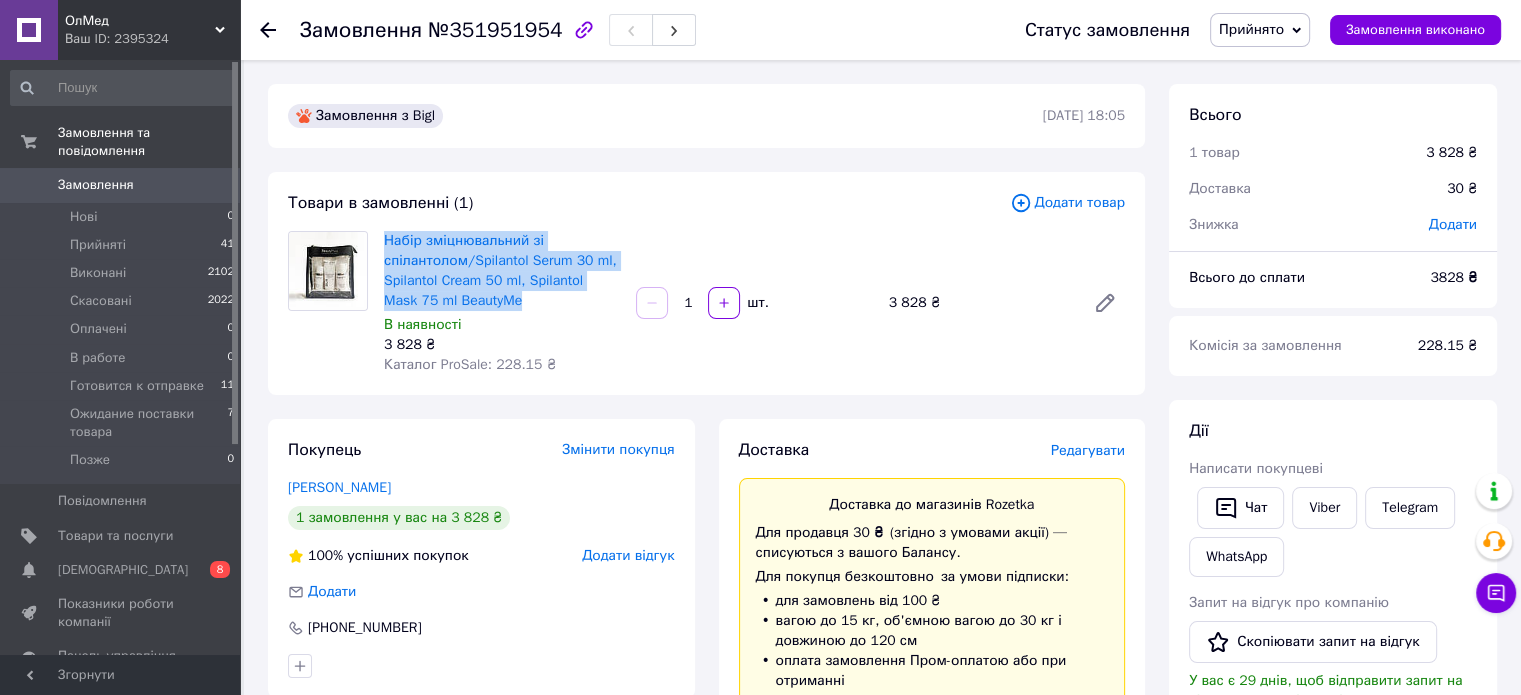 drag, startPoint x: 516, startPoint y: 305, endPoint x: 383, endPoint y: 247, distance: 145.09653 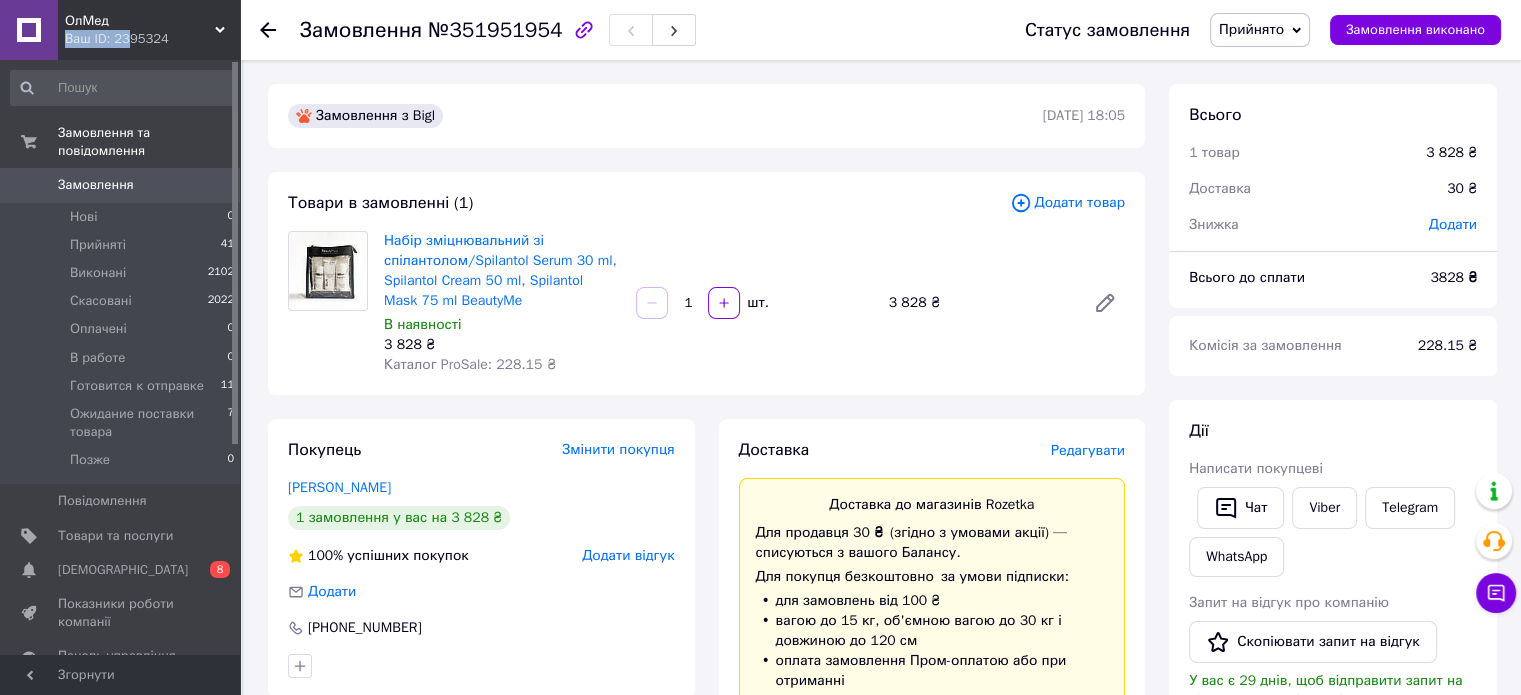drag, startPoint x: 146, startPoint y: 31, endPoint x: 128, endPoint y: 29, distance: 18.110771 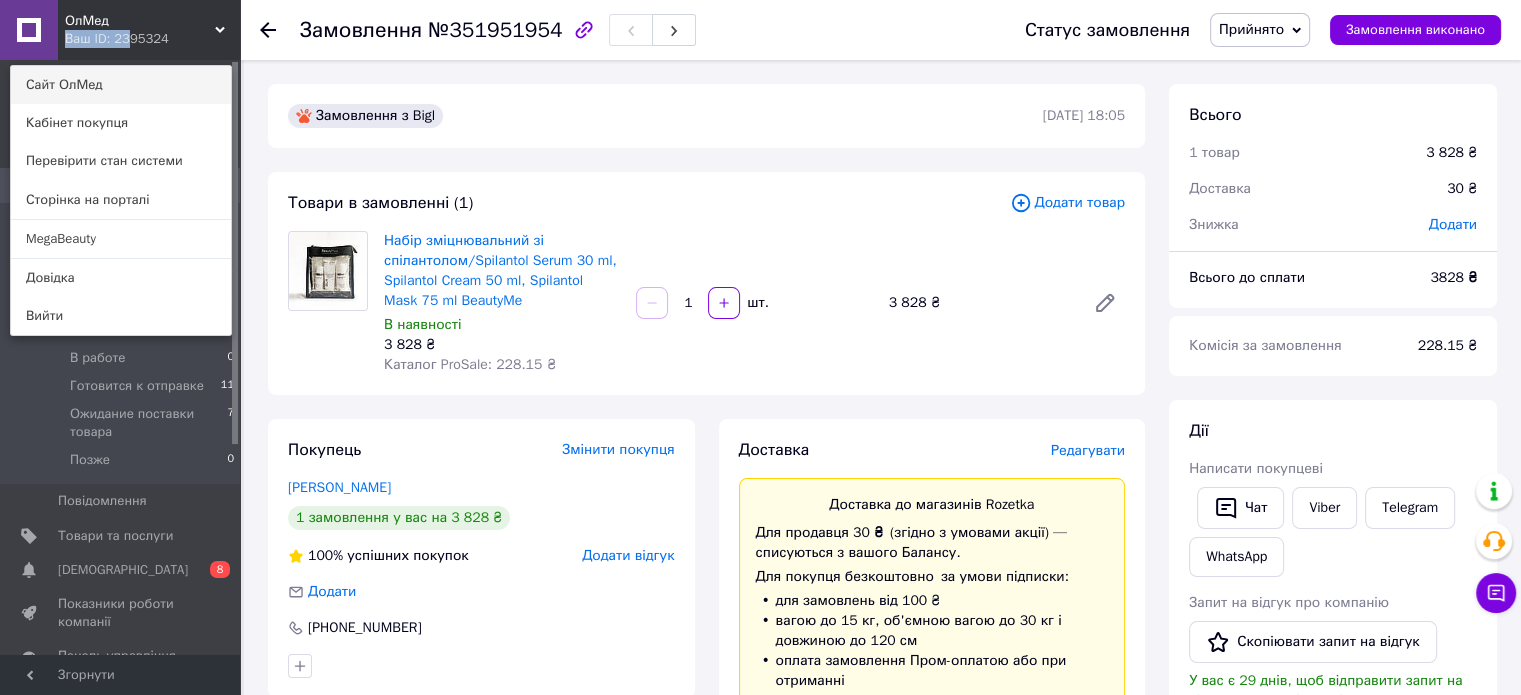 click on "Сайт ОлМед" at bounding box center (121, 85) 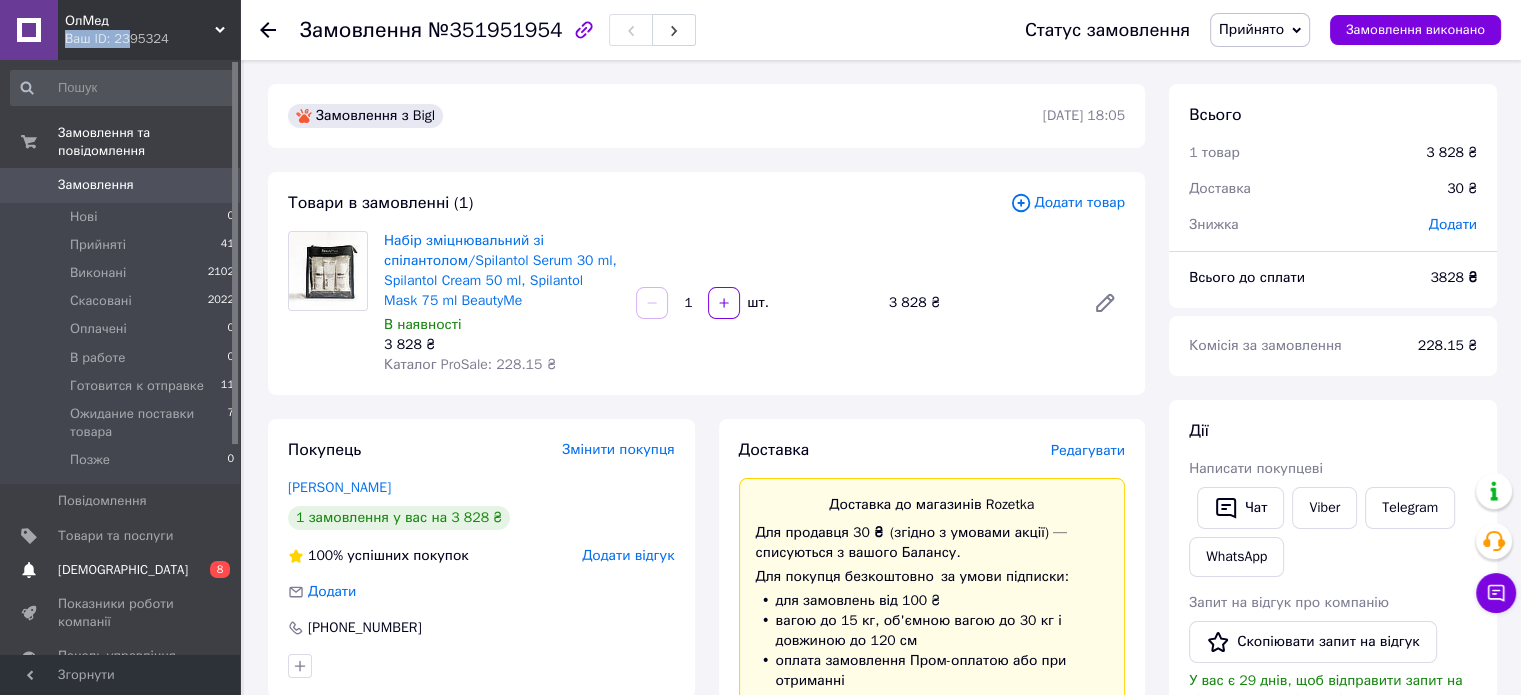 click on "[DEMOGRAPHIC_DATA]" at bounding box center [123, 570] 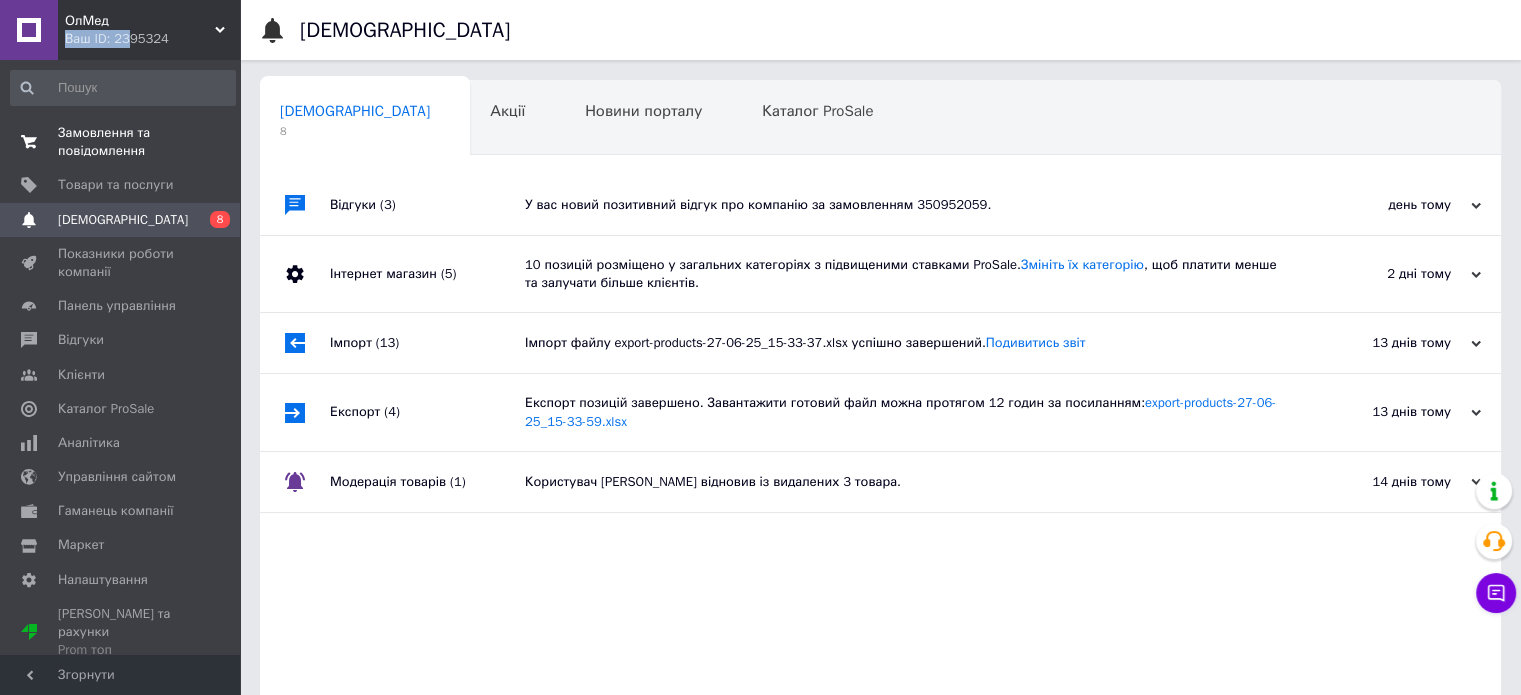 click on "Замовлення та повідомлення" at bounding box center [121, 142] 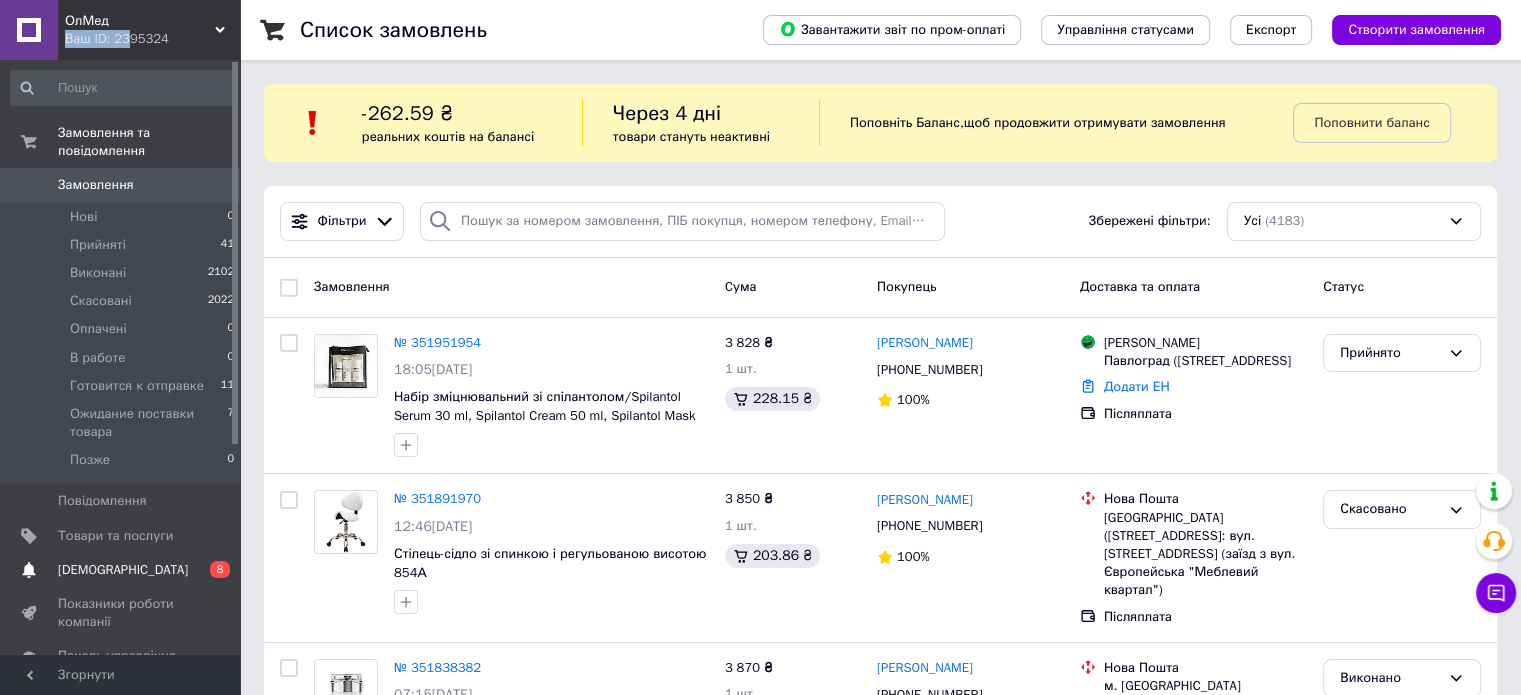click on "0 8" at bounding box center [212, 570] 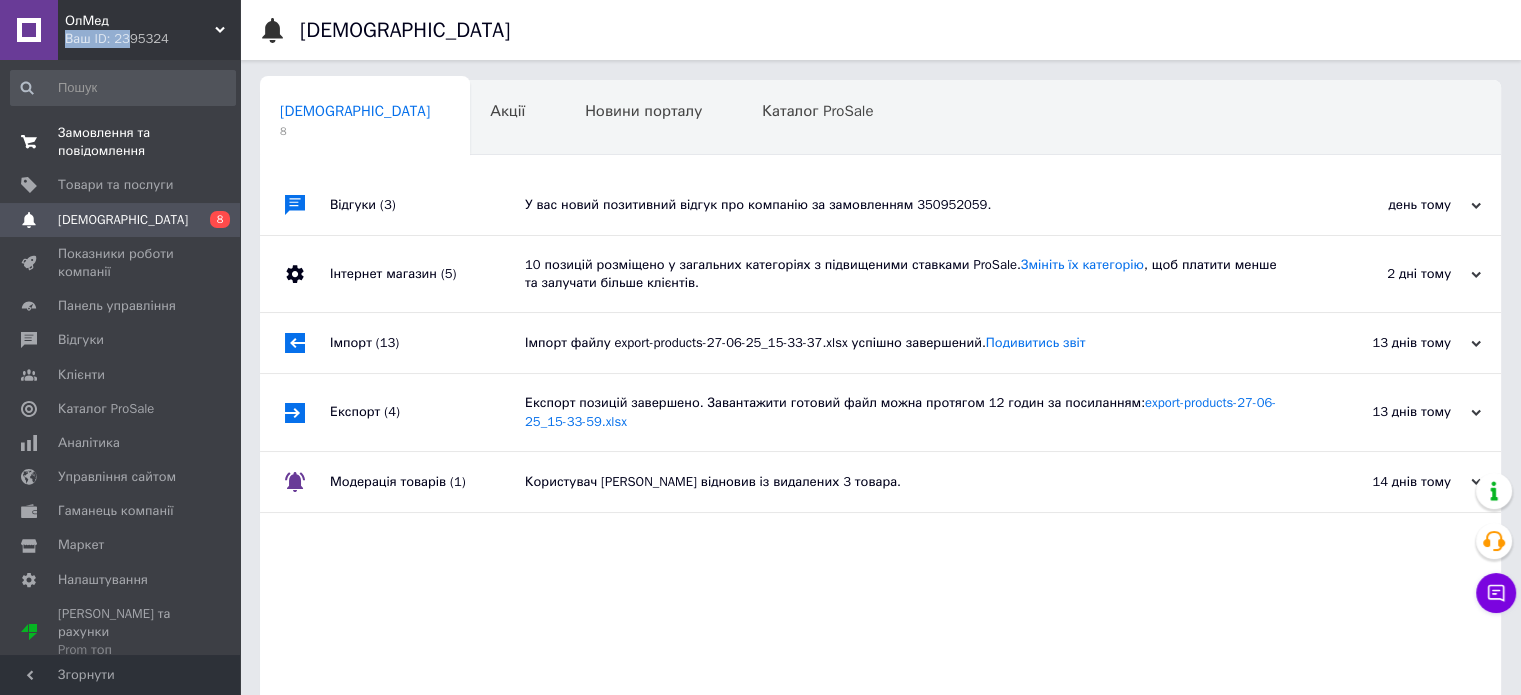 click on "Замовлення та повідомлення" at bounding box center (121, 142) 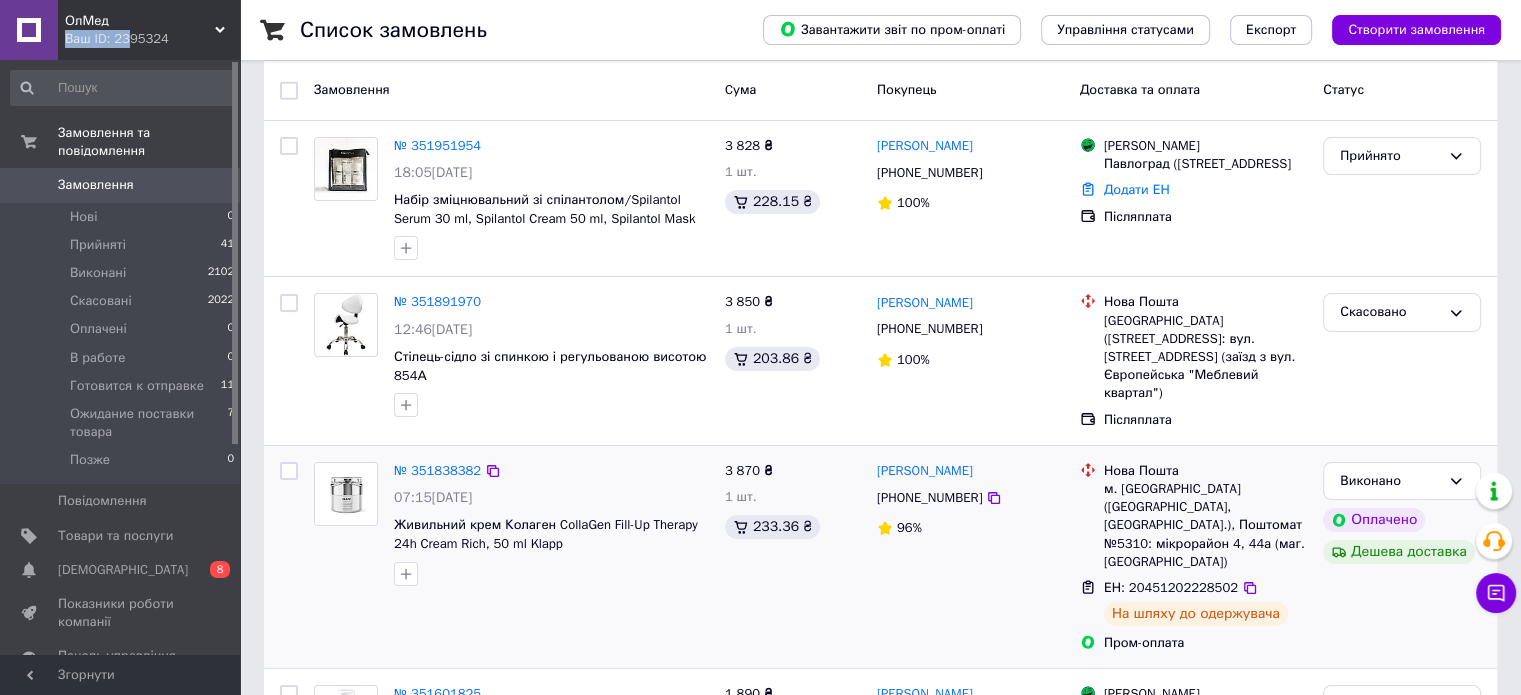 scroll, scrollTop: 200, scrollLeft: 0, axis: vertical 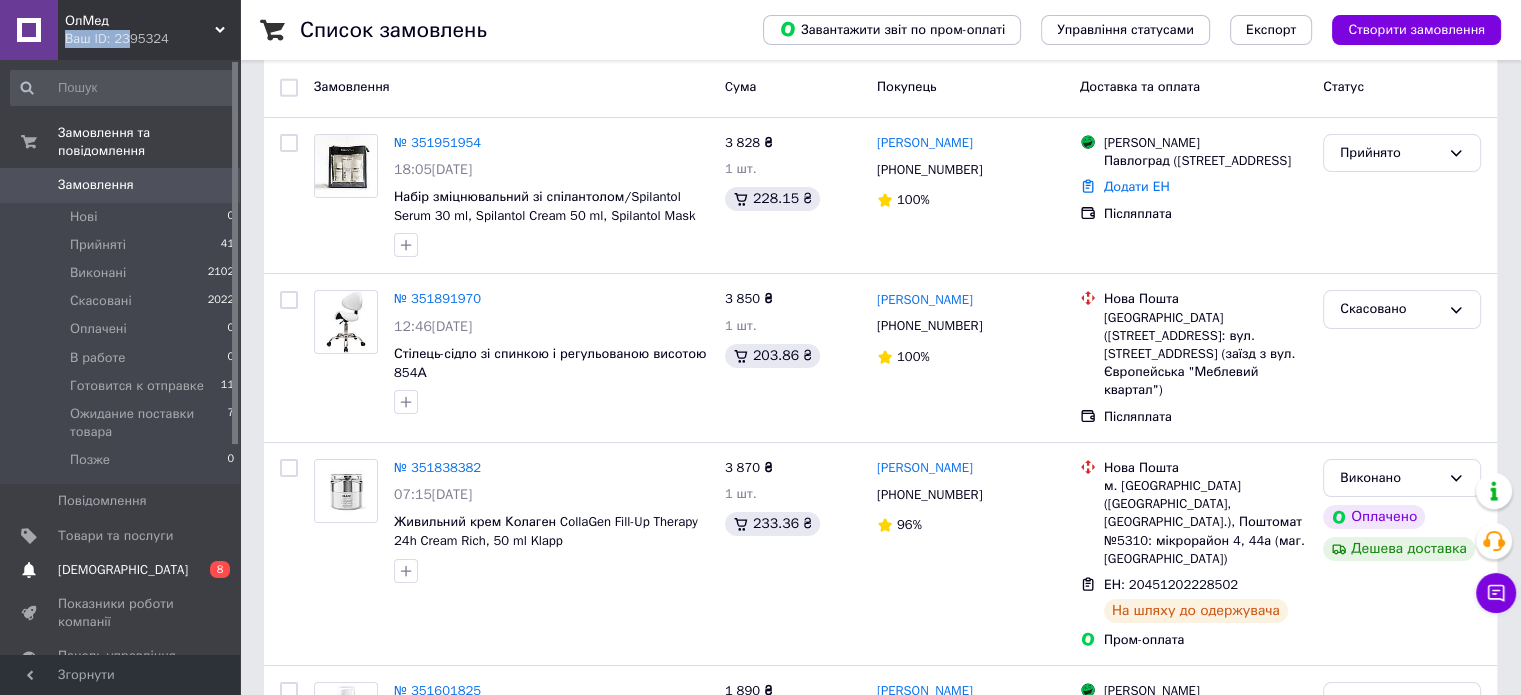 click on "[DEMOGRAPHIC_DATA]" at bounding box center [121, 570] 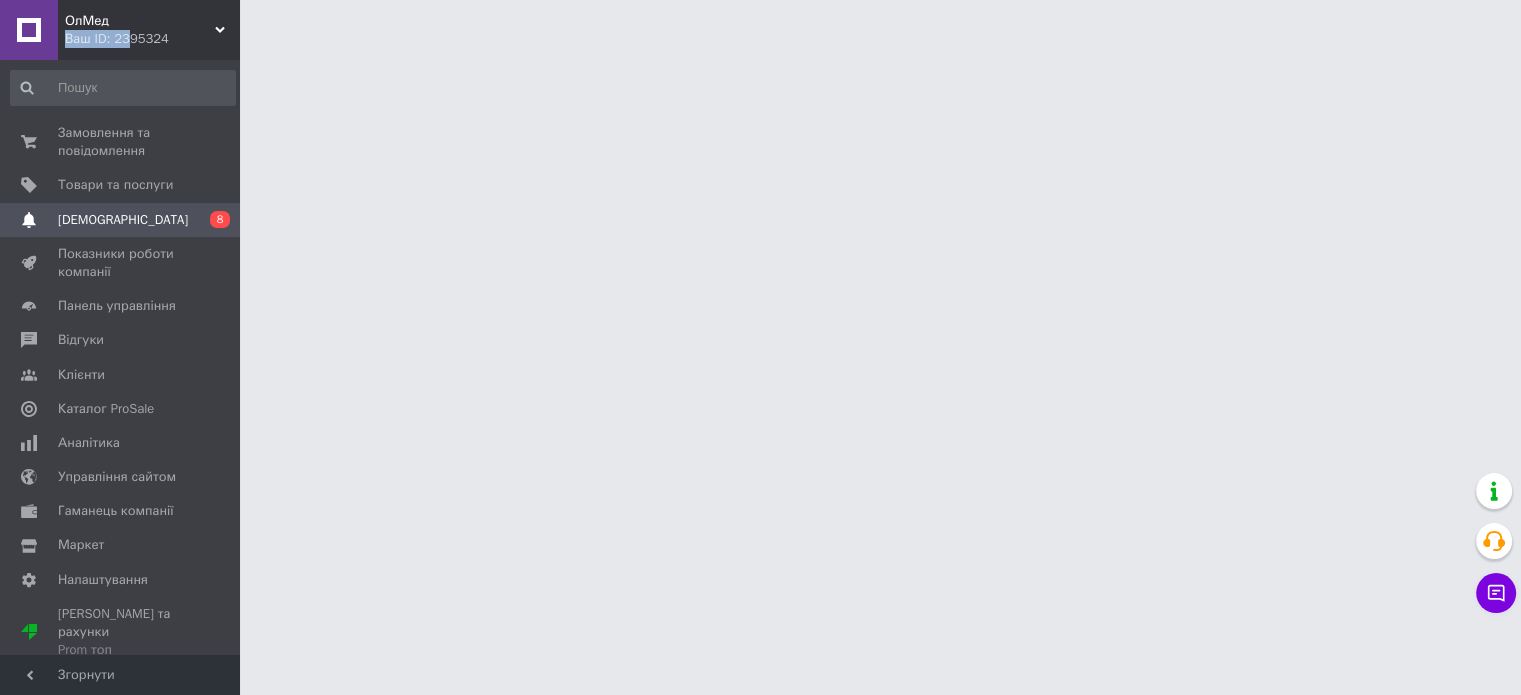 scroll, scrollTop: 0, scrollLeft: 0, axis: both 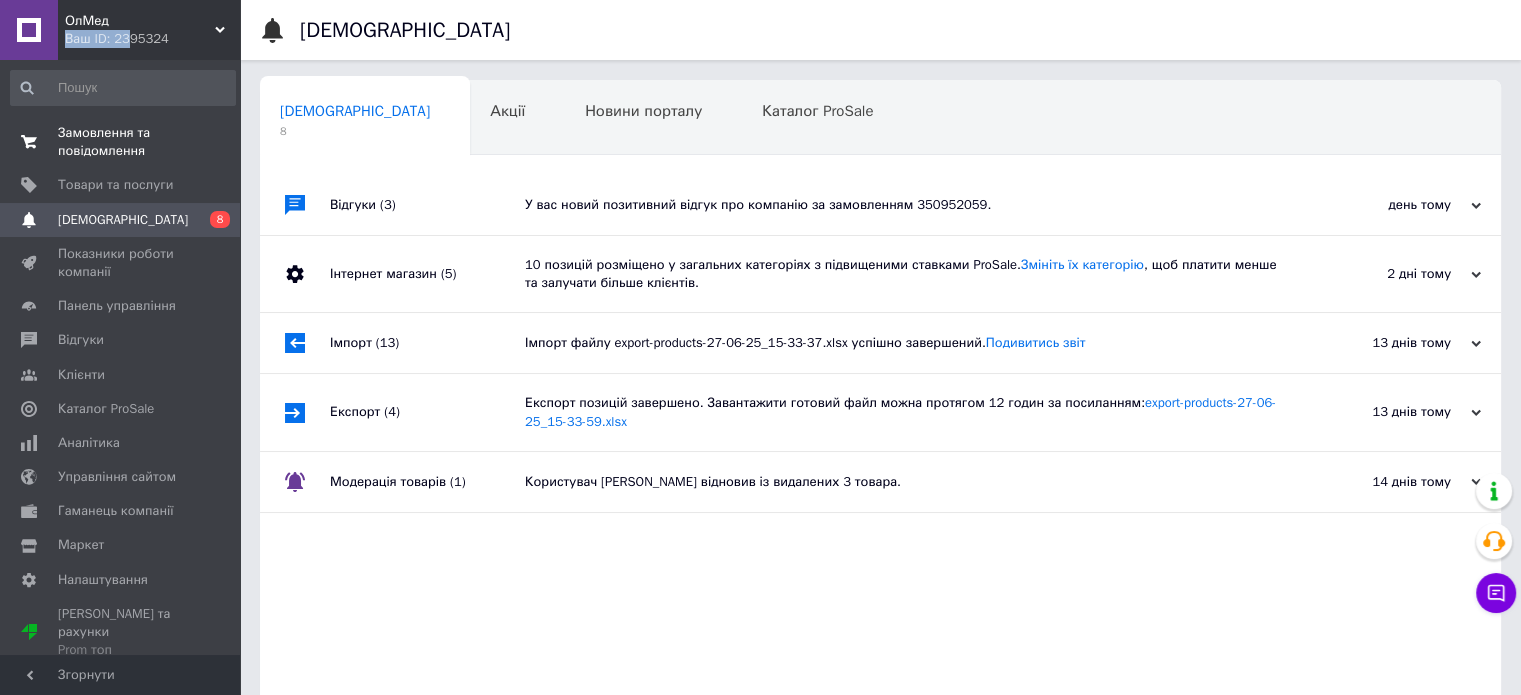 click on "Замовлення та повідомлення" at bounding box center [121, 142] 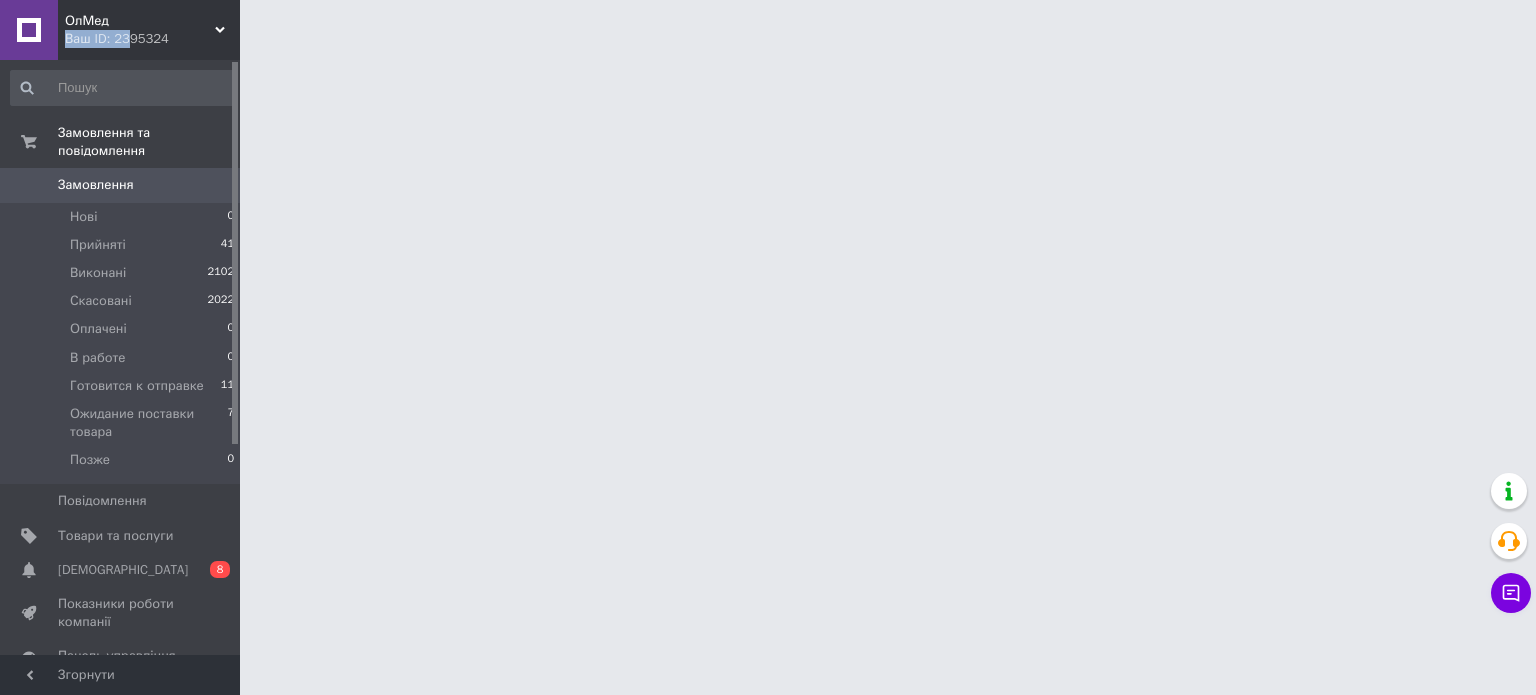 click on "ОлМед" at bounding box center [140, 21] 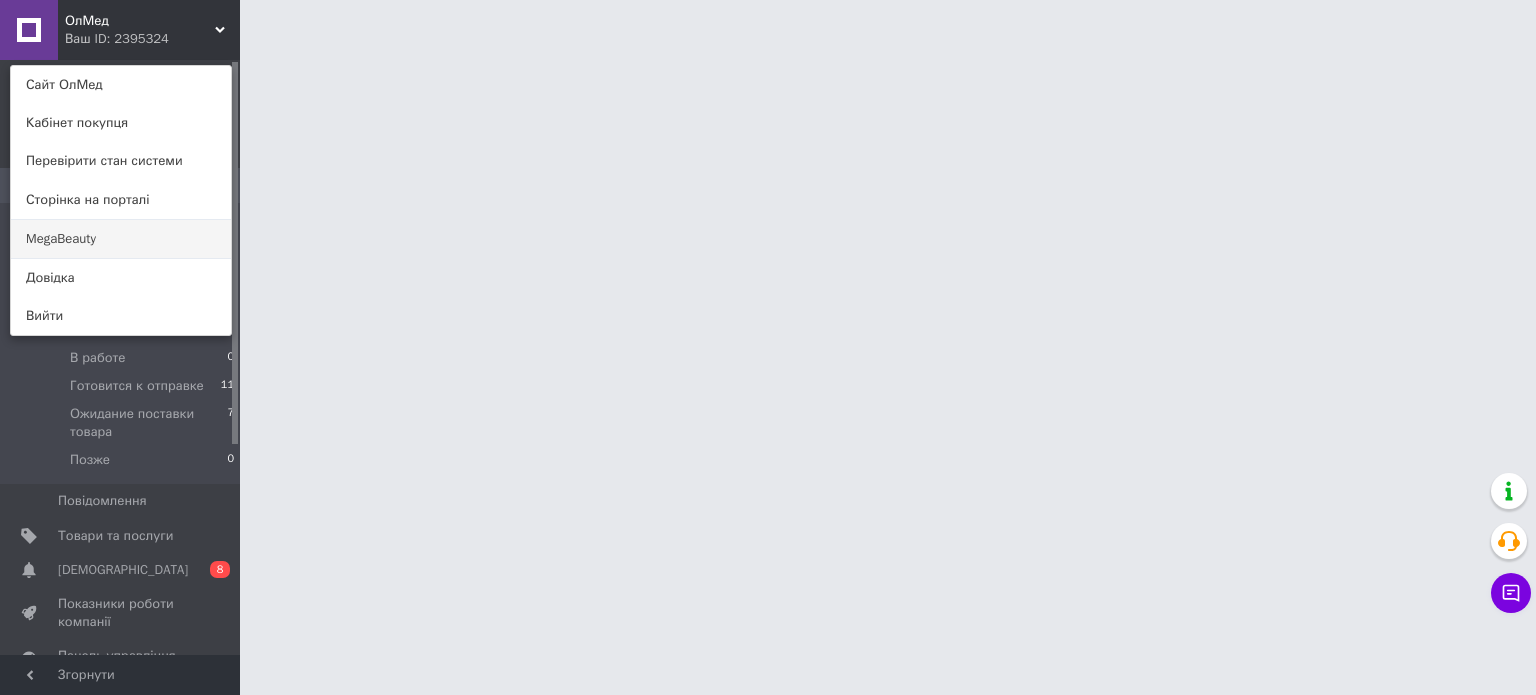 click on "MegaBeauty" at bounding box center [121, 239] 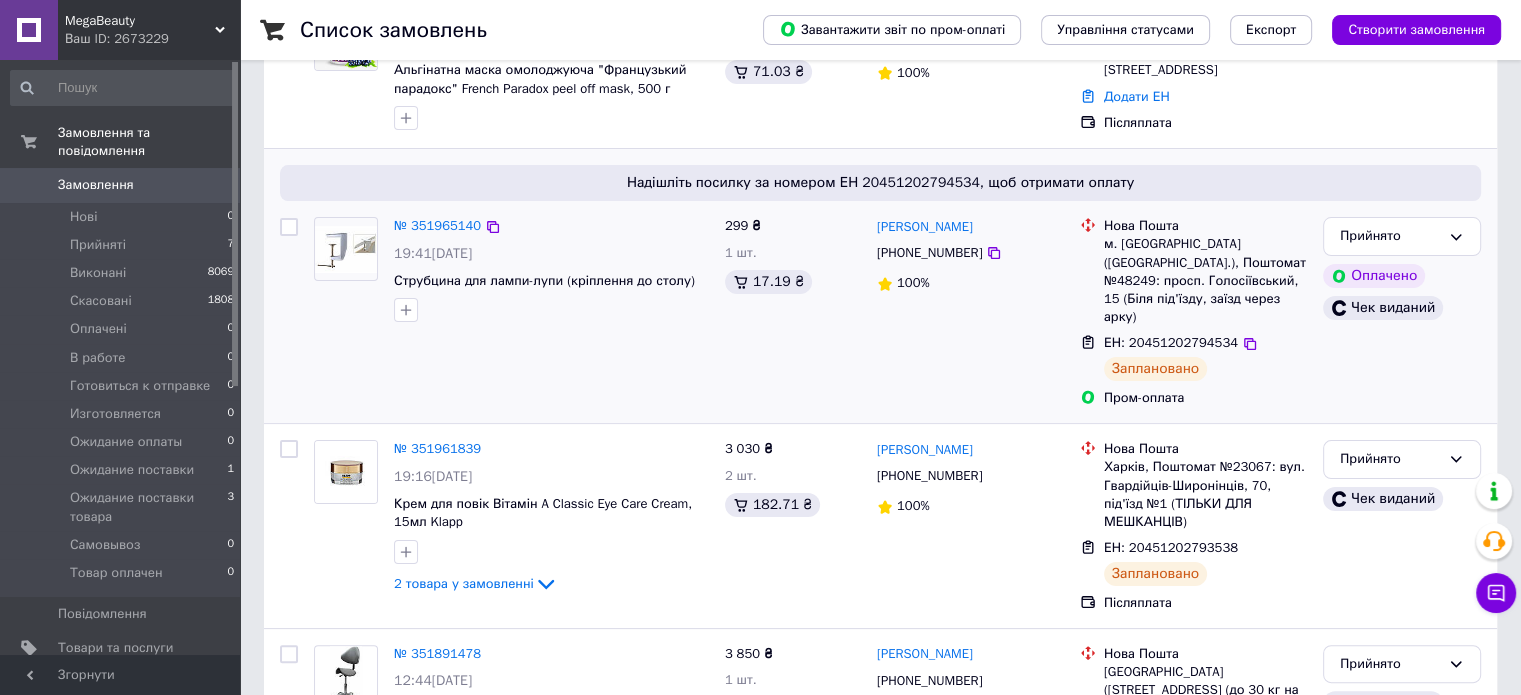 scroll, scrollTop: 400, scrollLeft: 0, axis: vertical 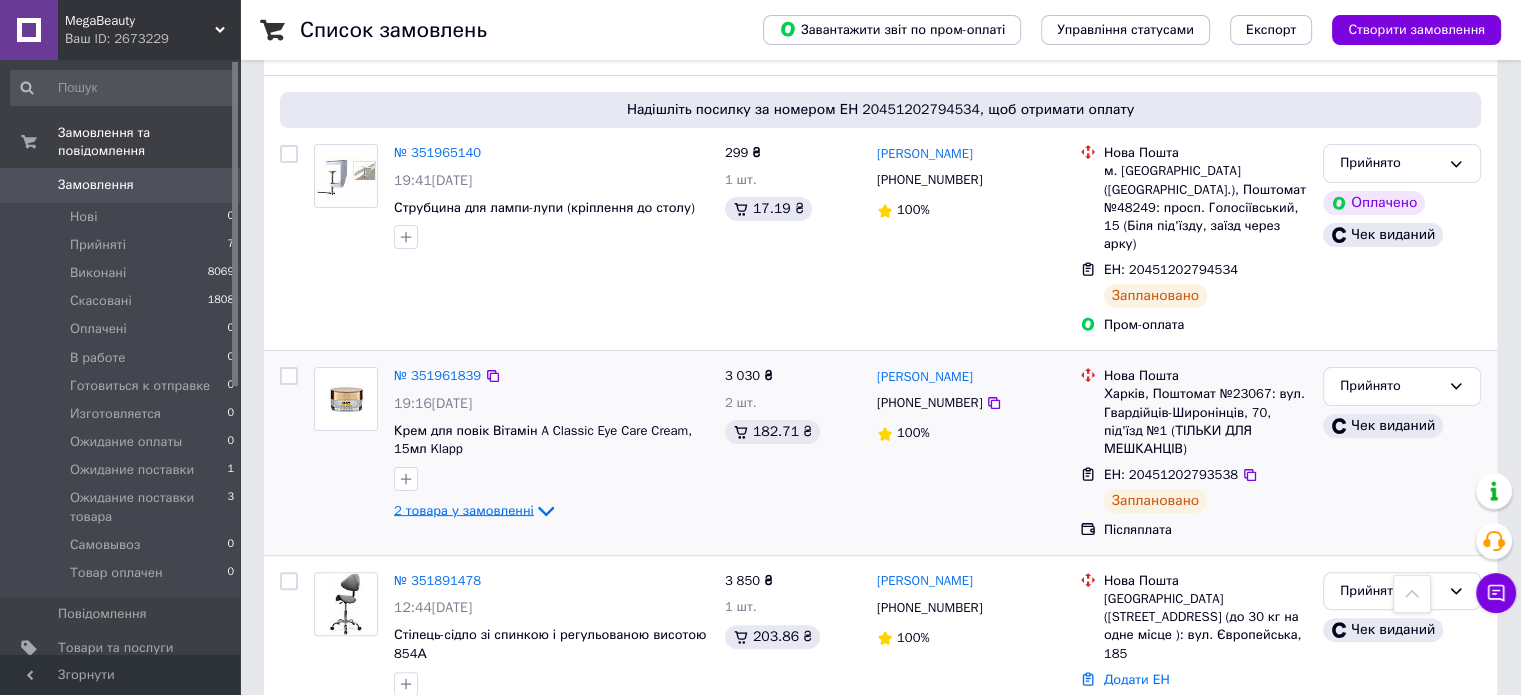 click on "2 товара у замовленні" at bounding box center (464, 510) 